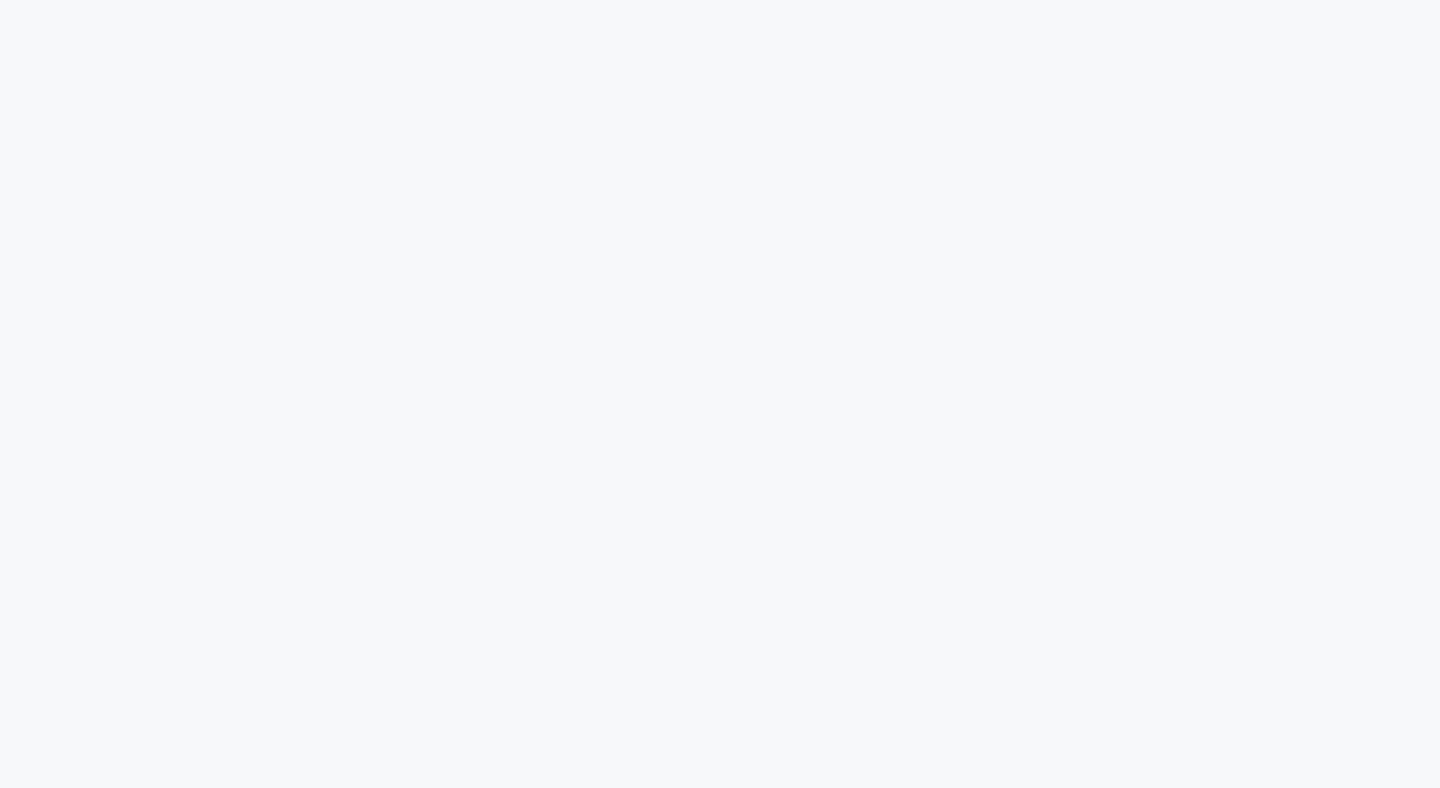 scroll, scrollTop: 0, scrollLeft: 0, axis: both 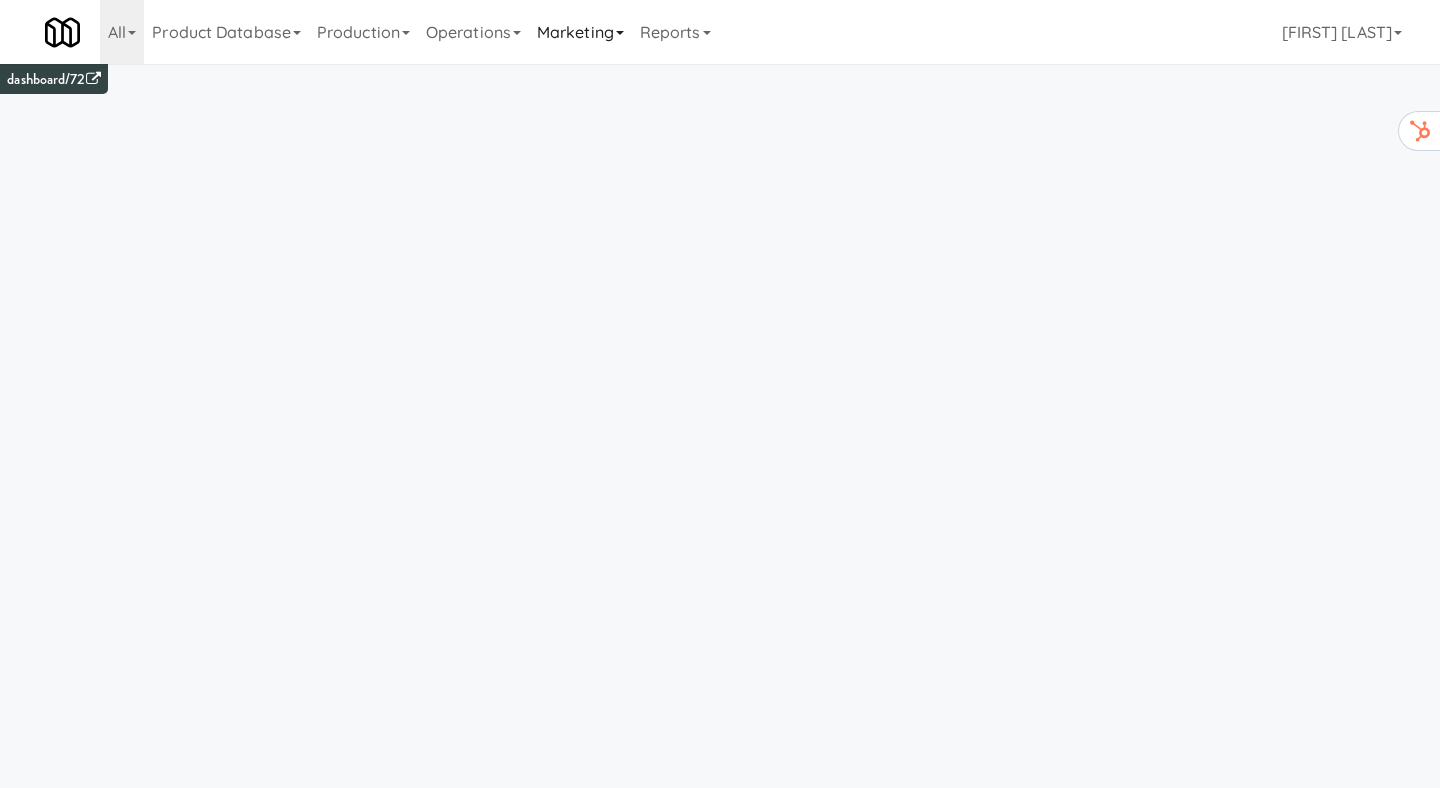 click on "Marketing" at bounding box center [580, 32] 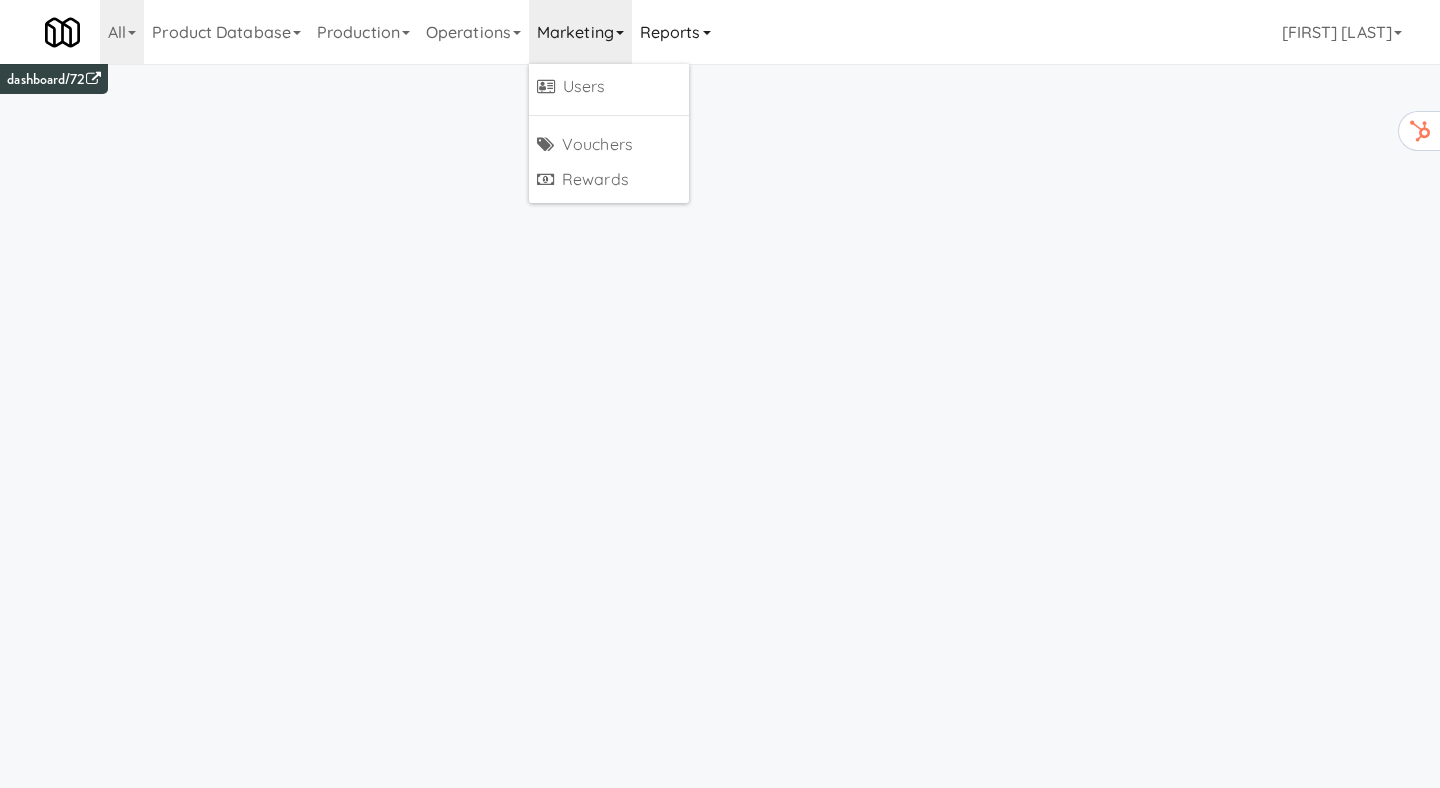 click on "Reports" at bounding box center (675, 32) 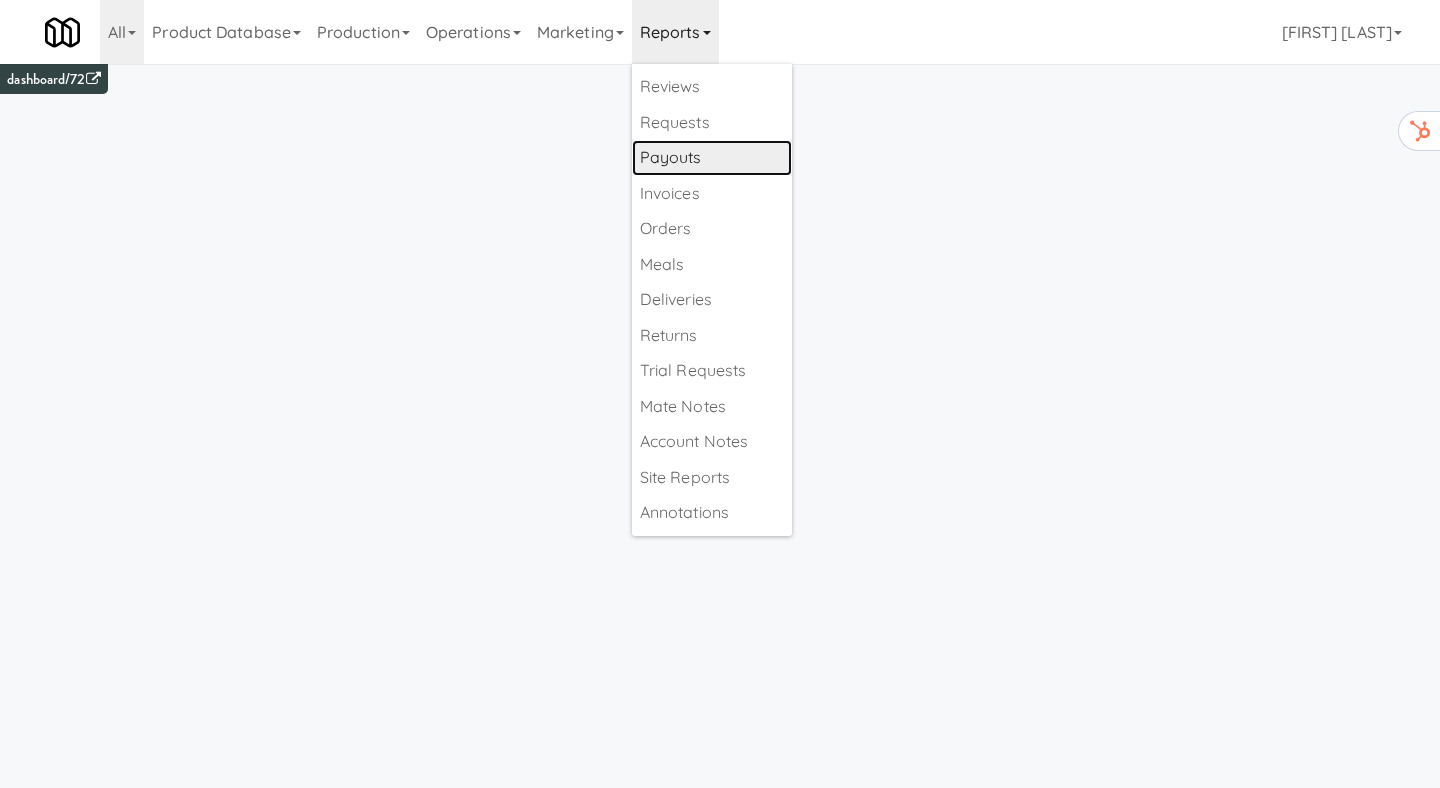 click on "Payouts" at bounding box center [712, 158] 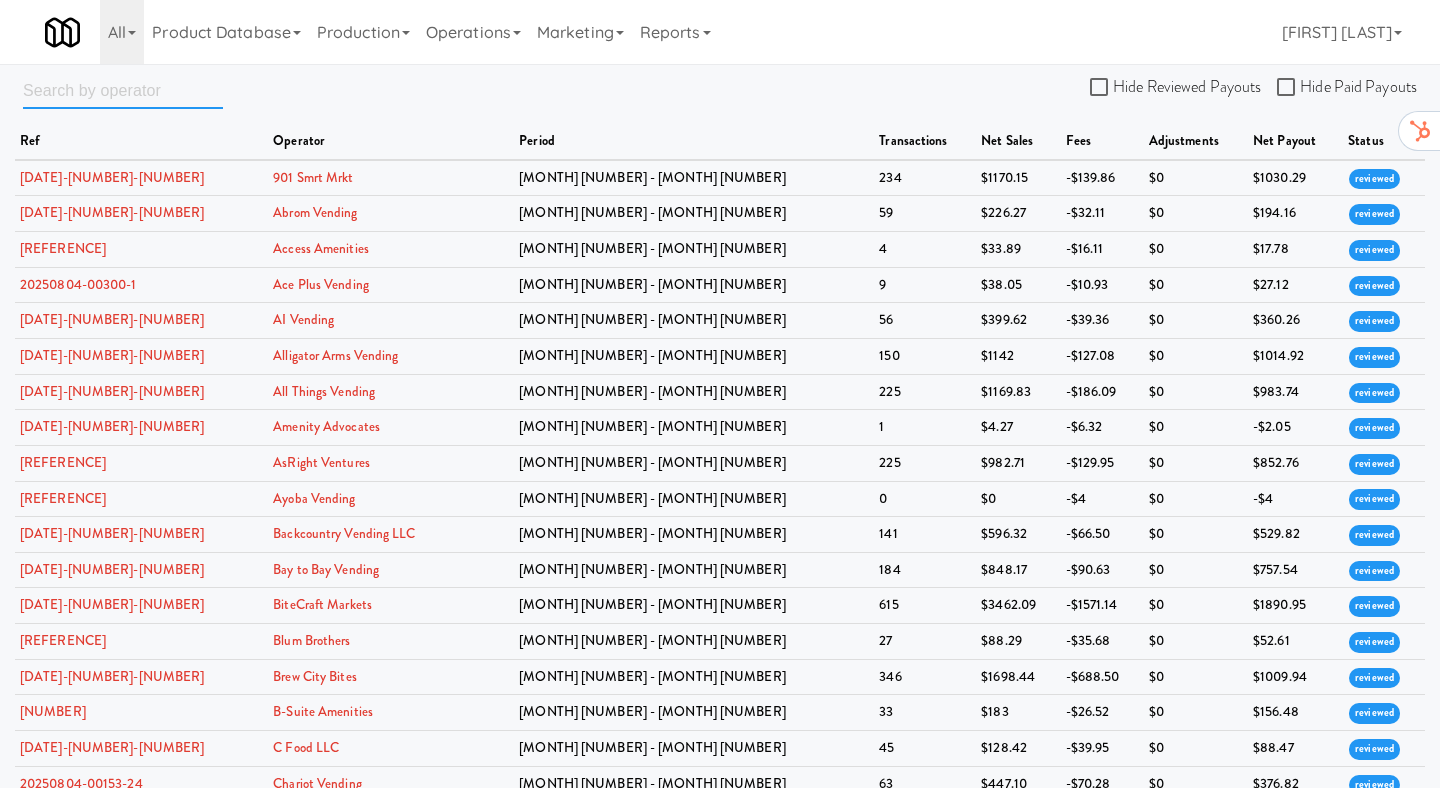 click at bounding box center [123, 90] 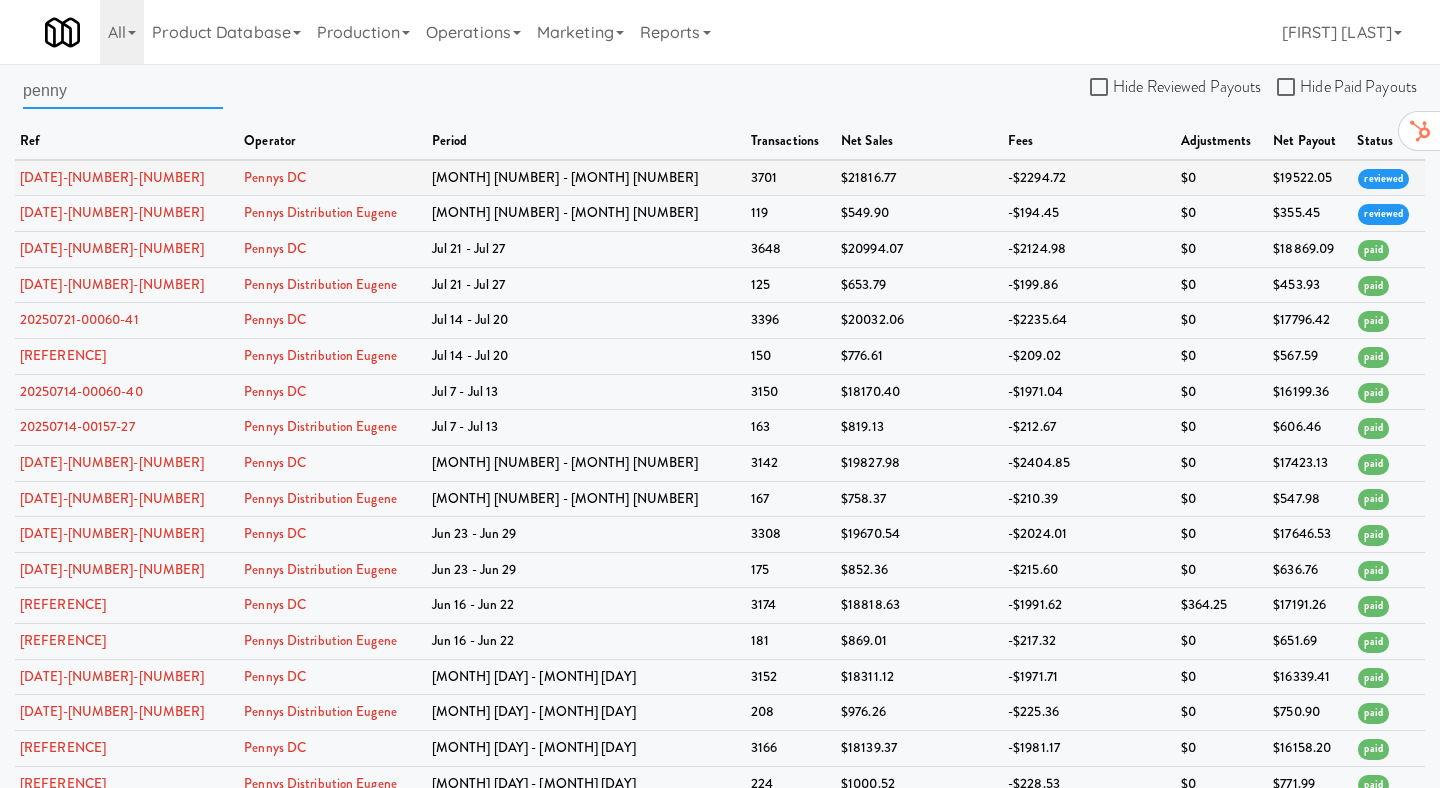 type on "penny" 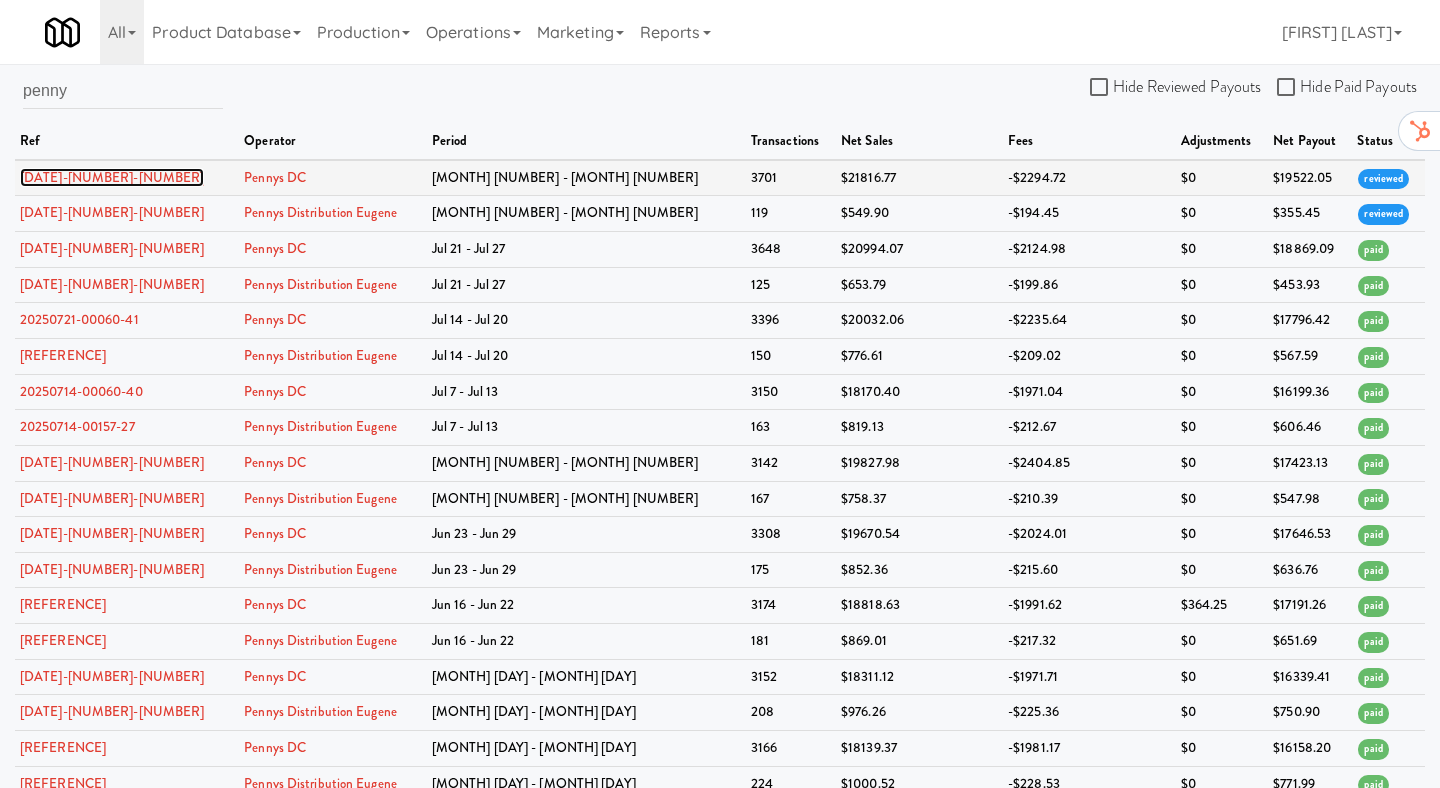 click on "[DATE]-[NUMBER]-[NUMBER]" at bounding box center [112, 177] 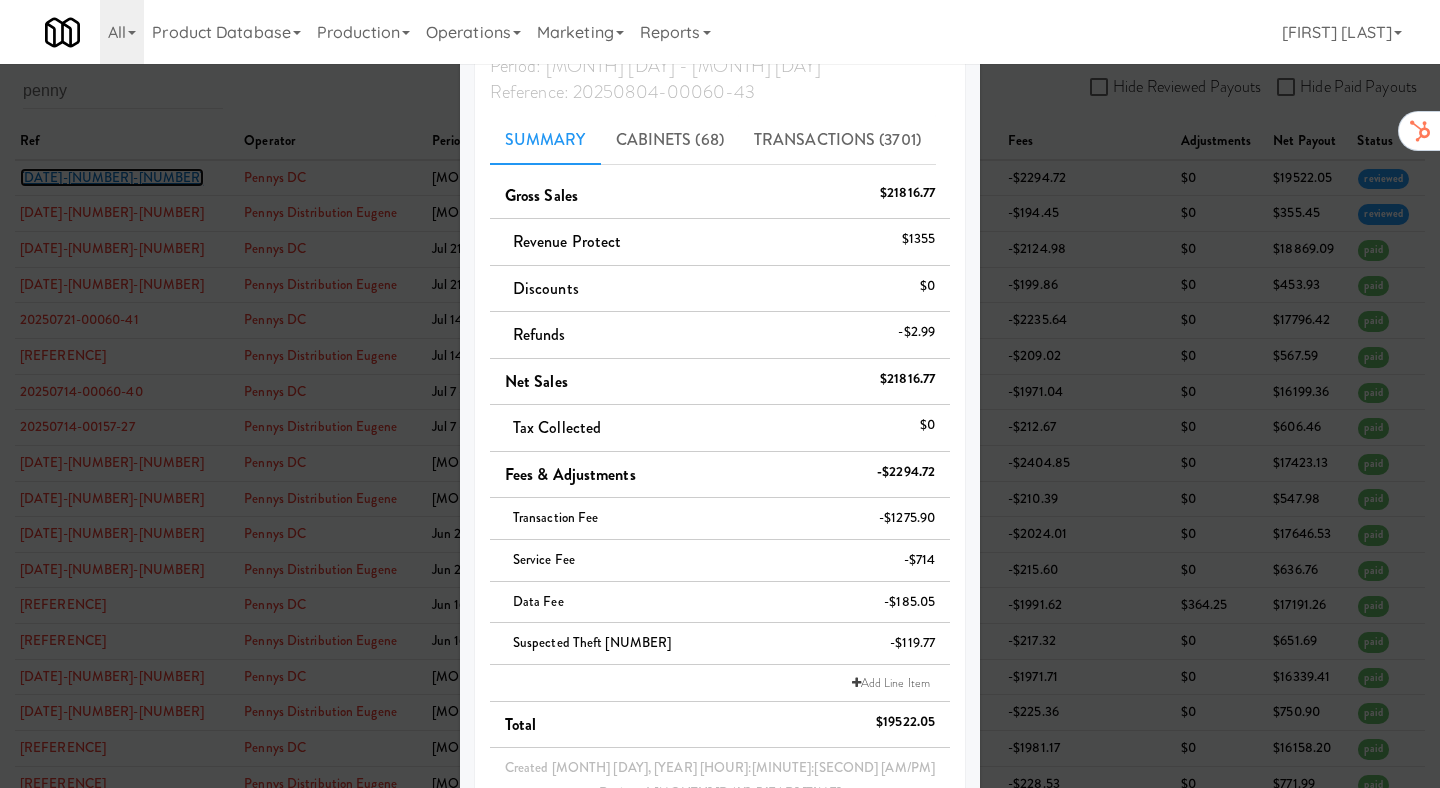 scroll, scrollTop: 235, scrollLeft: 0, axis: vertical 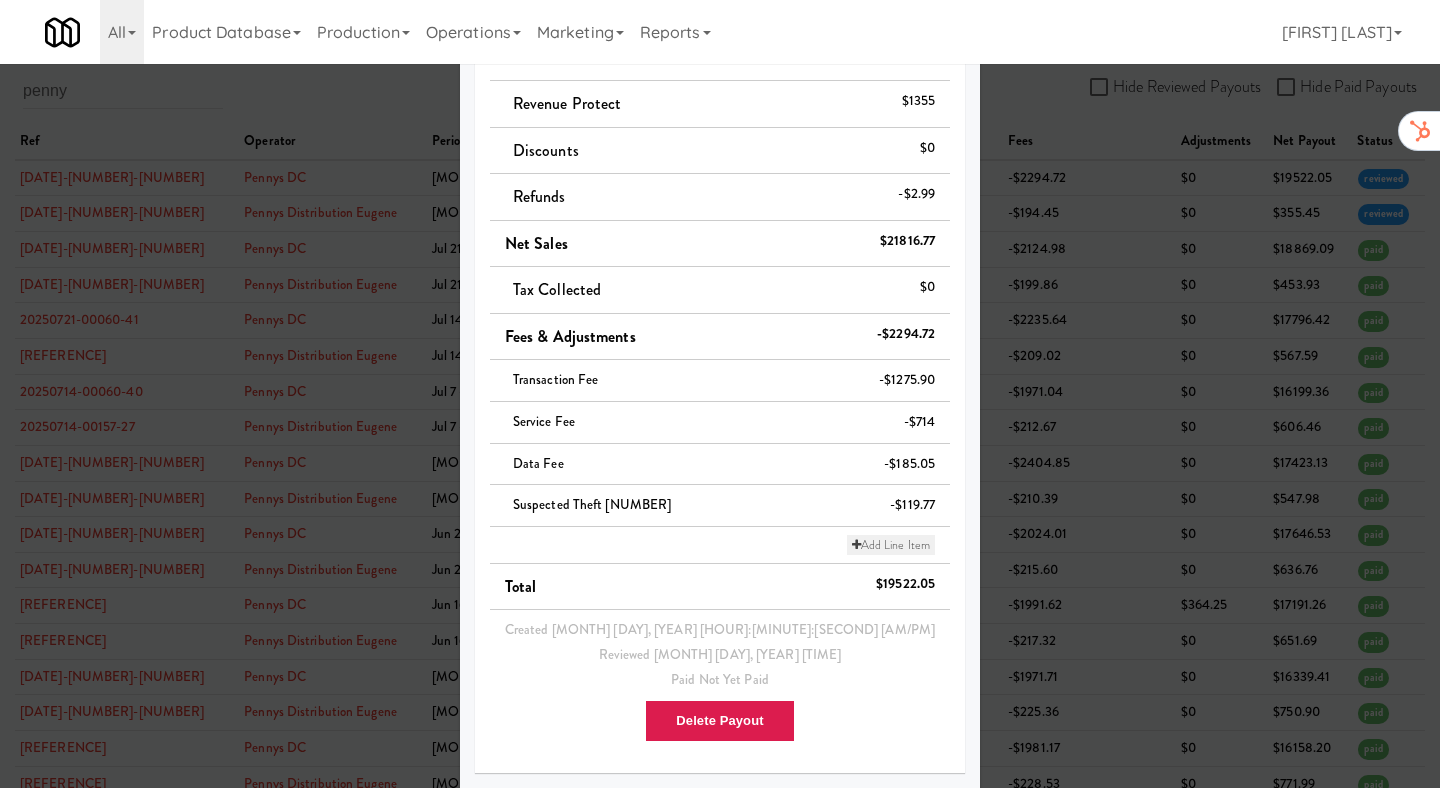 click on "Add Line Item" at bounding box center (891, 545) 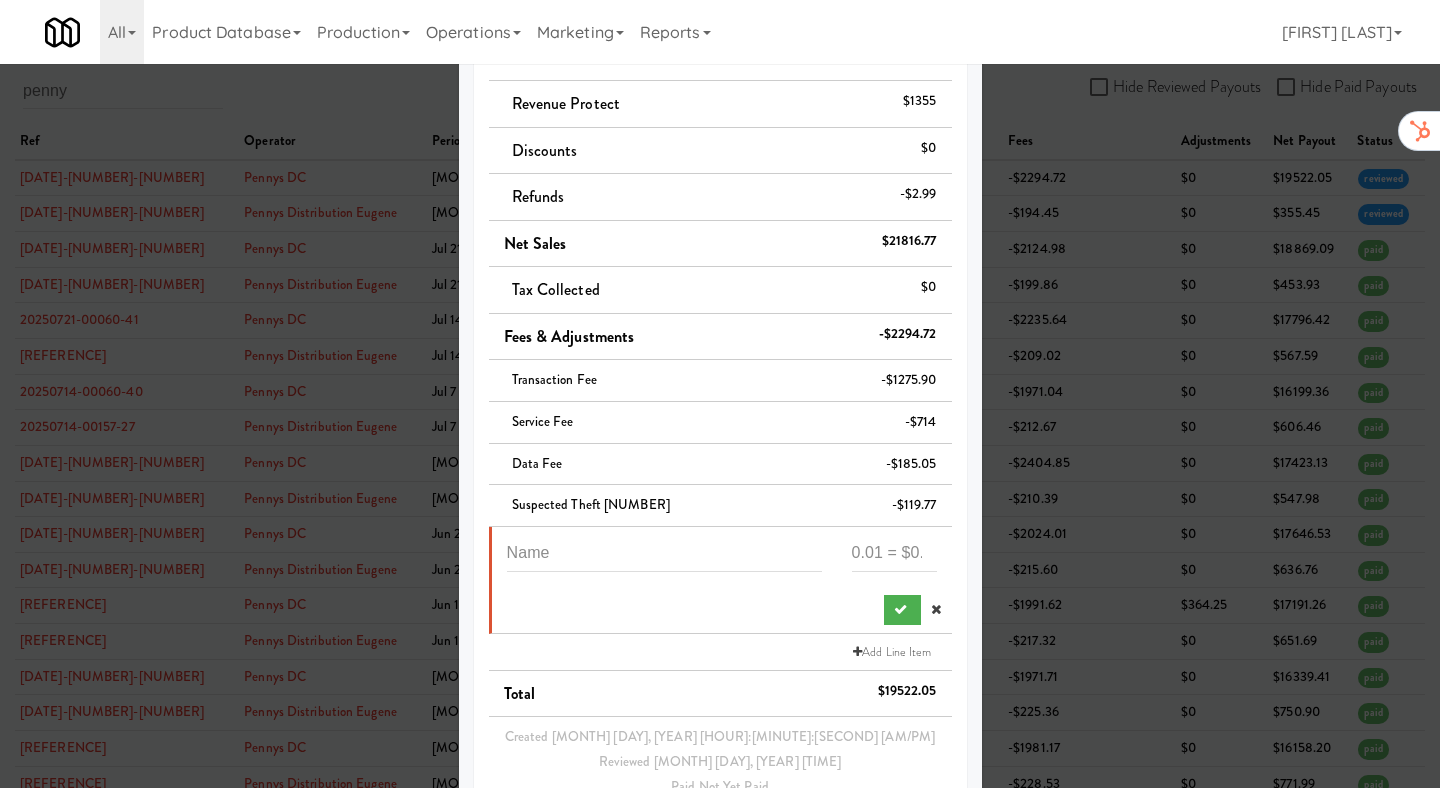 click at bounding box center (720, 580) 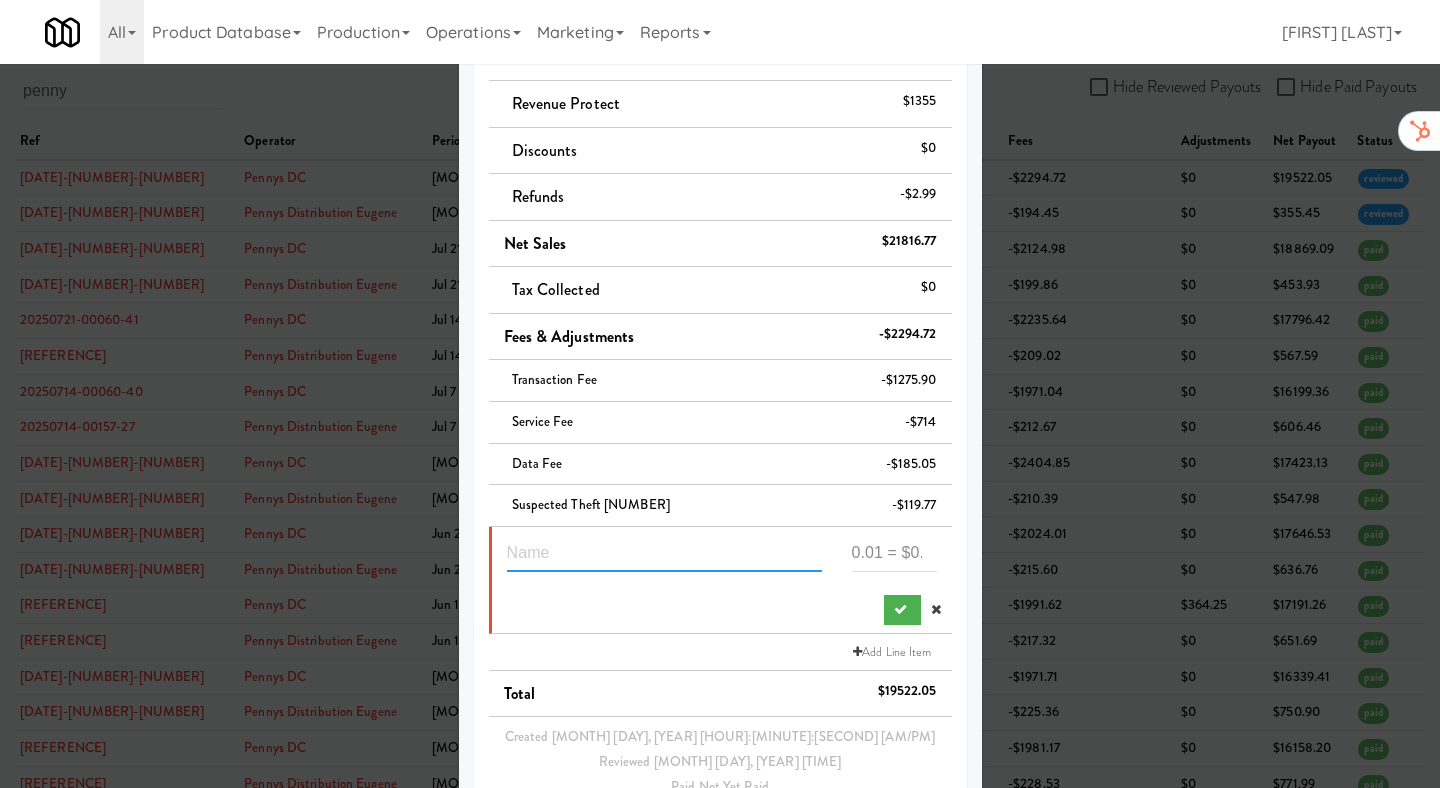 click at bounding box center [664, 553] 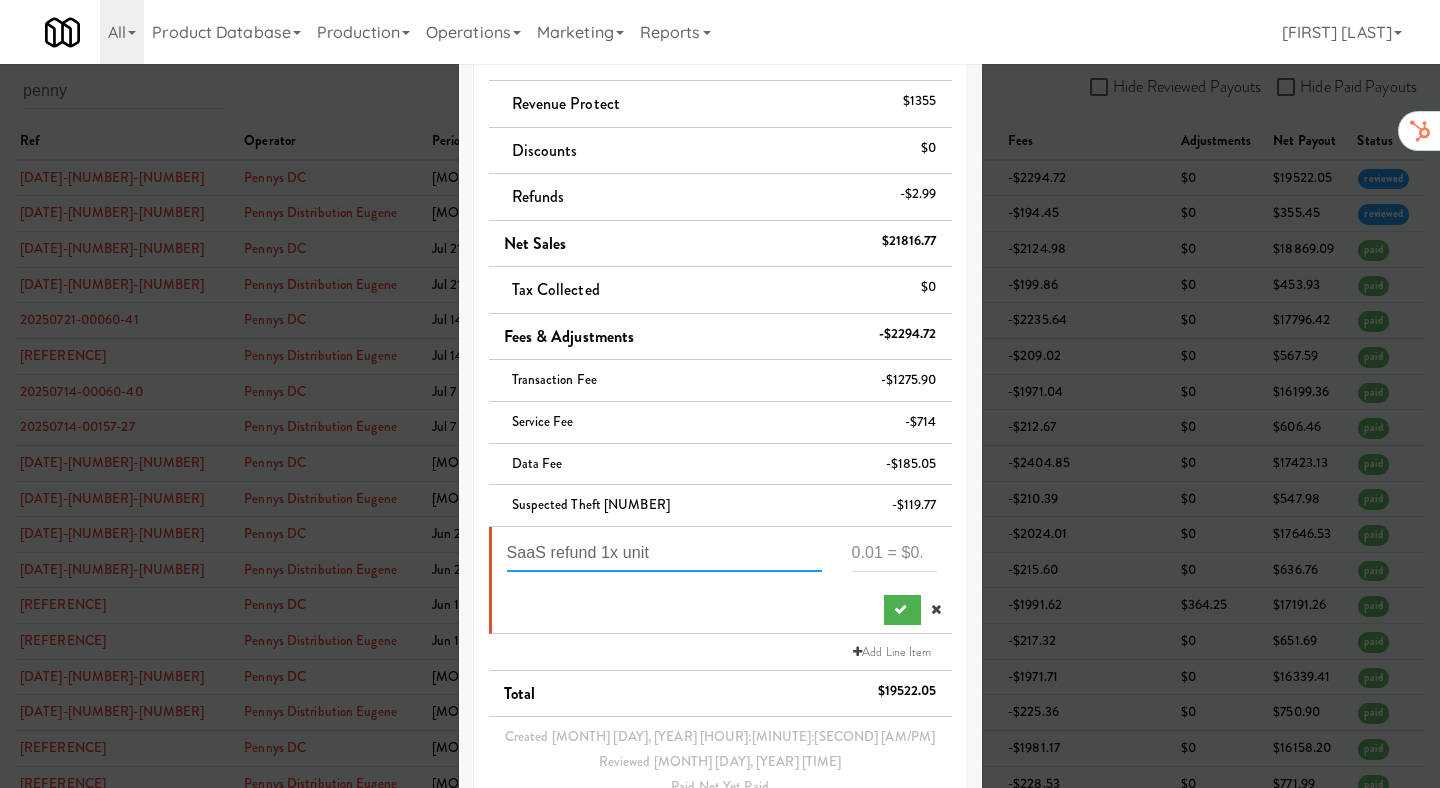 type on "SaaS refund 1x unit" 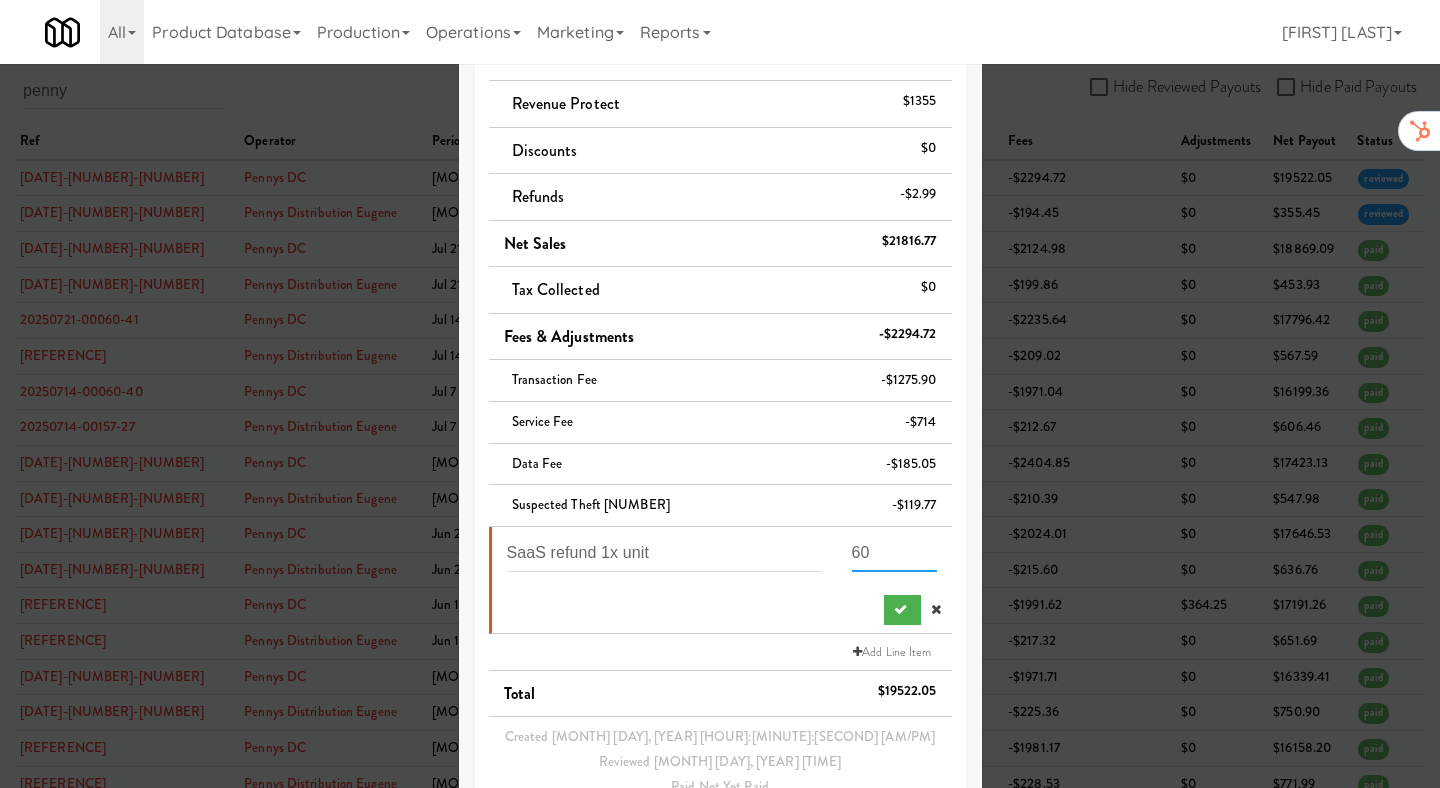 type on "6" 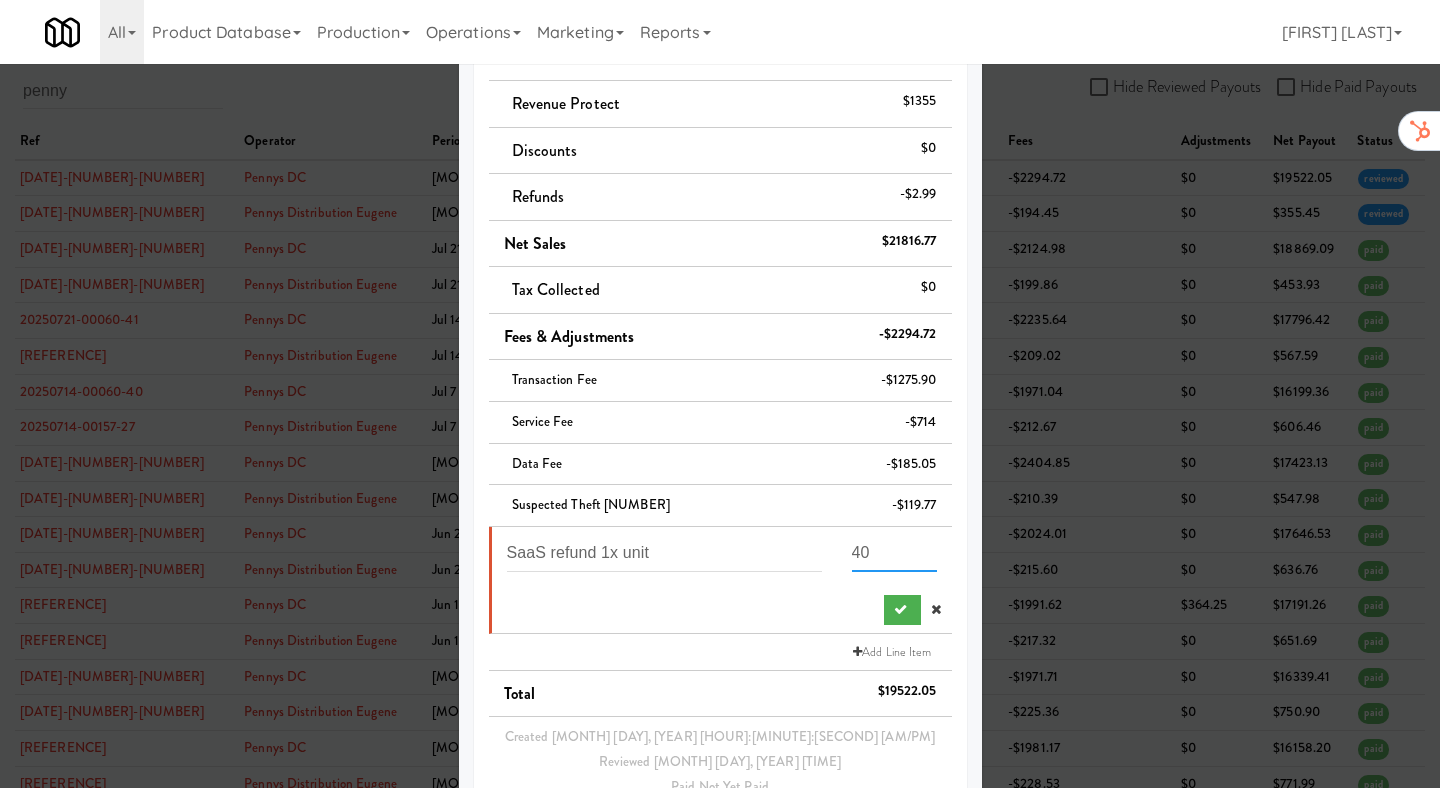 type on "4" 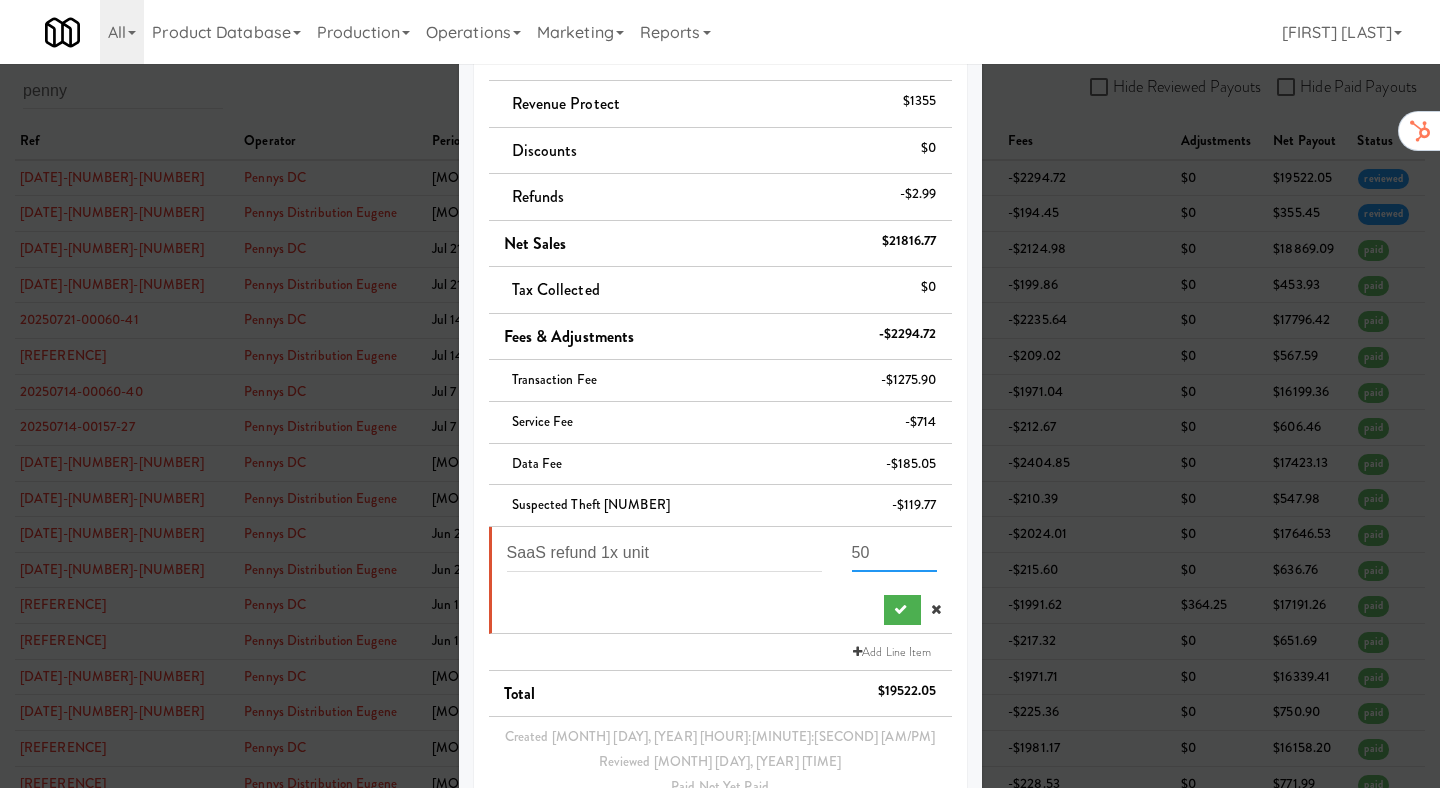 type on "5" 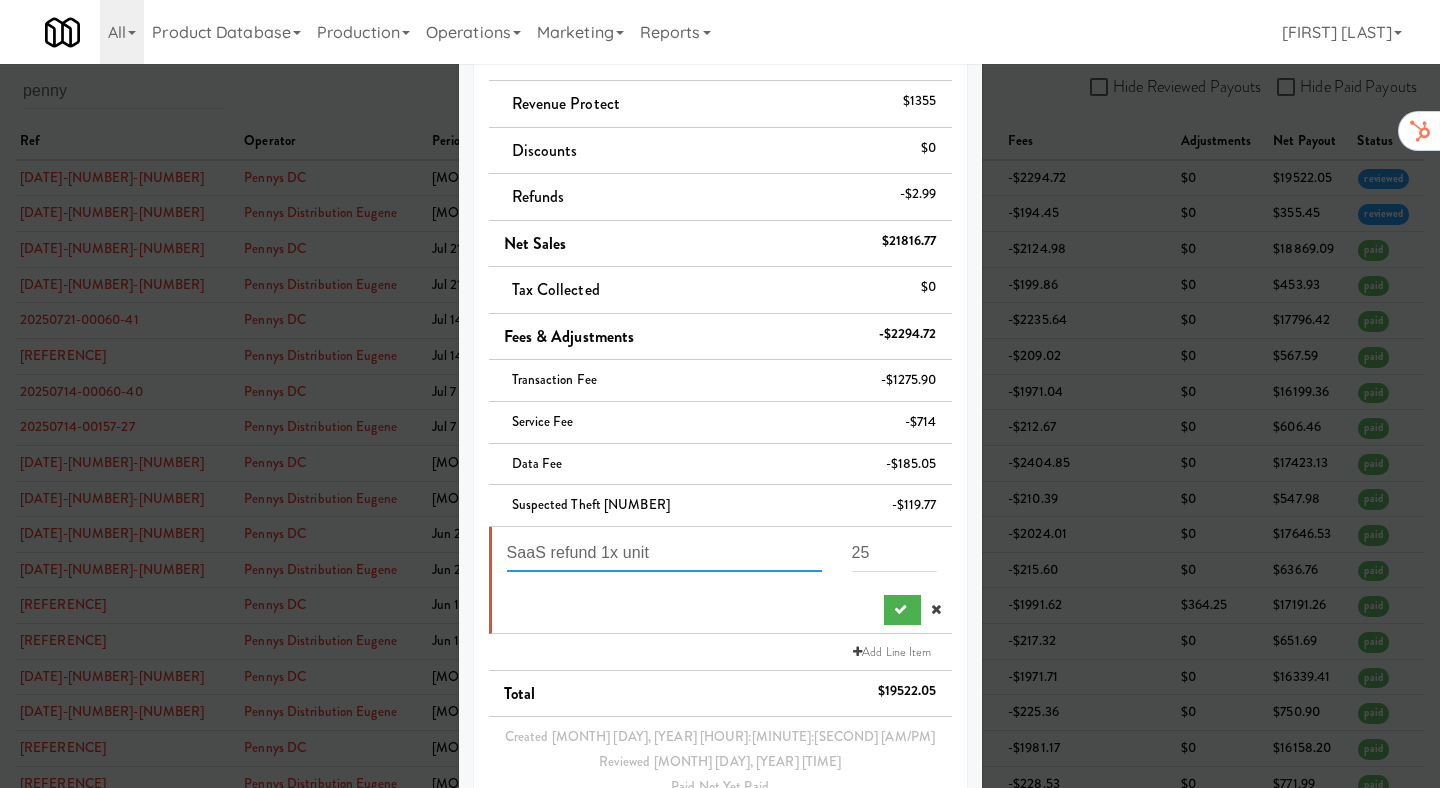 click on "SaaS refund 1x unit" at bounding box center (664, 553) 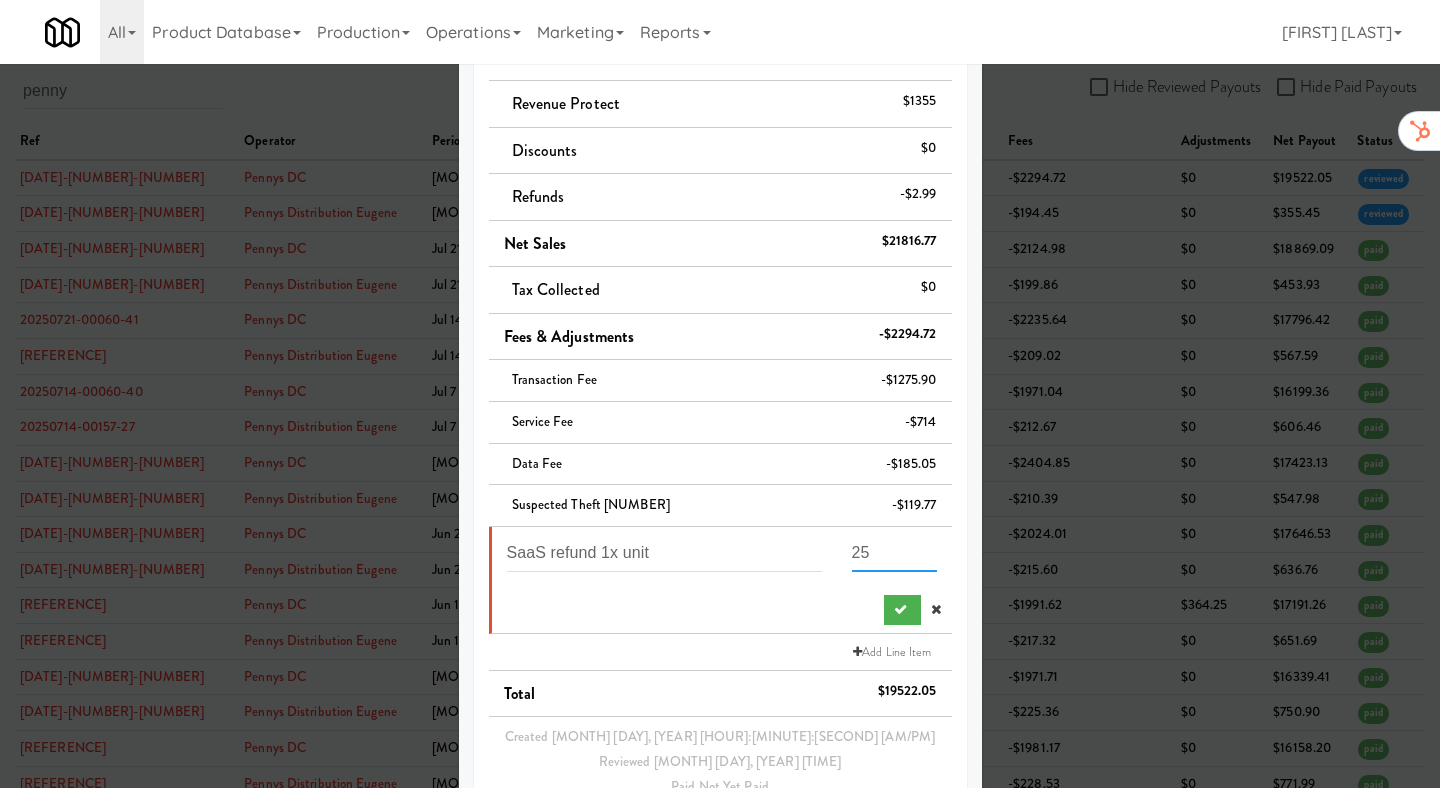 click on "25" at bounding box center (894, 553) 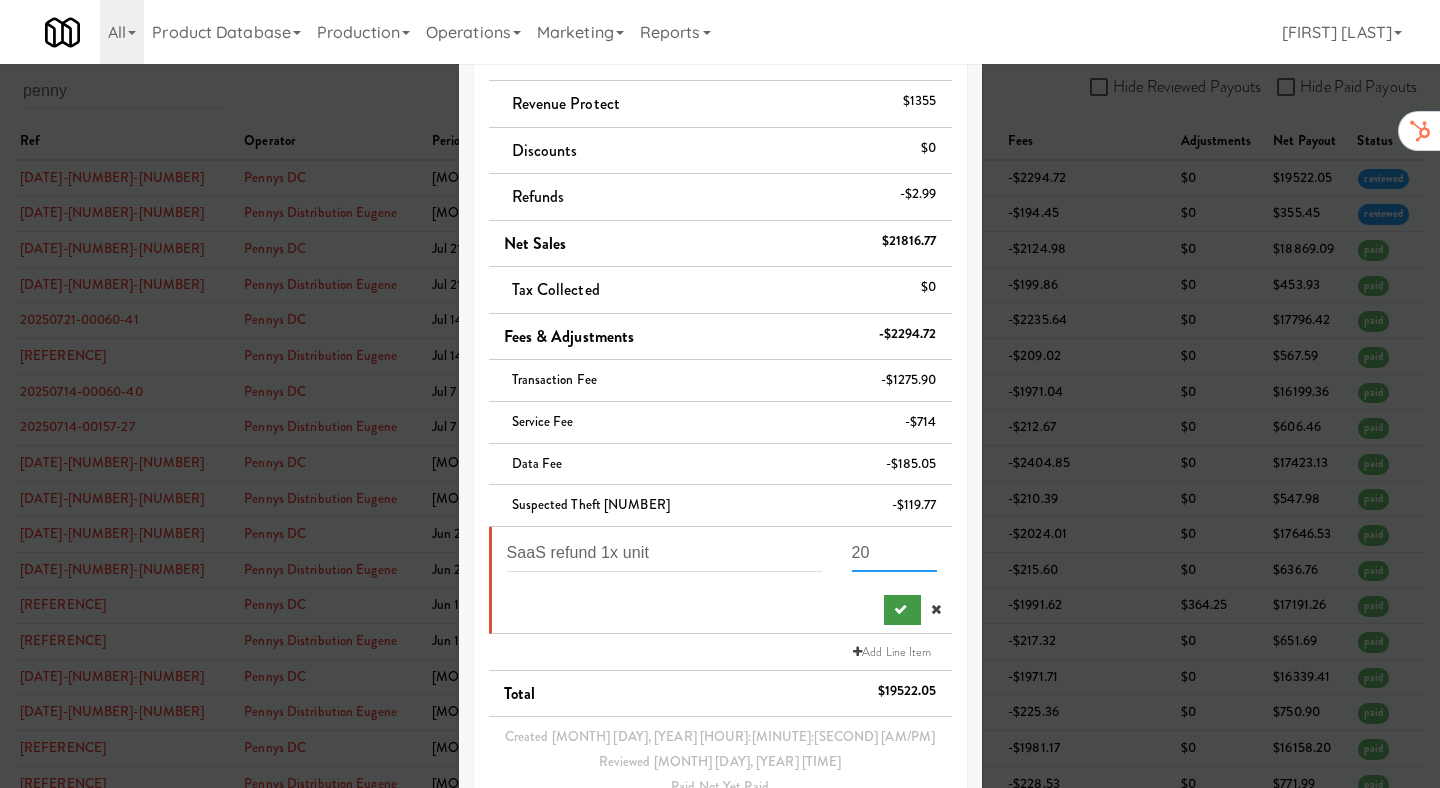 type on "20" 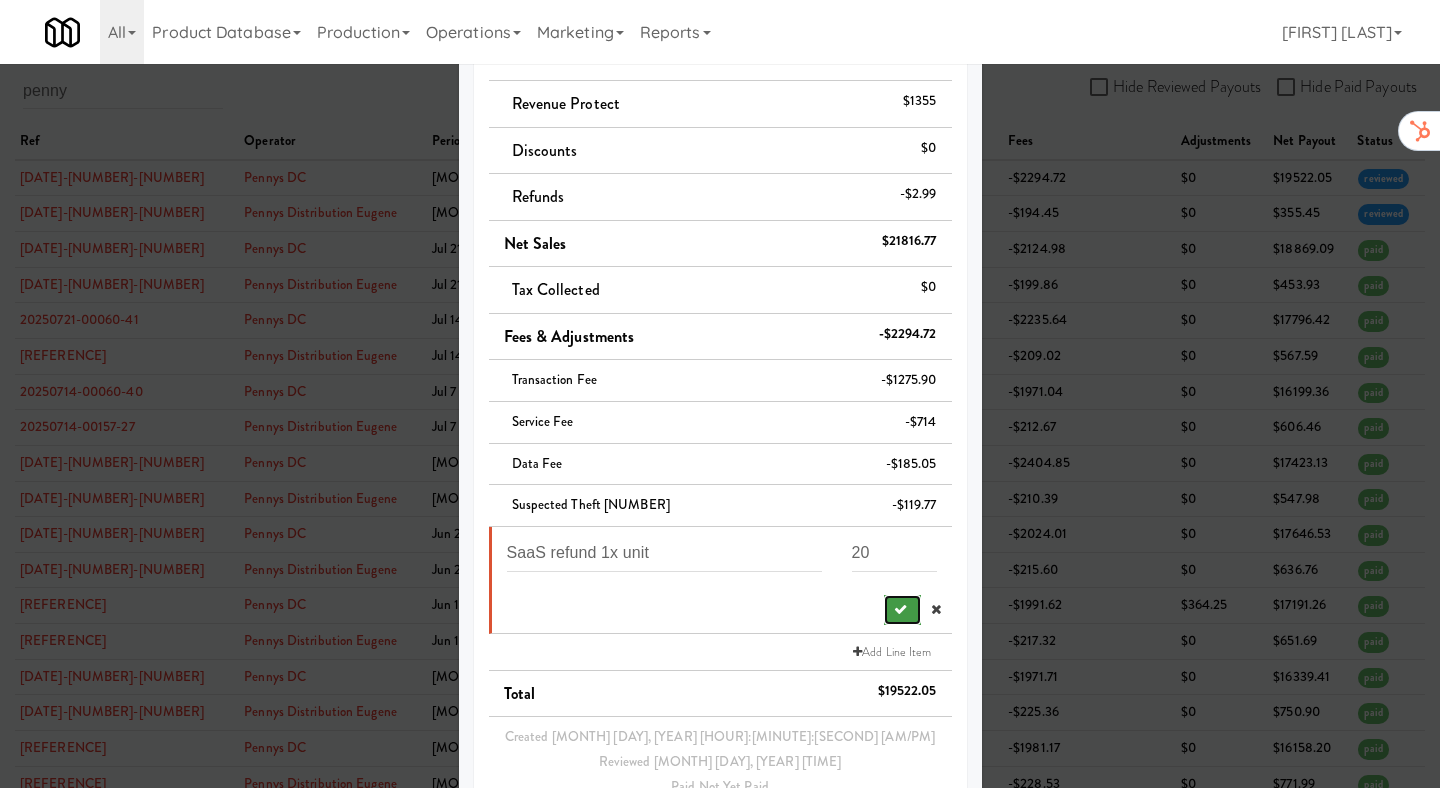 click at bounding box center [900, 609] 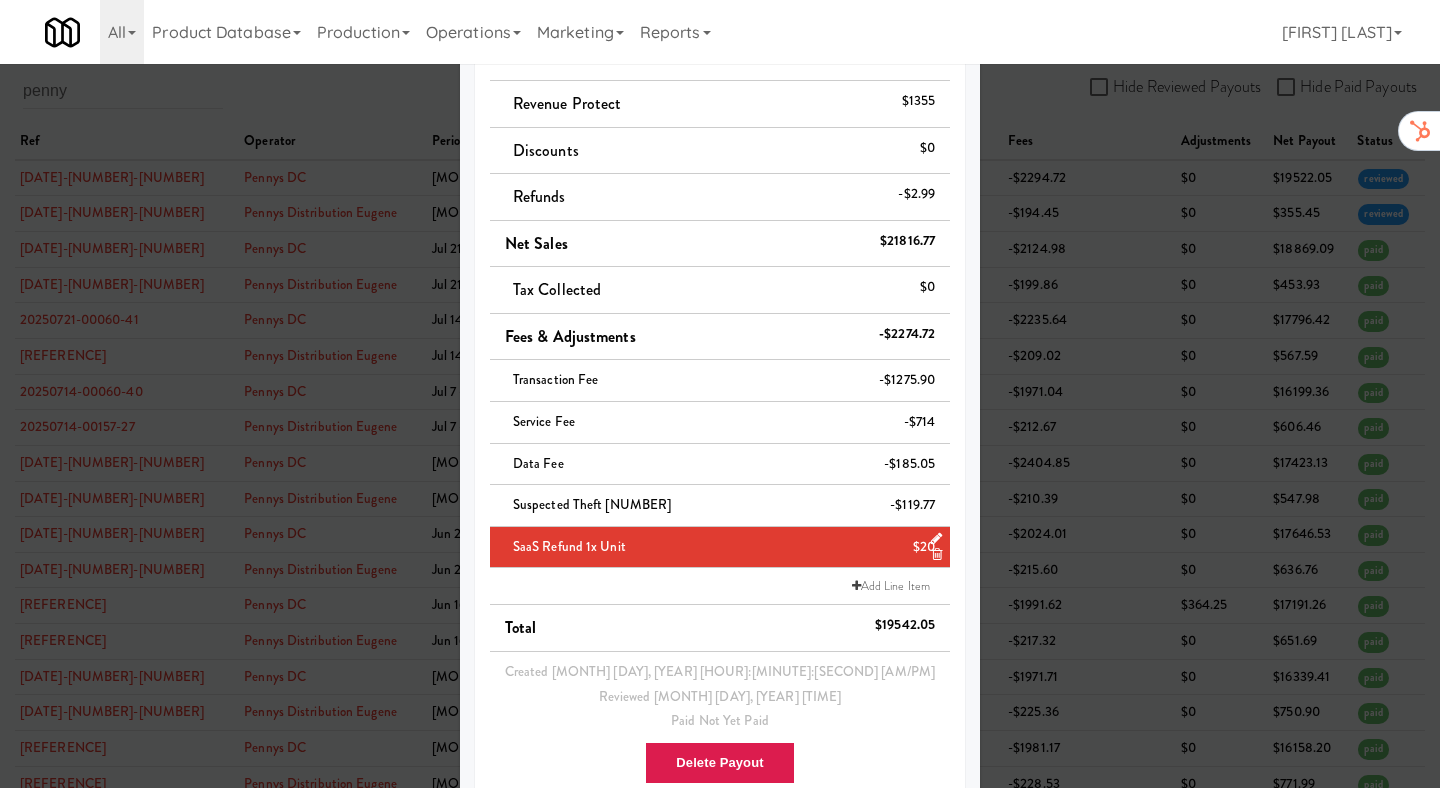 click at bounding box center (720, 394) 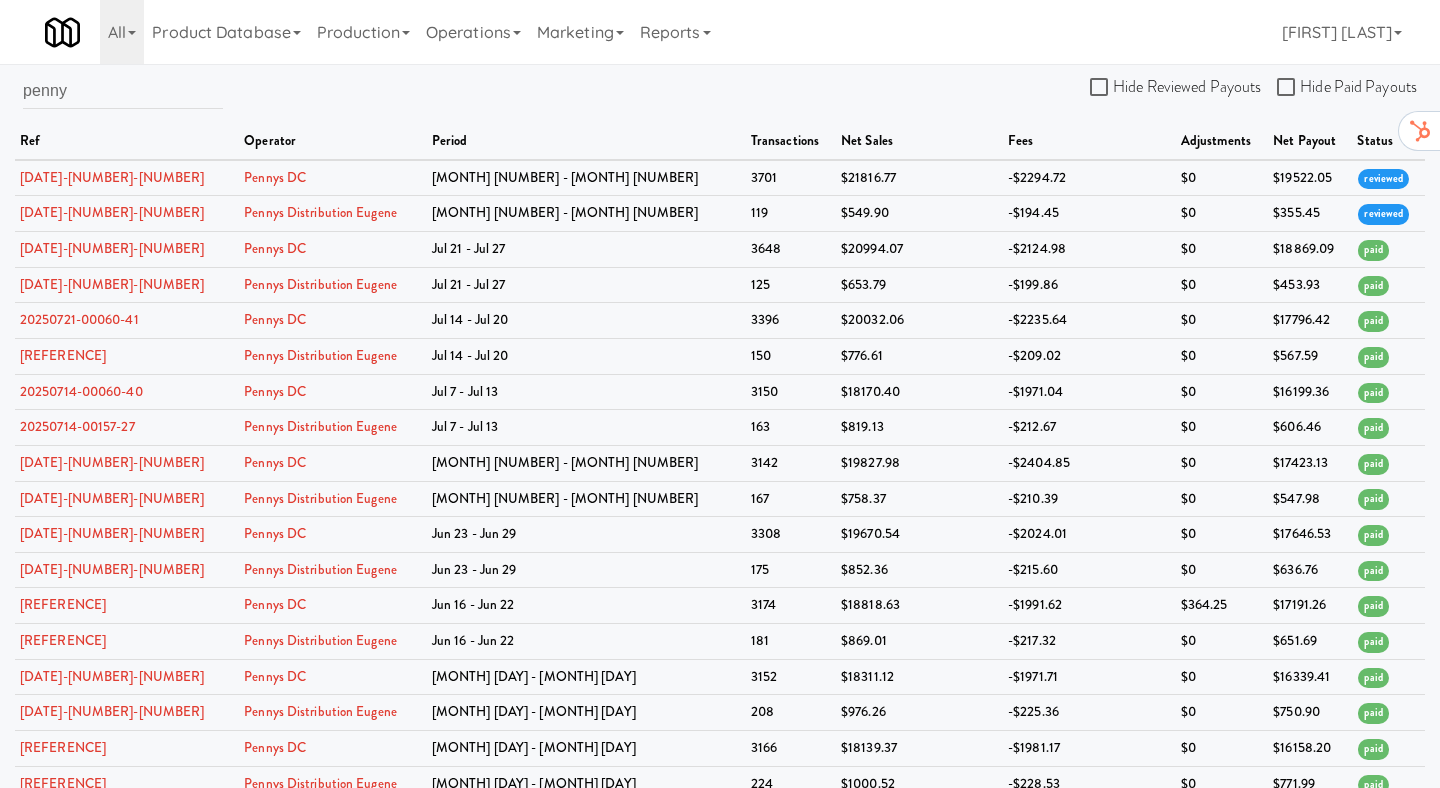 click on "penny" at bounding box center (123, 98) 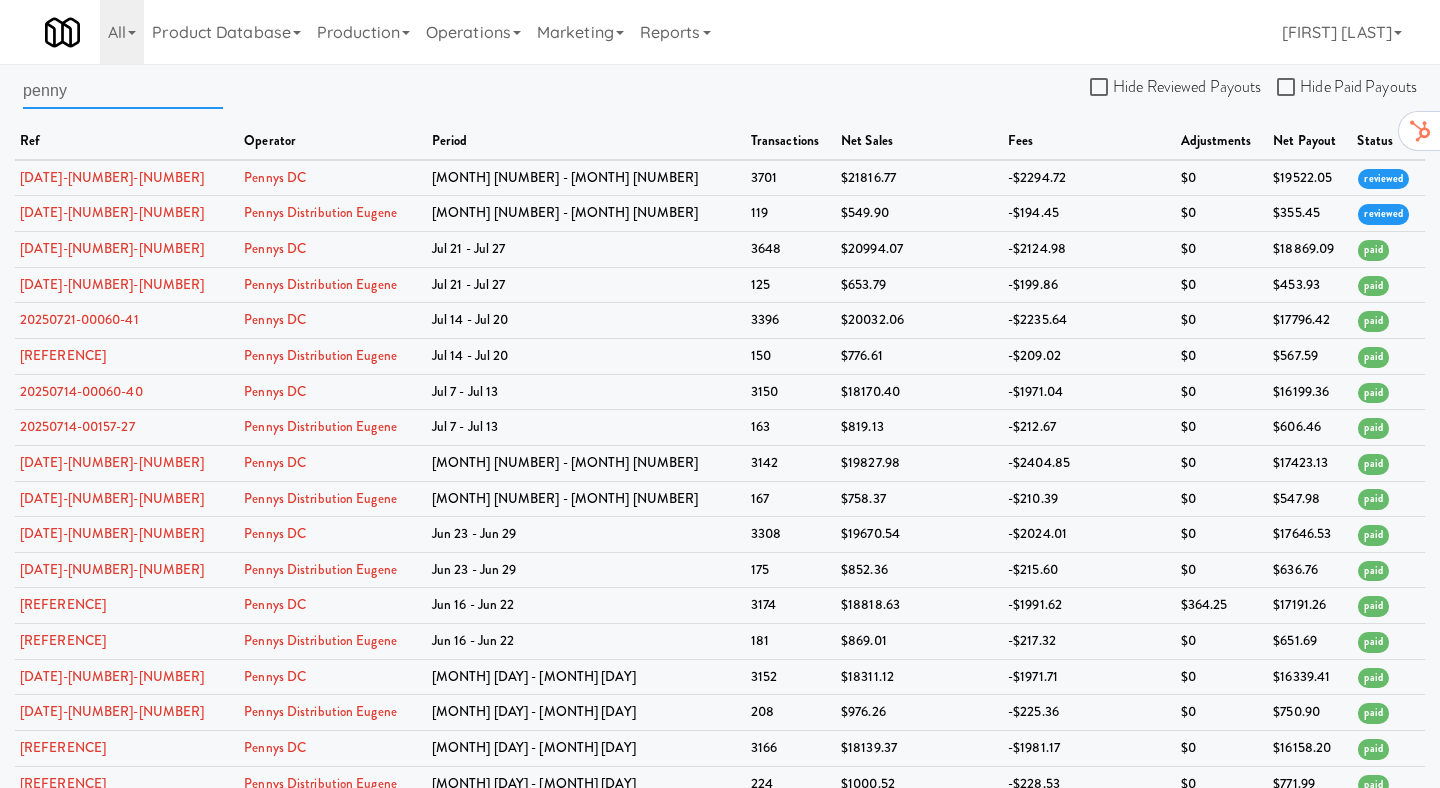 click on "penny" at bounding box center [123, 90] 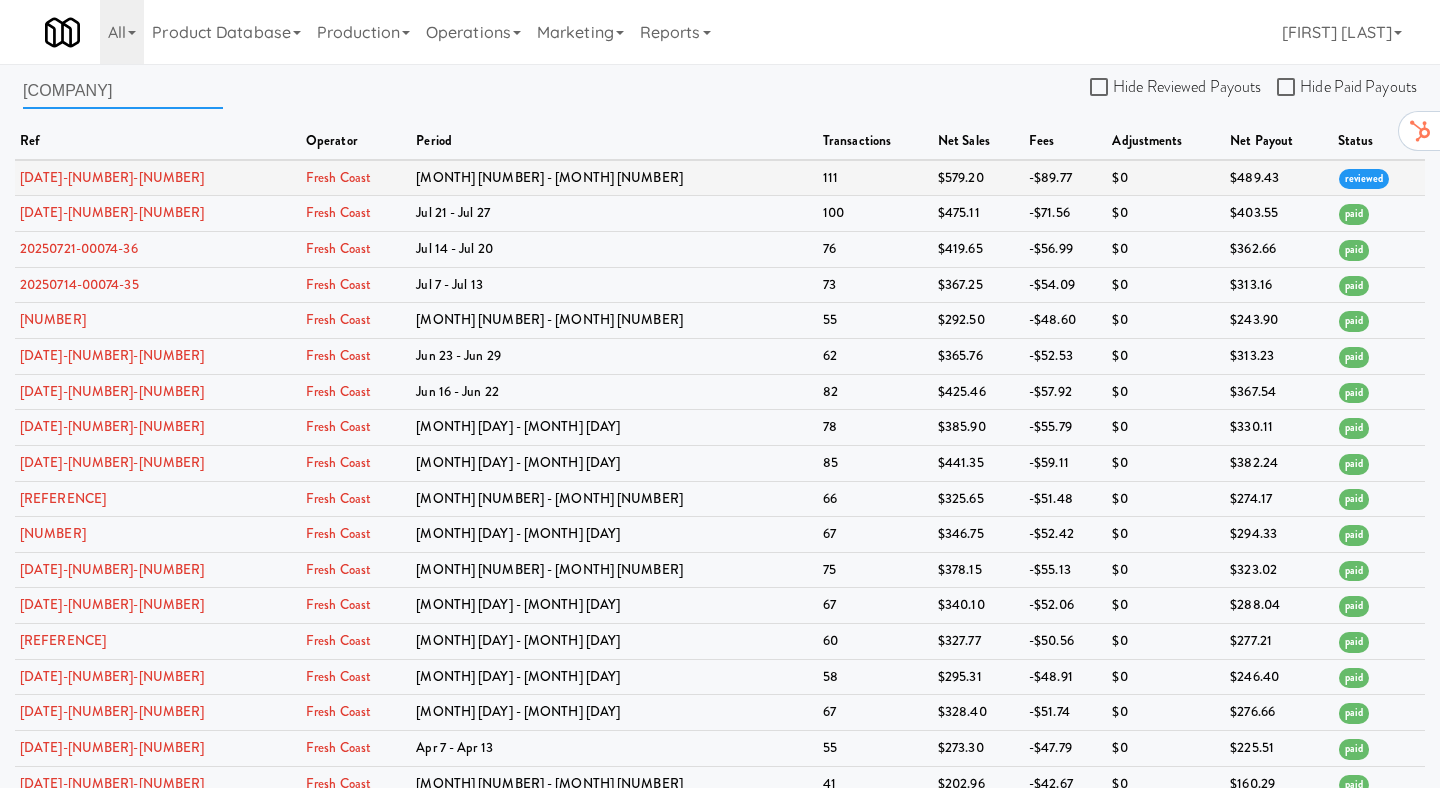 type on "[COMPANY]" 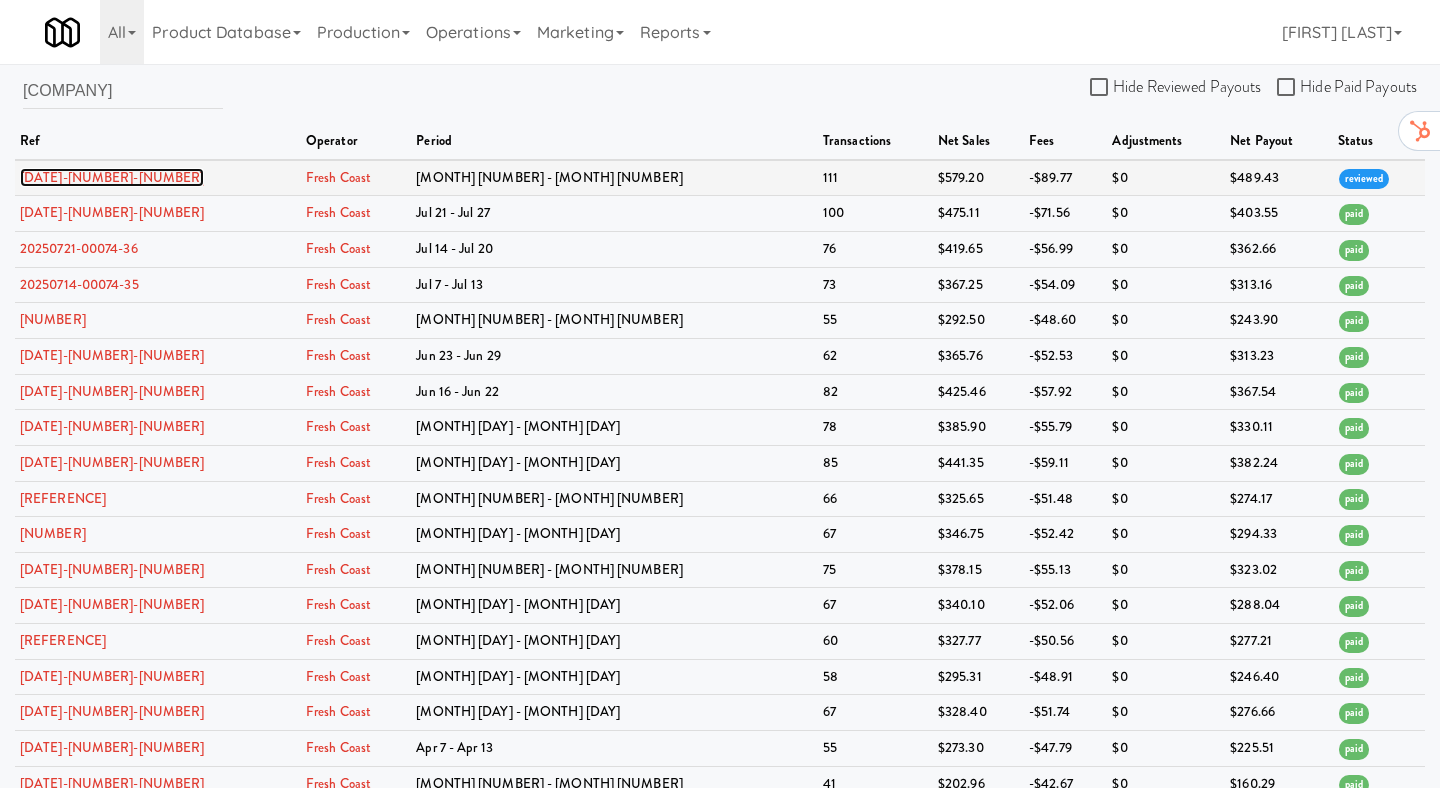 click on "[DATE]-[NUMBER]-[NUMBER]" at bounding box center [112, 177] 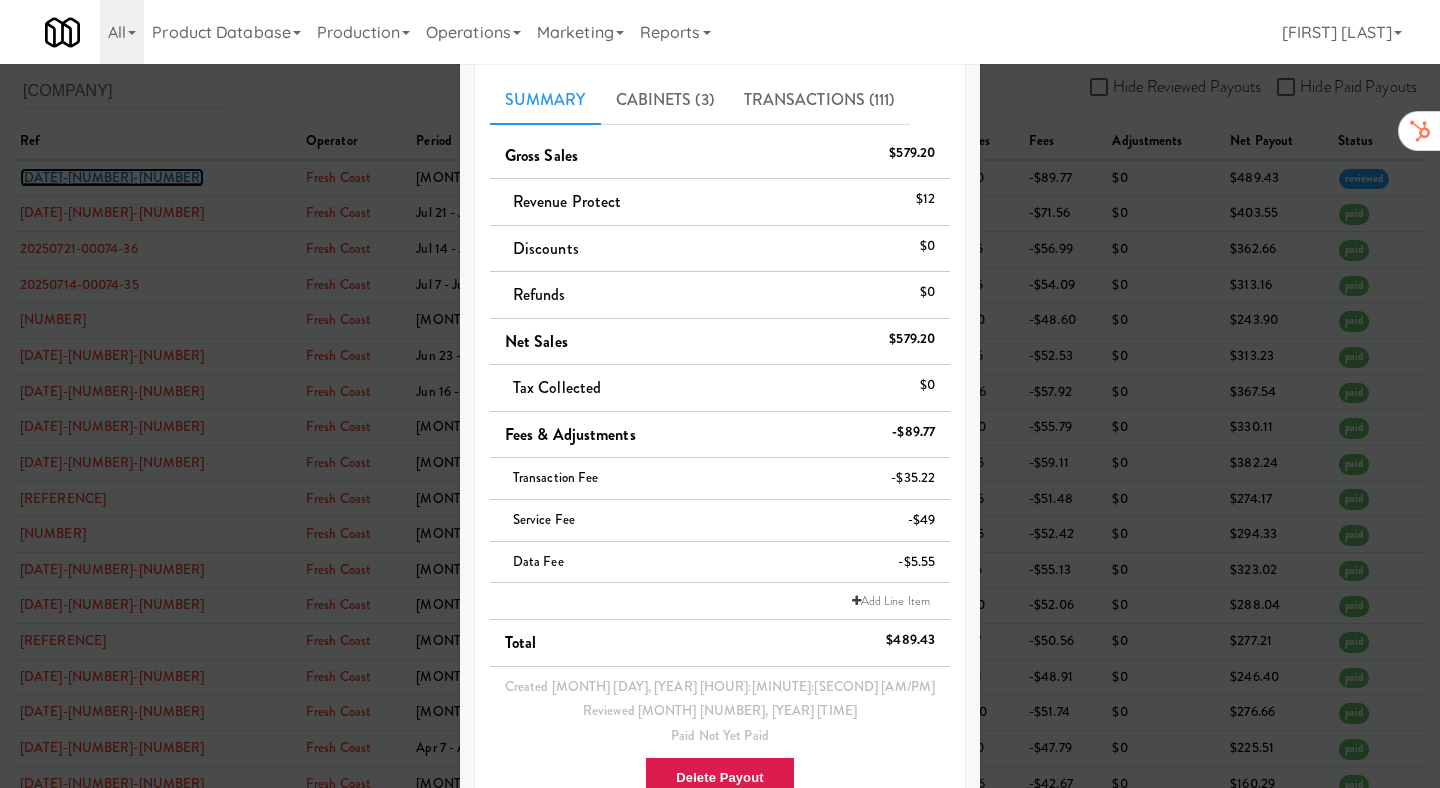 scroll, scrollTop: 193, scrollLeft: 0, axis: vertical 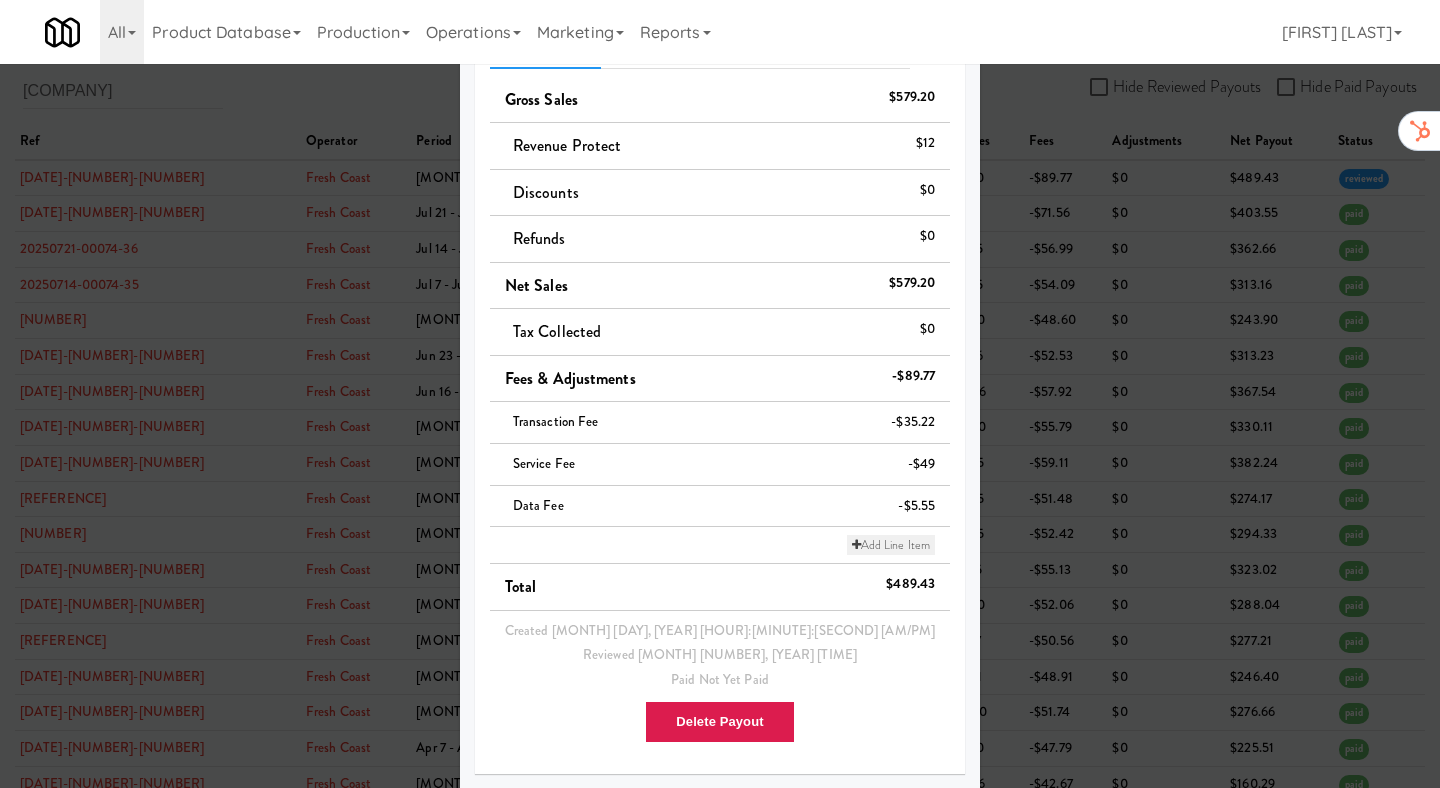 click on "Add Line Item" at bounding box center [891, 545] 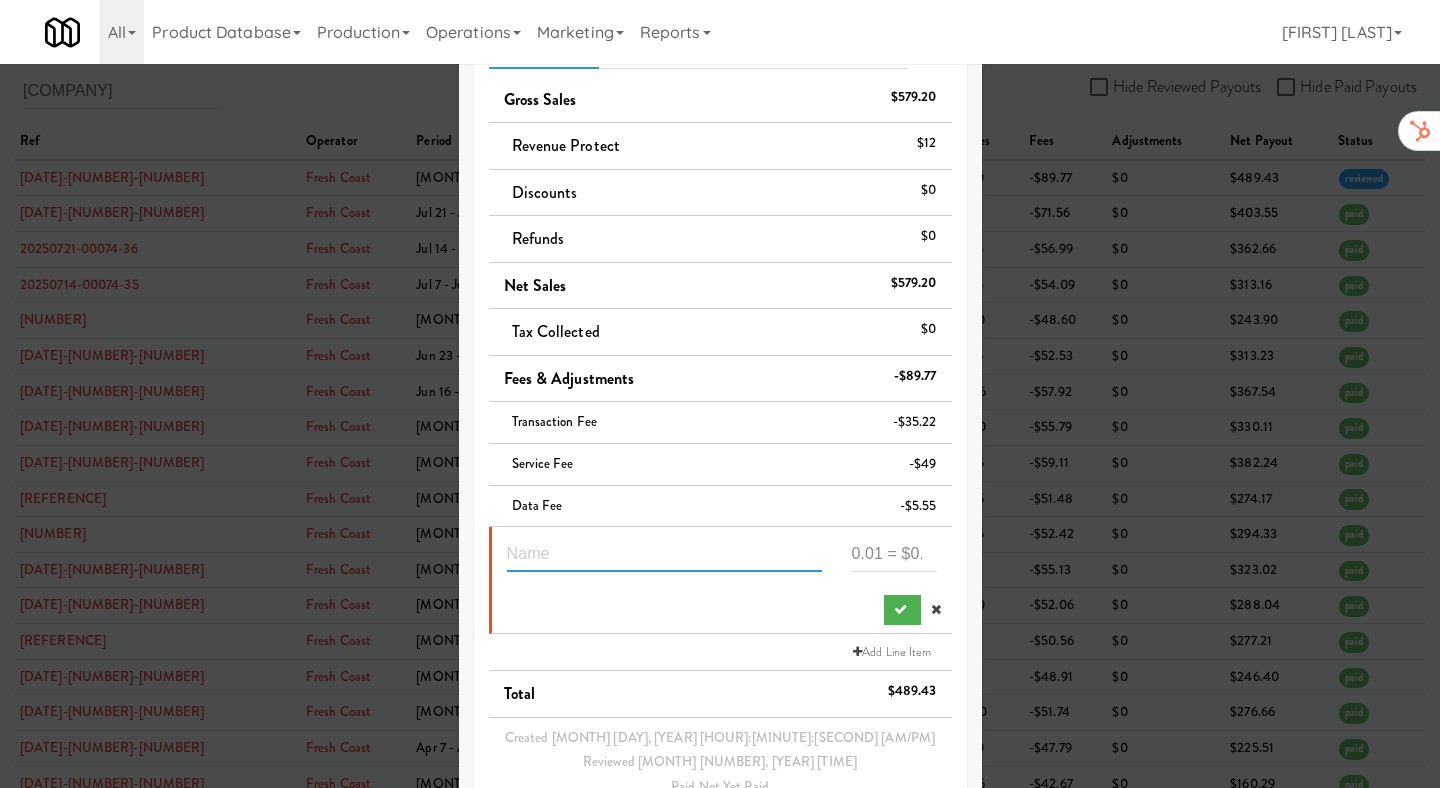 click at bounding box center [664, 553] 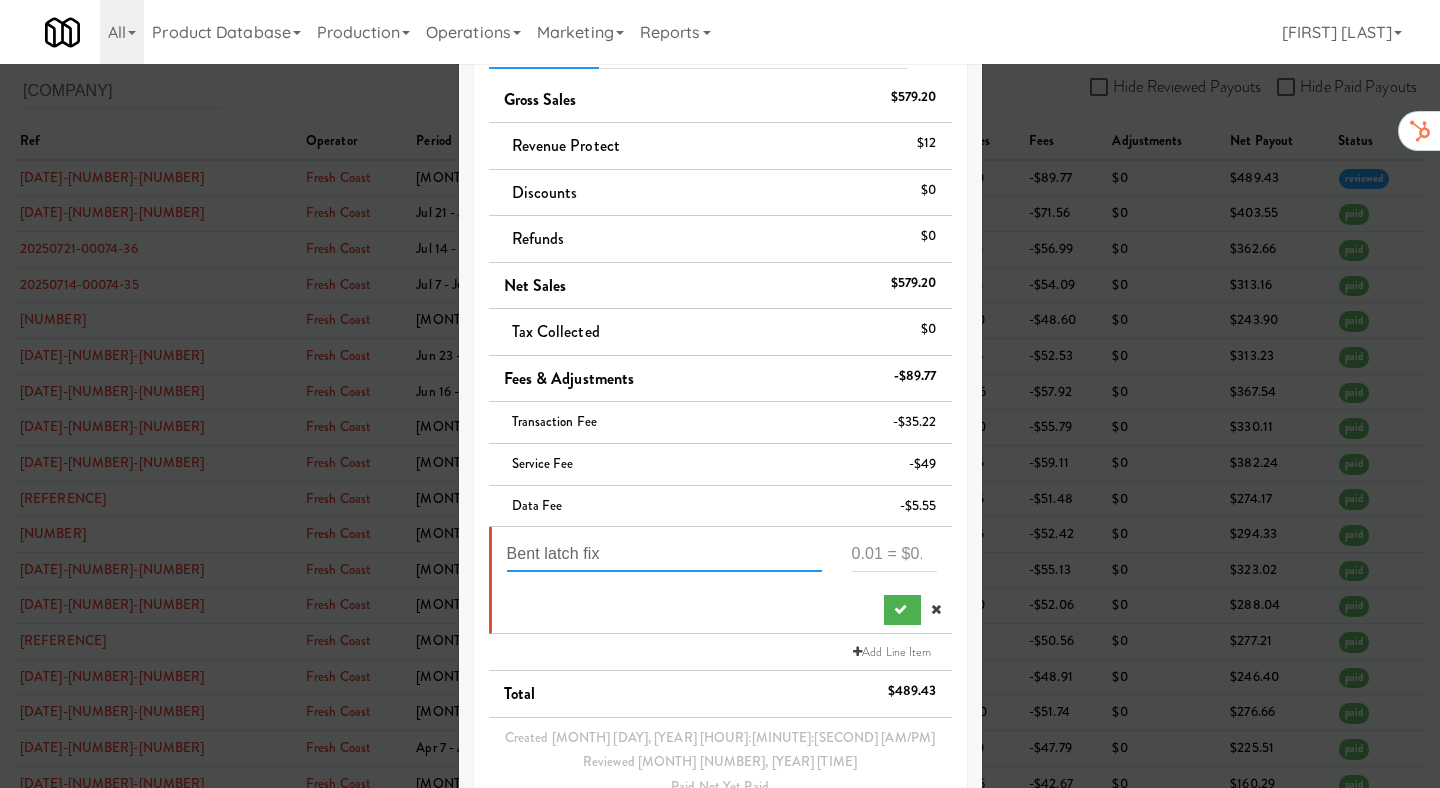 type on "Bent latch fix" 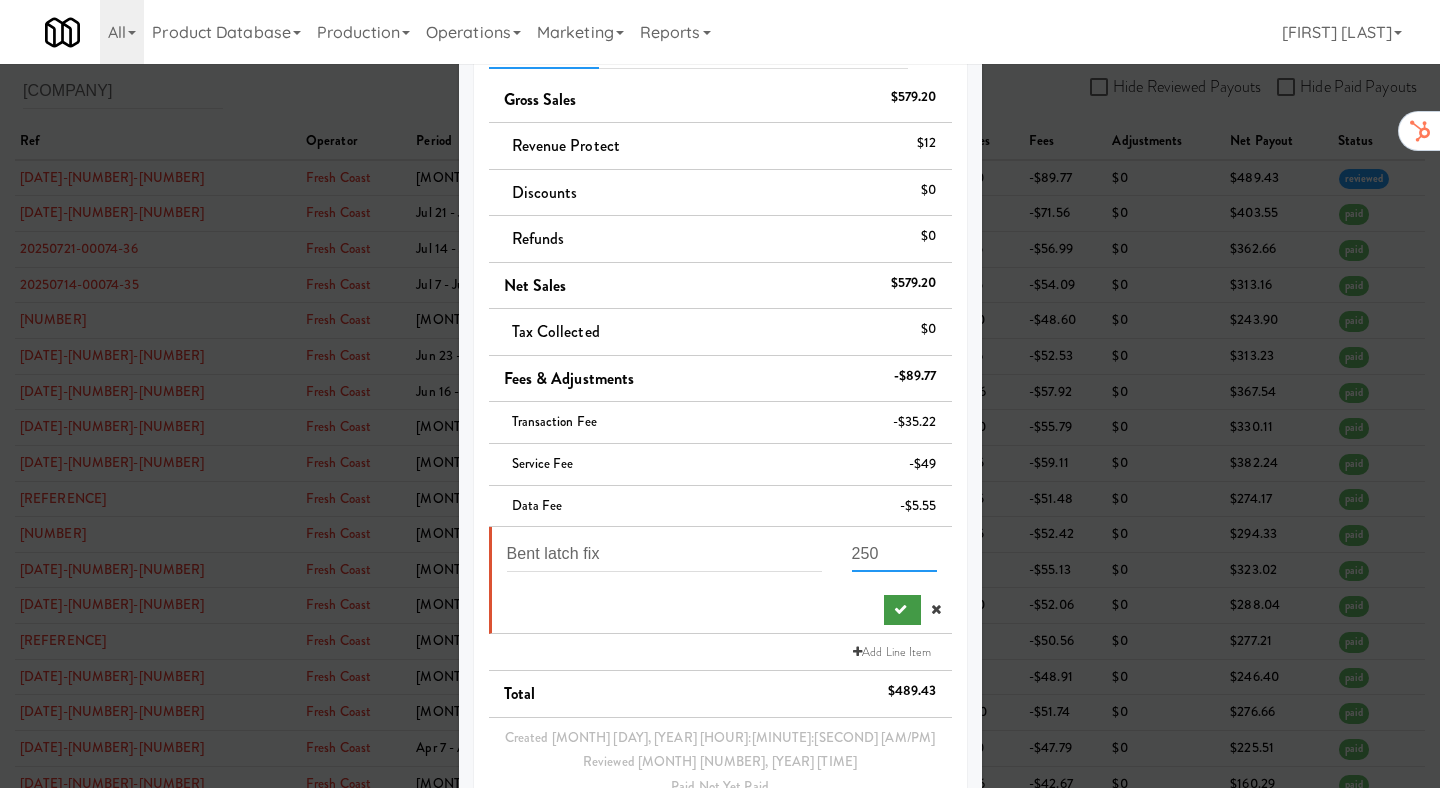type on "250" 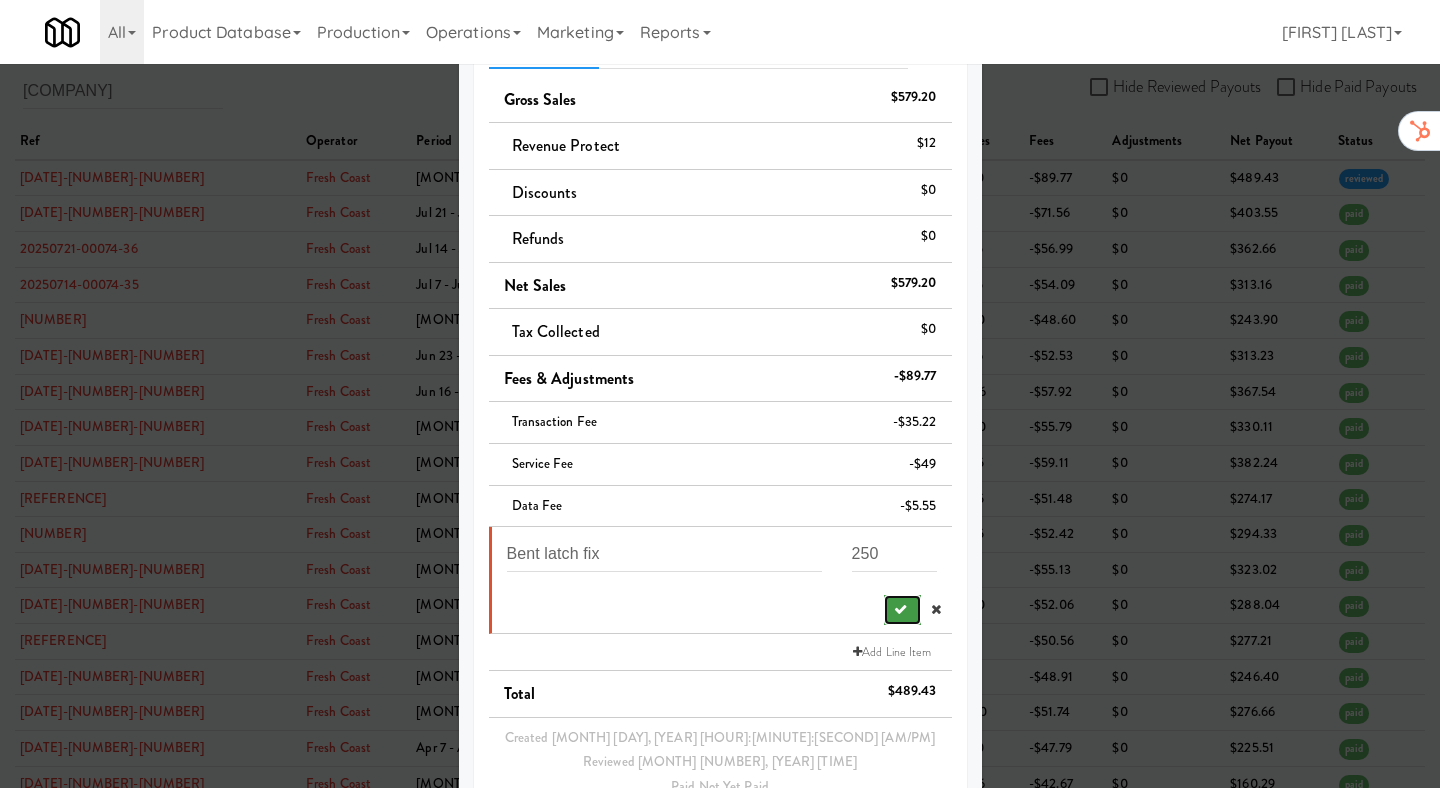 click at bounding box center (900, 609) 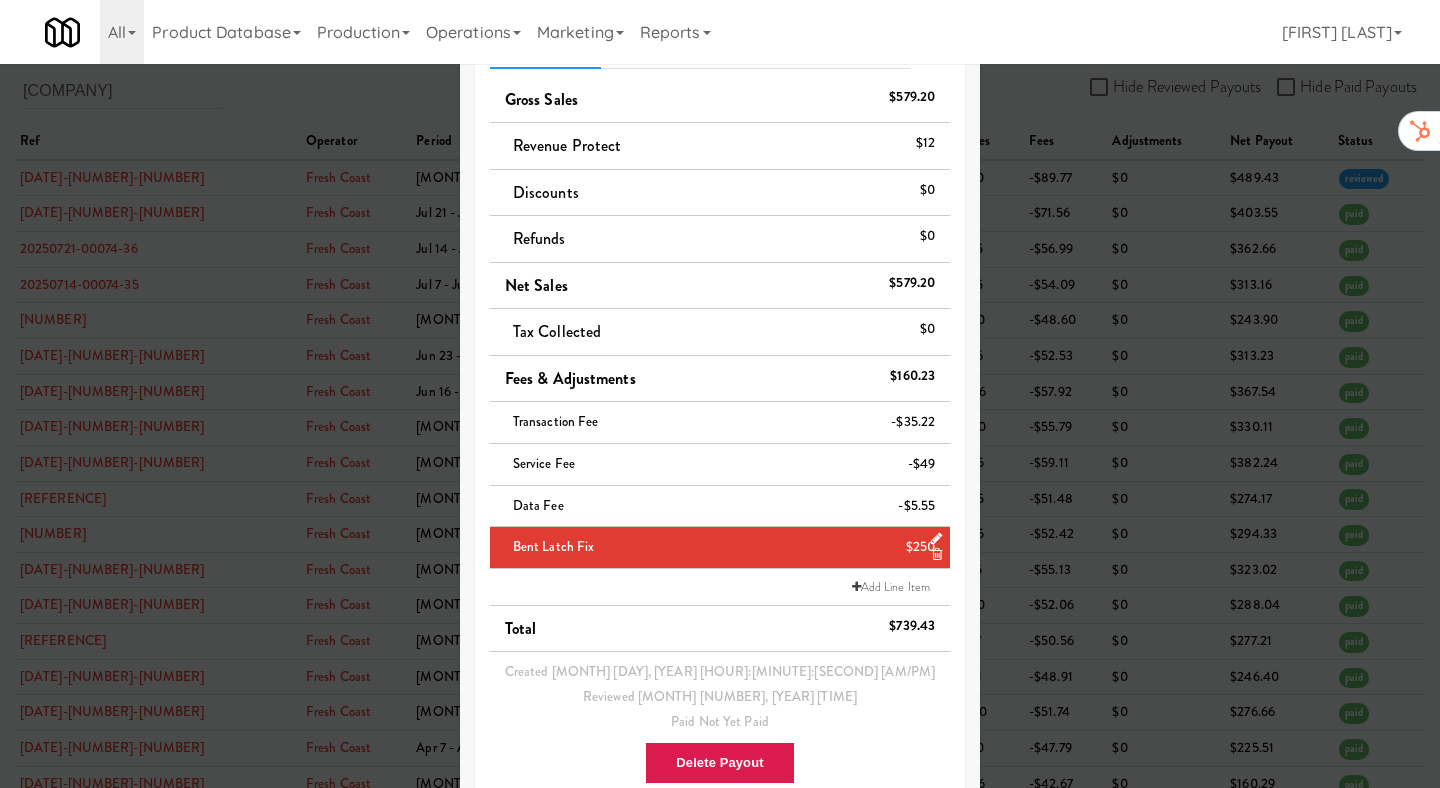 scroll, scrollTop: 235, scrollLeft: 0, axis: vertical 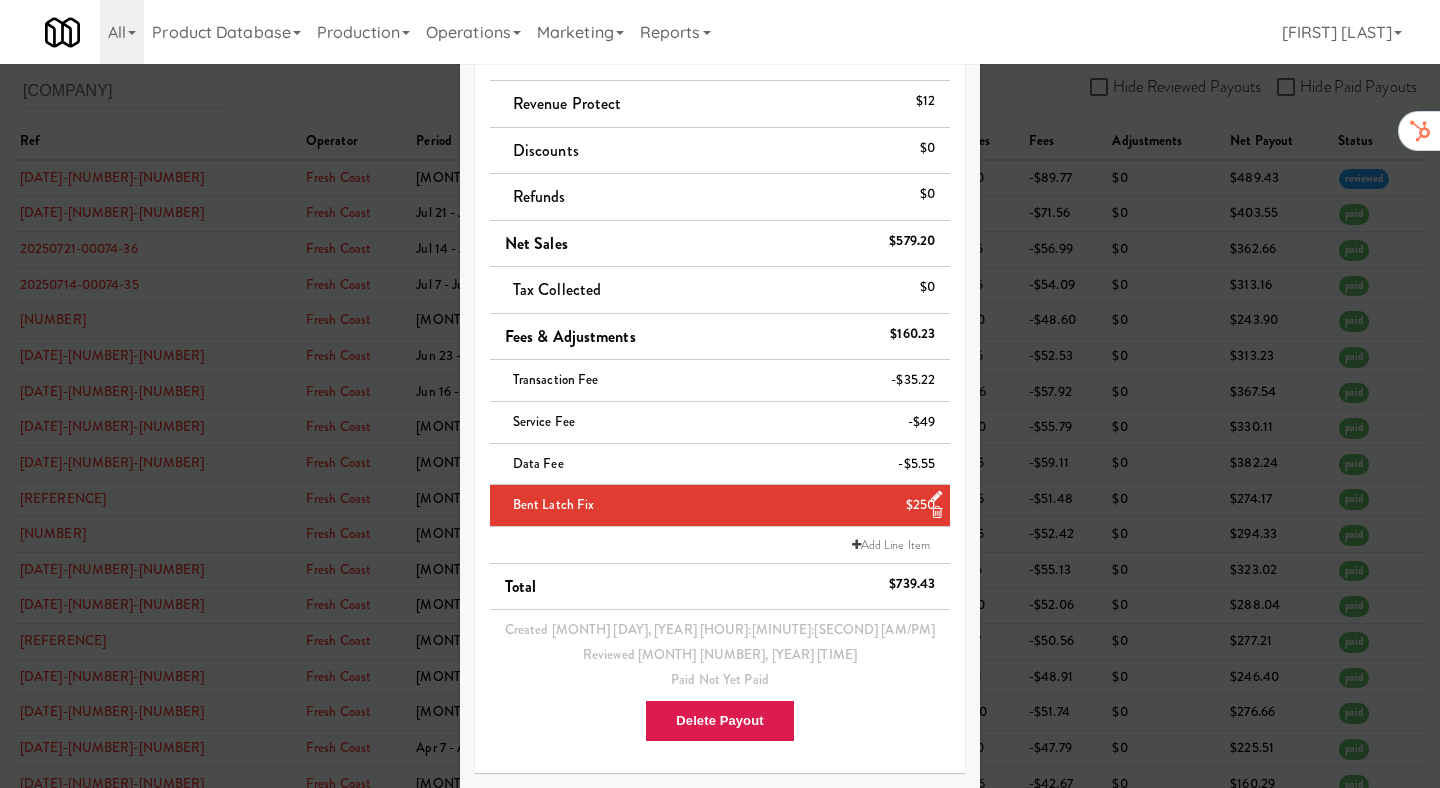 click at bounding box center (720, 394) 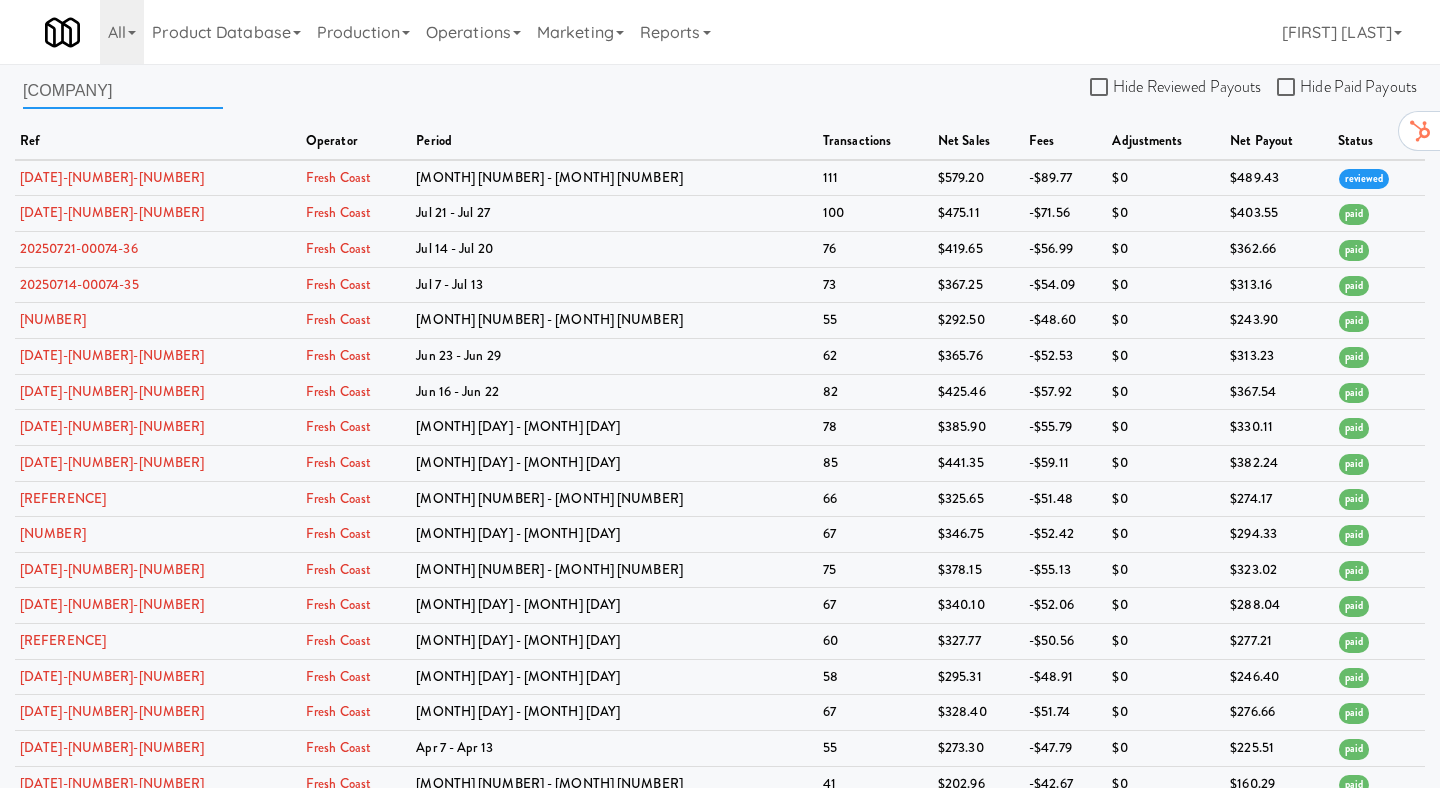 click on "[COMPANY]" at bounding box center (123, 90) 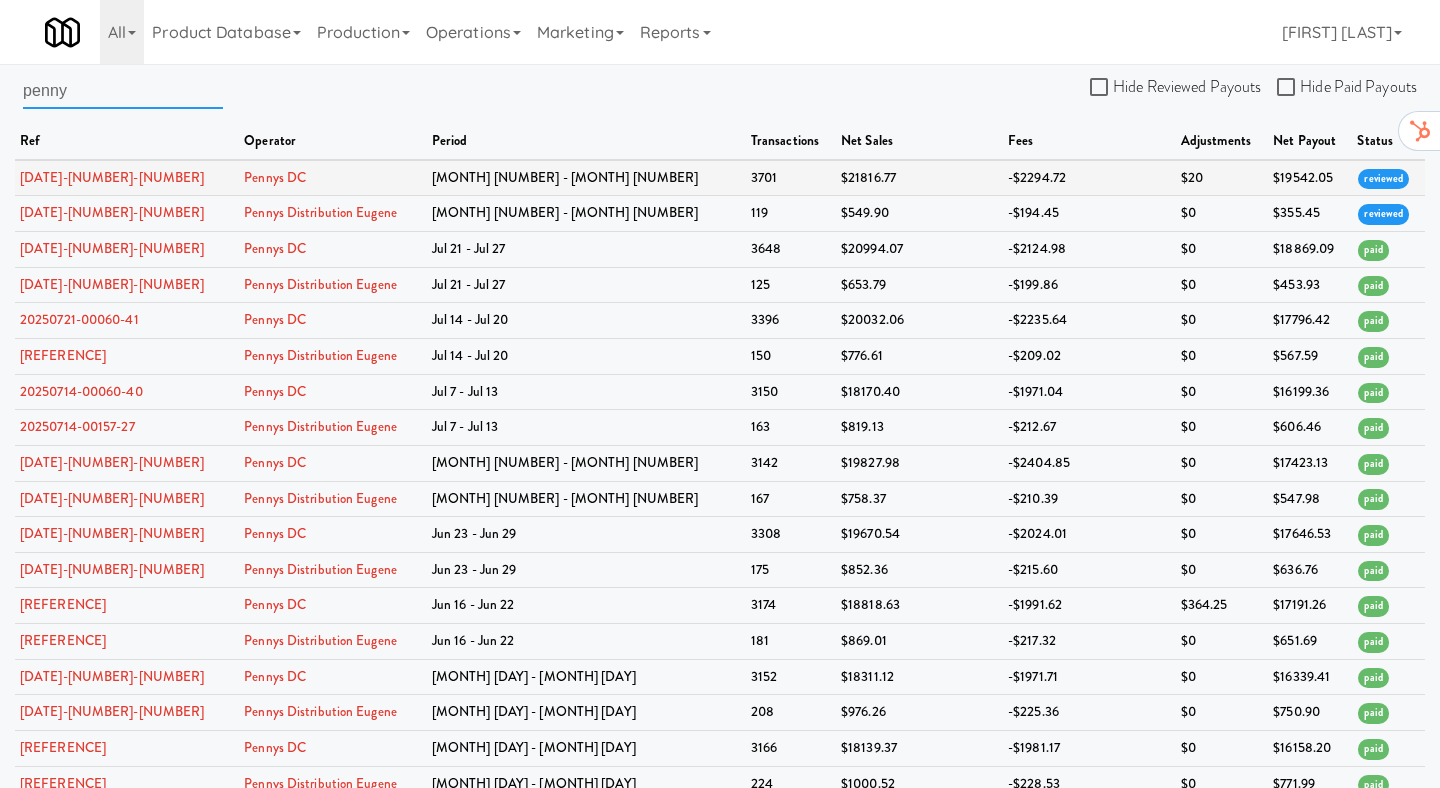 type on "penny" 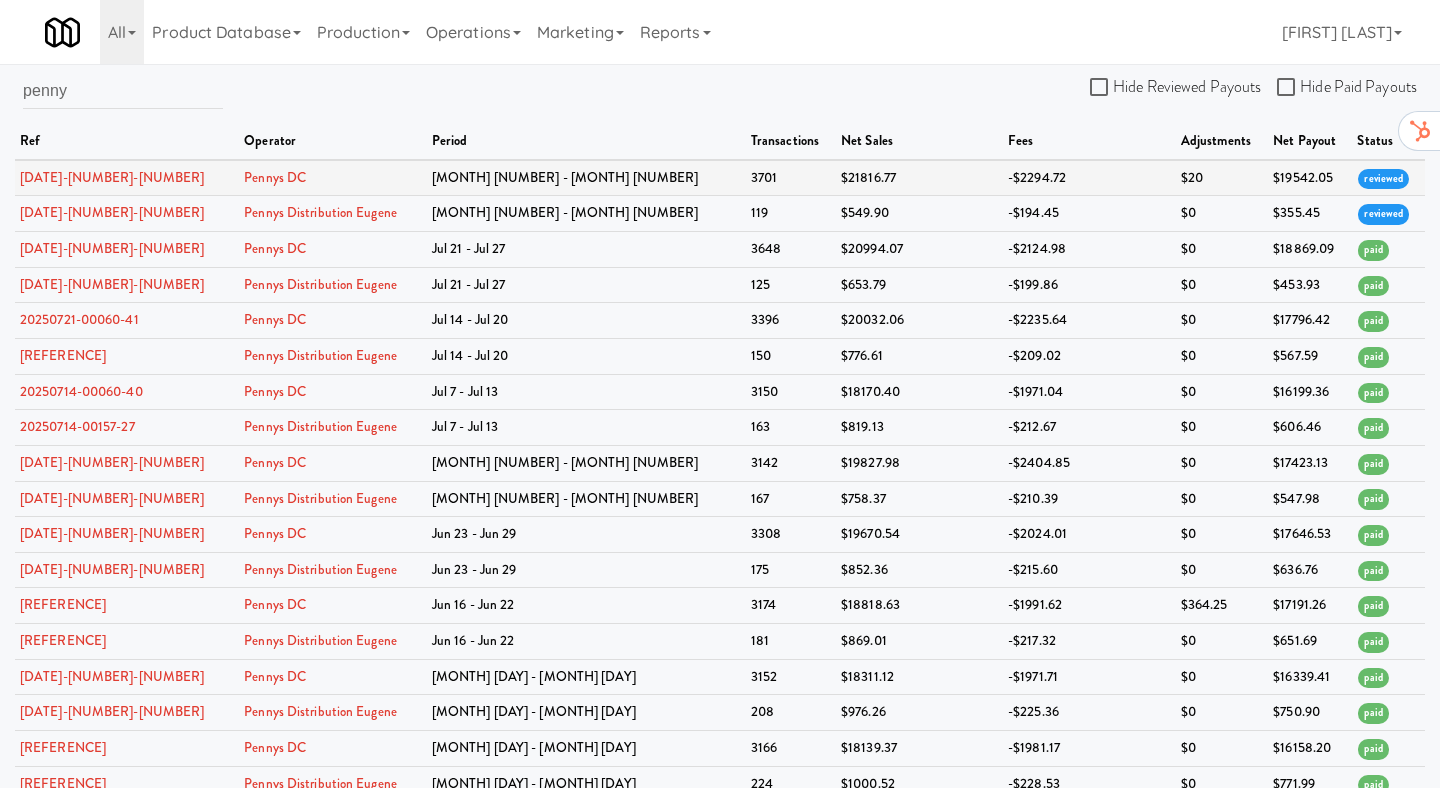 click on "[DATE]-[NUMBER]-[NUMBER]" at bounding box center (127, 178) 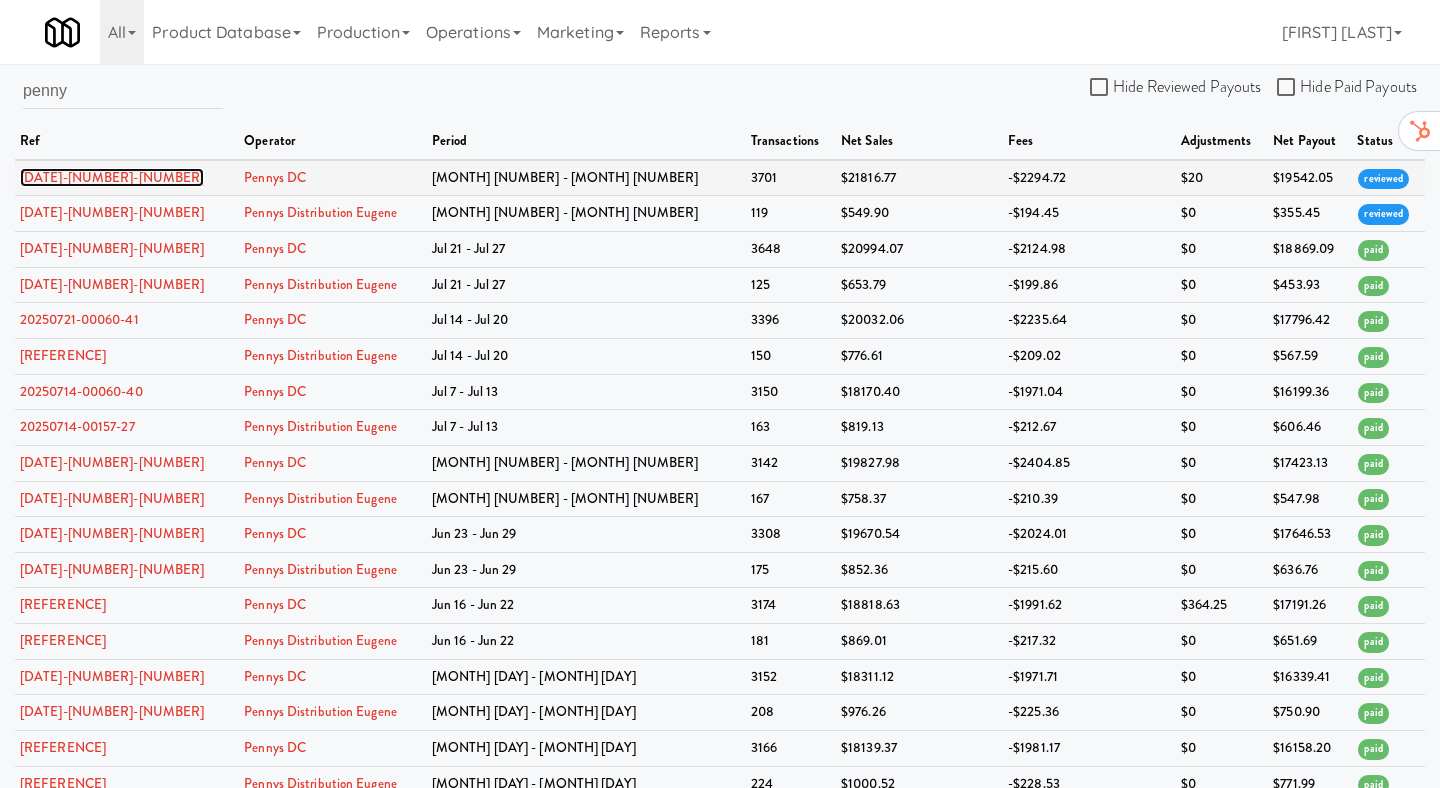 click on "[DATE]-[NUMBER]-[NUMBER]" at bounding box center [112, 177] 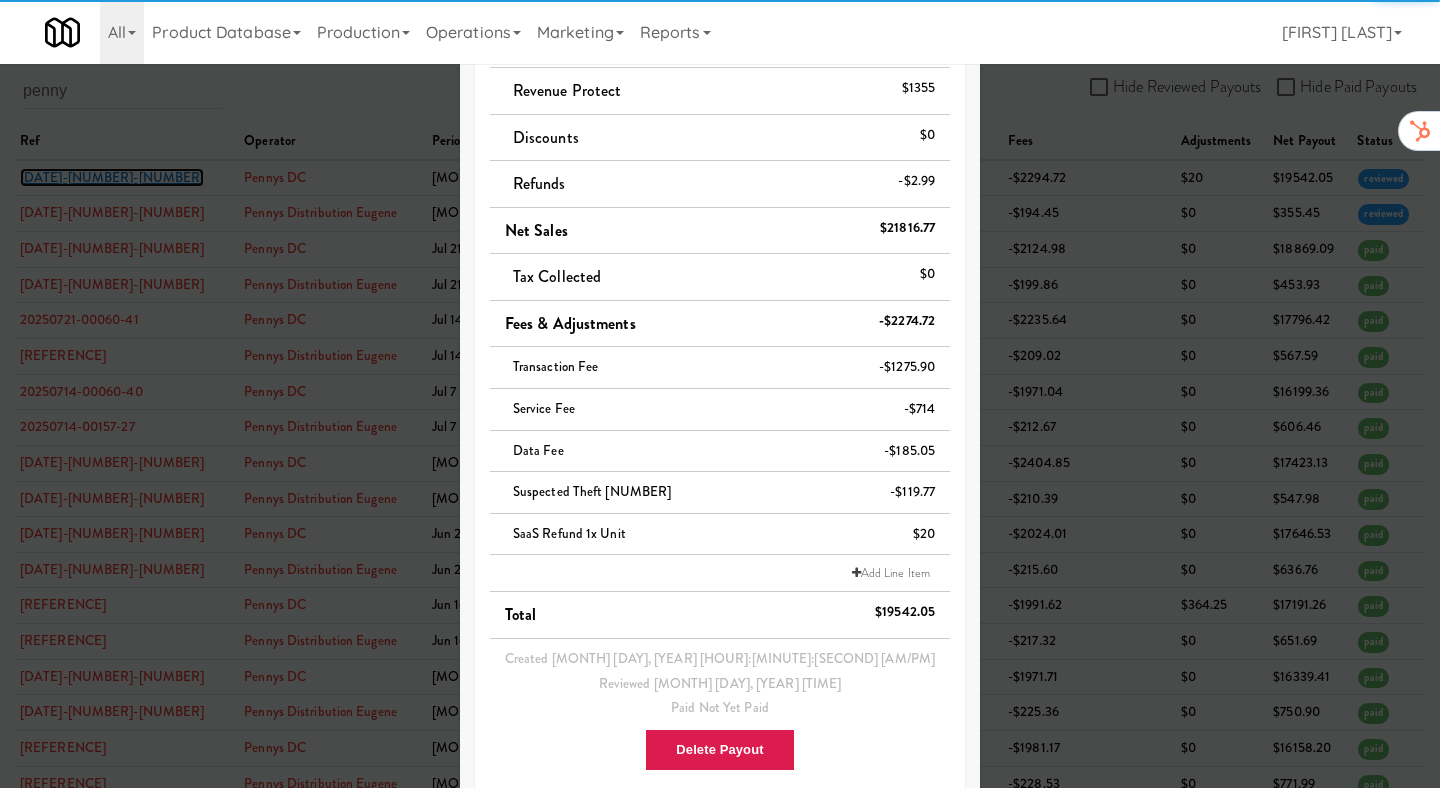 scroll, scrollTop: 277, scrollLeft: 0, axis: vertical 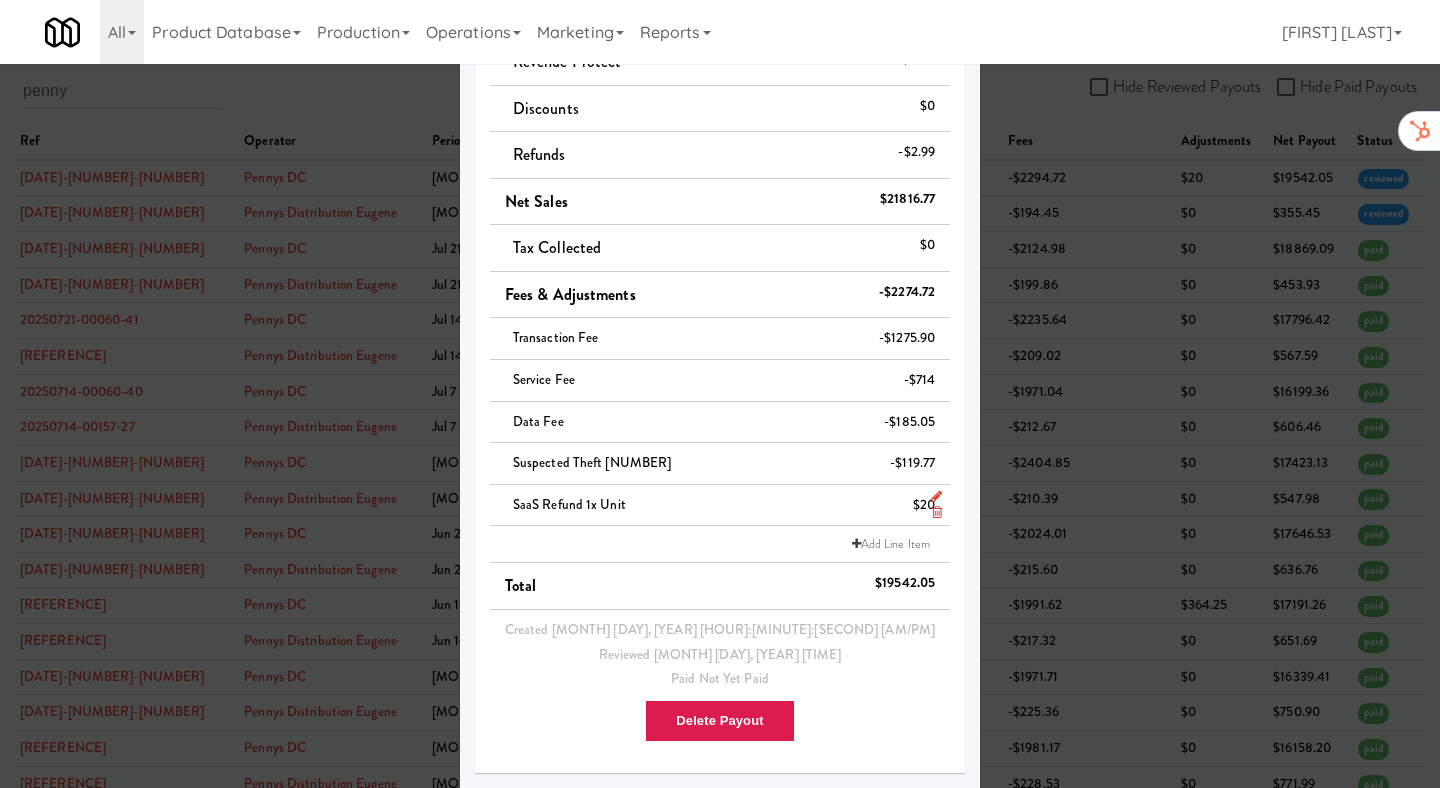 click at bounding box center [936, 496] 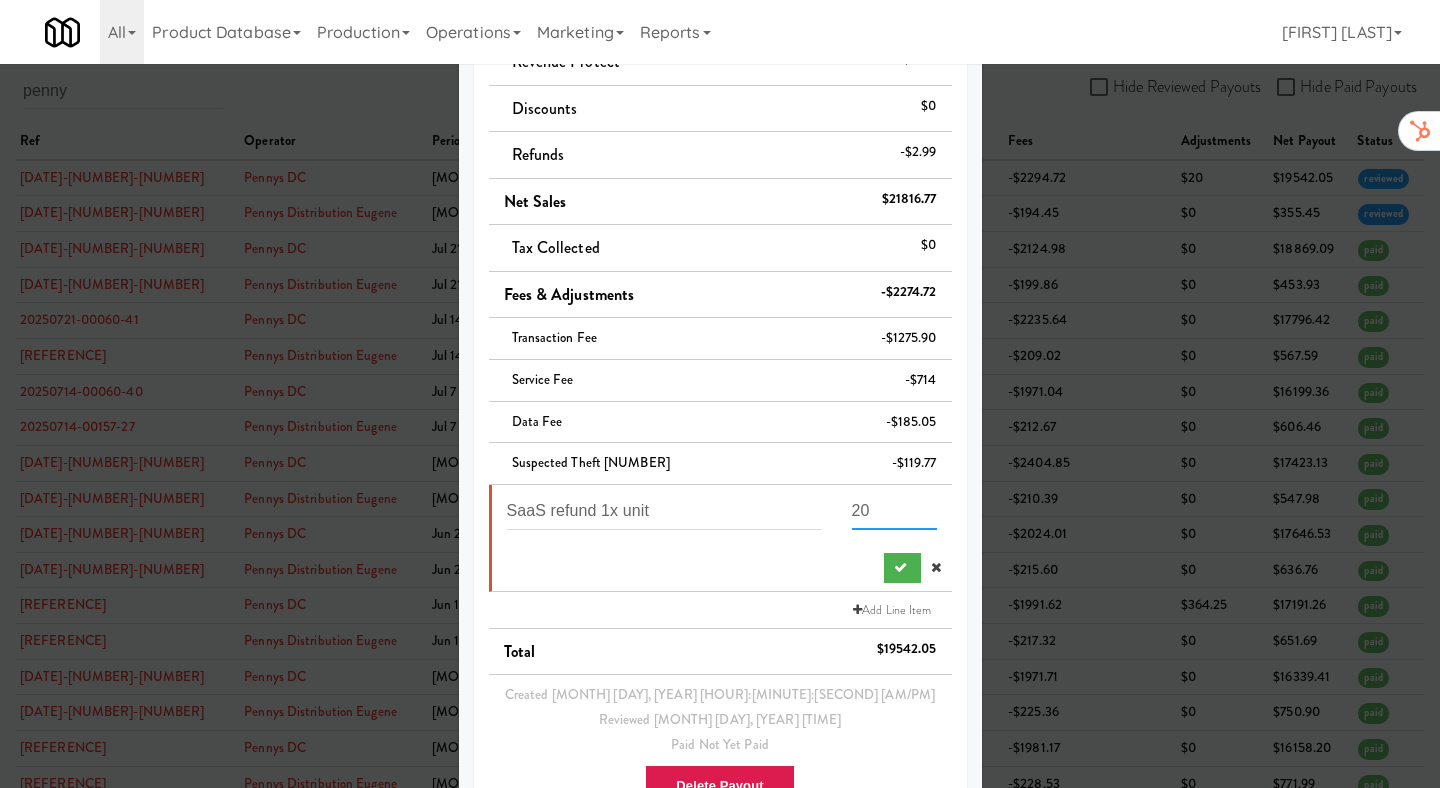click on "20" at bounding box center (894, 511) 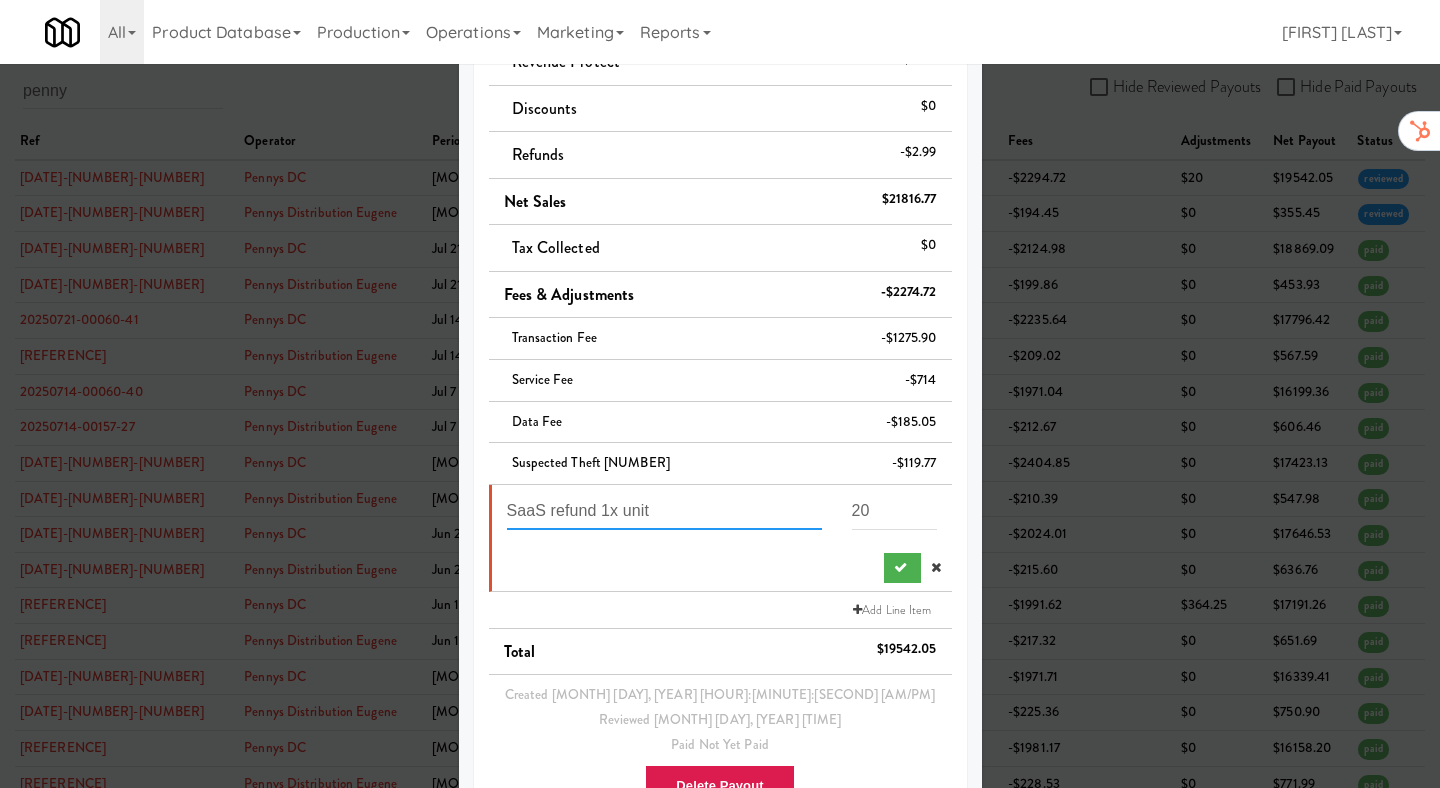drag, startPoint x: 692, startPoint y: 517, endPoint x: 609, endPoint y: 508, distance: 83.48653 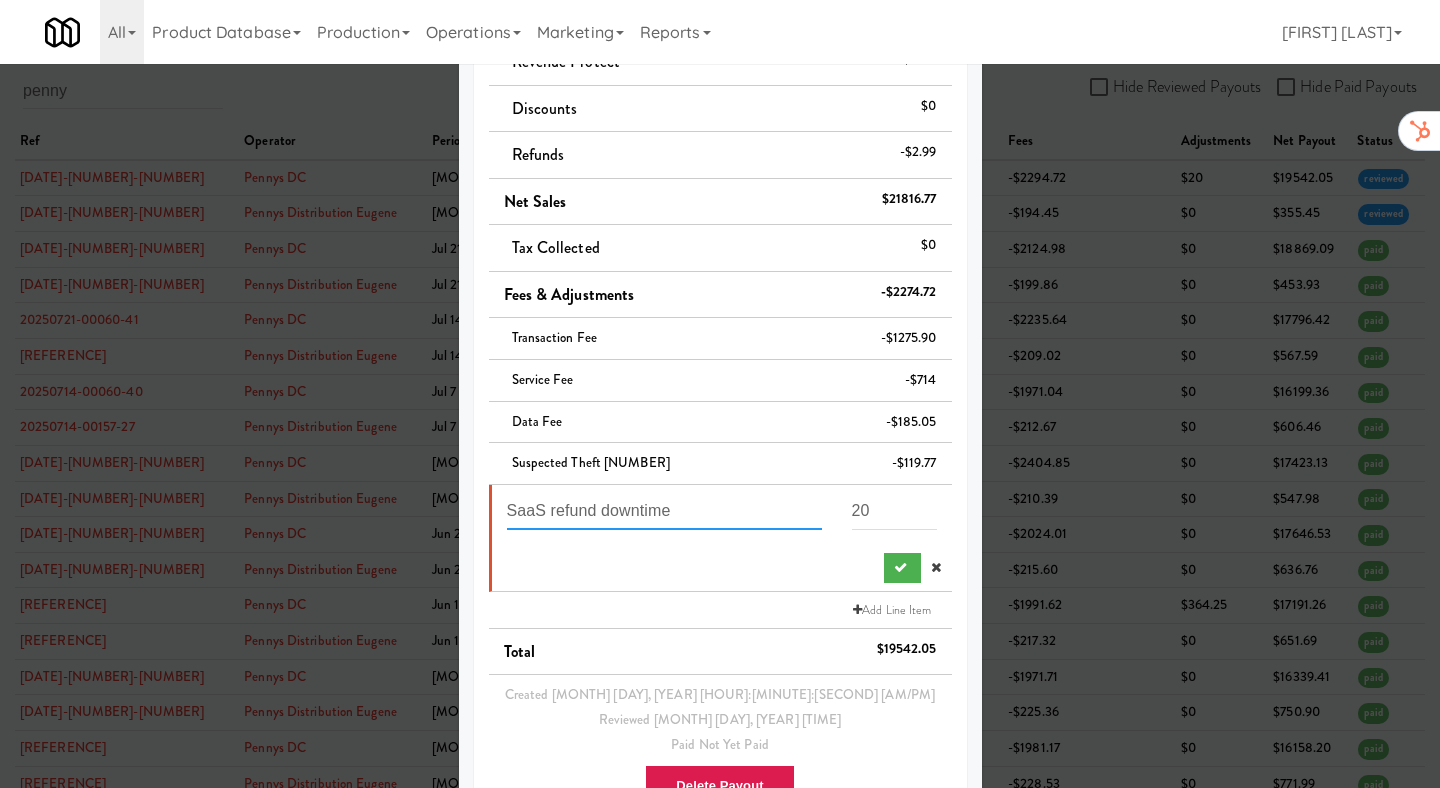 type on "SaaS refund downtime" 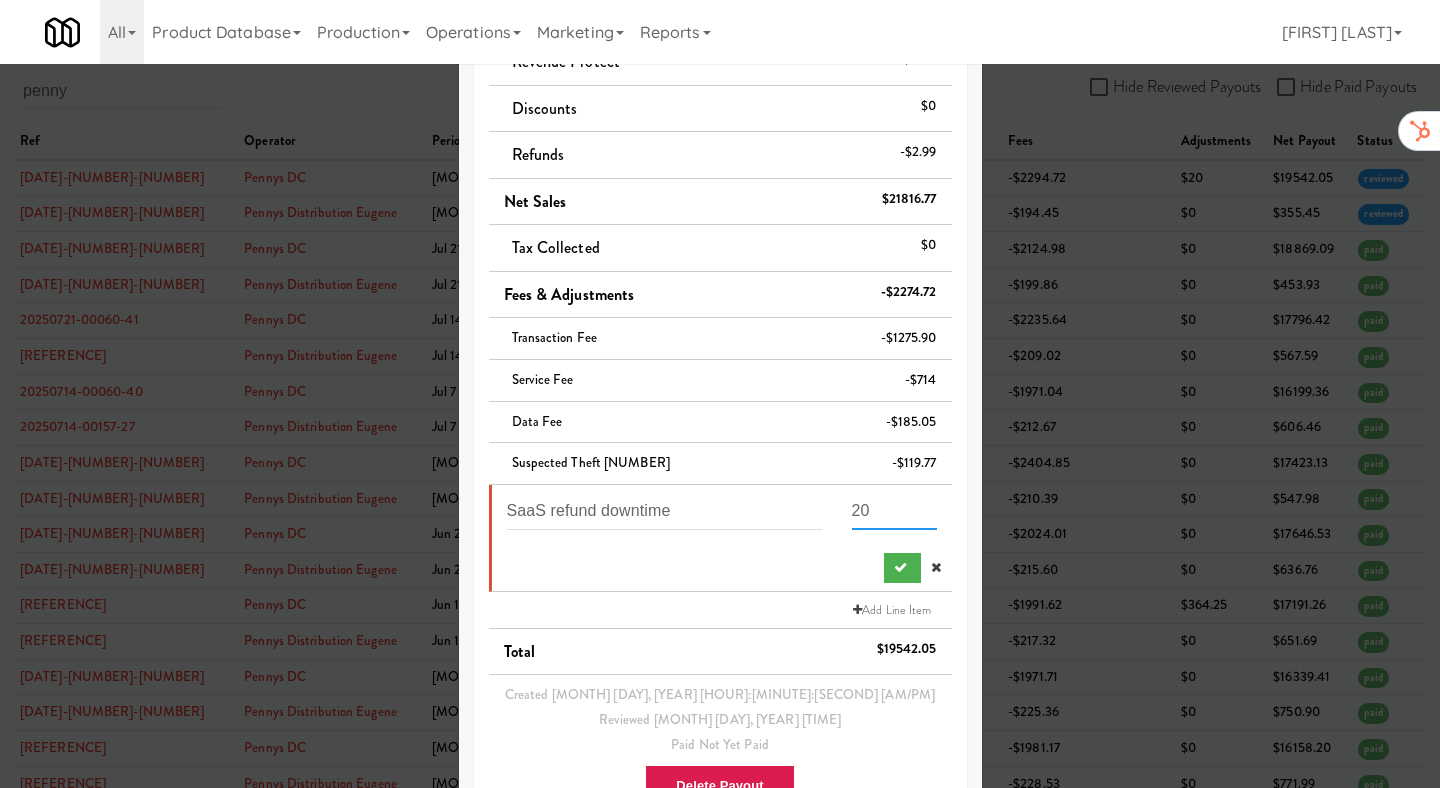 click on "20" at bounding box center [894, 511] 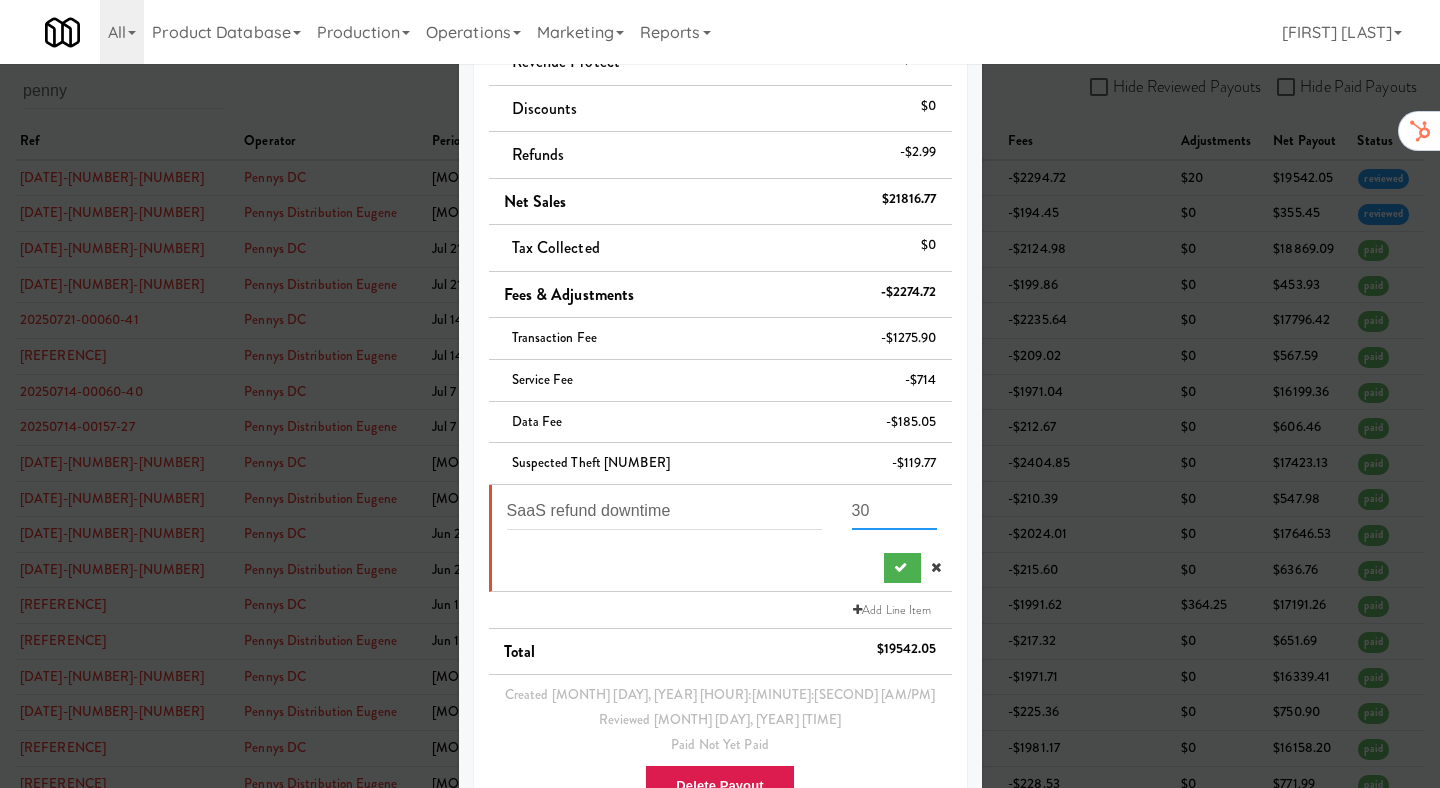 type on "3" 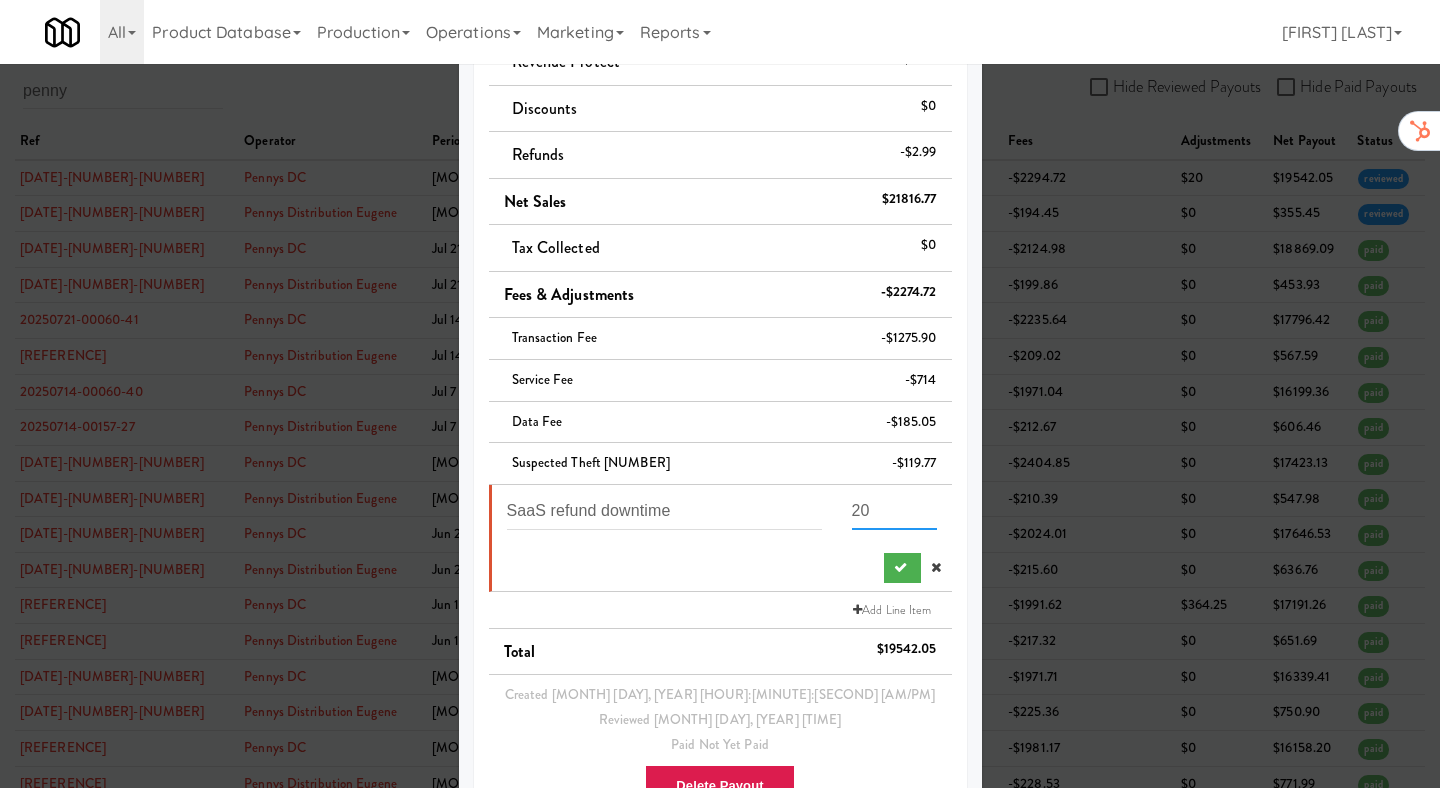 type on "2" 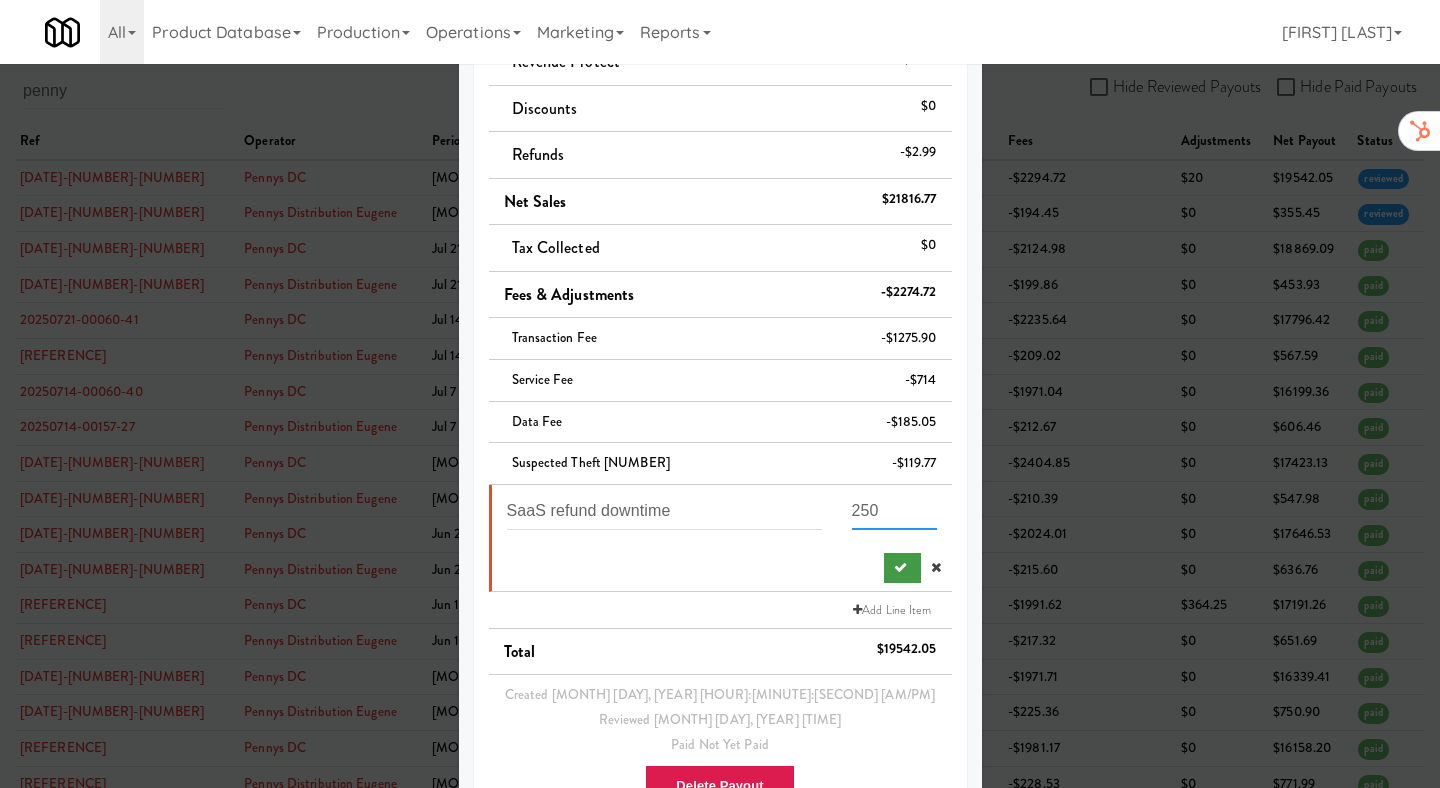 type on "250" 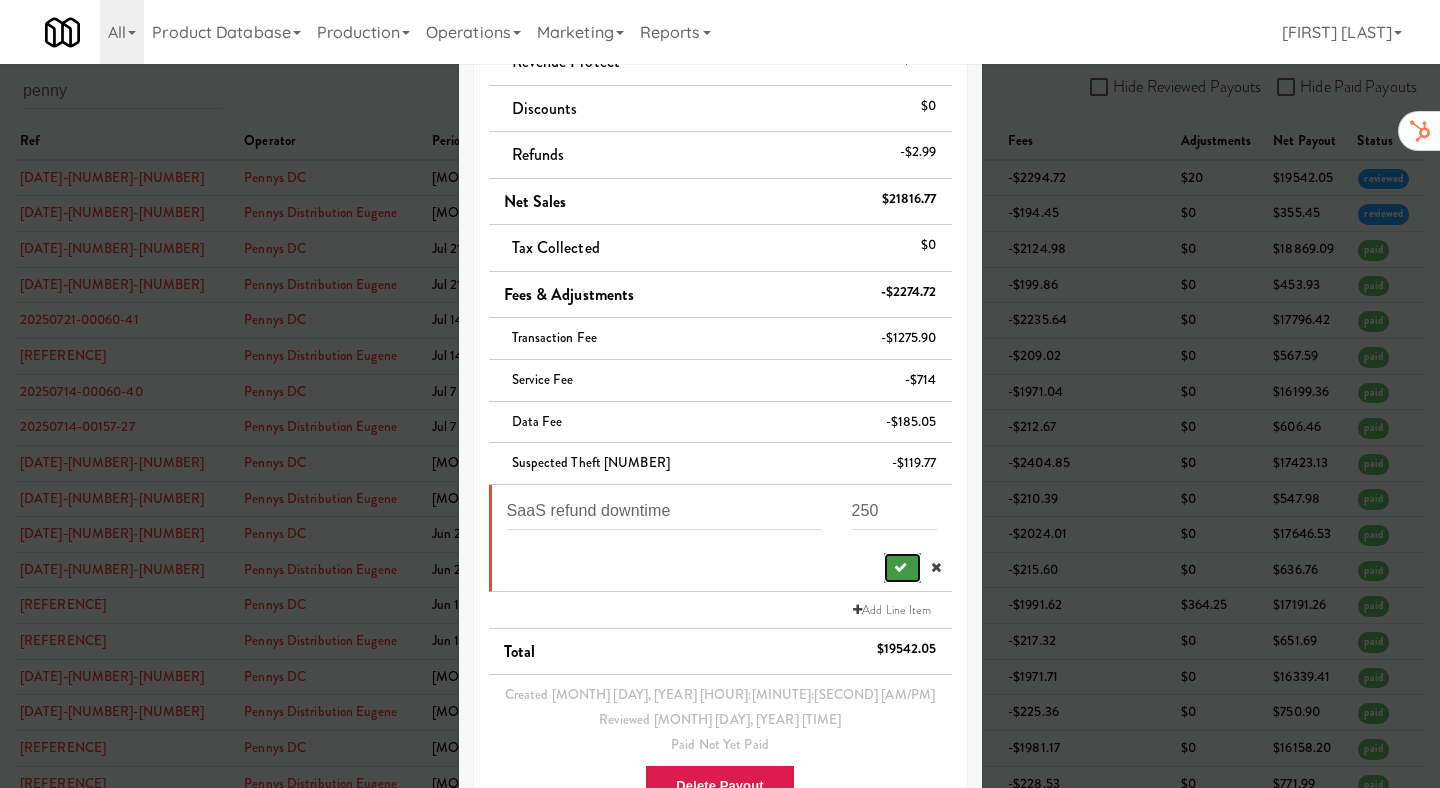 click at bounding box center (900, 567) 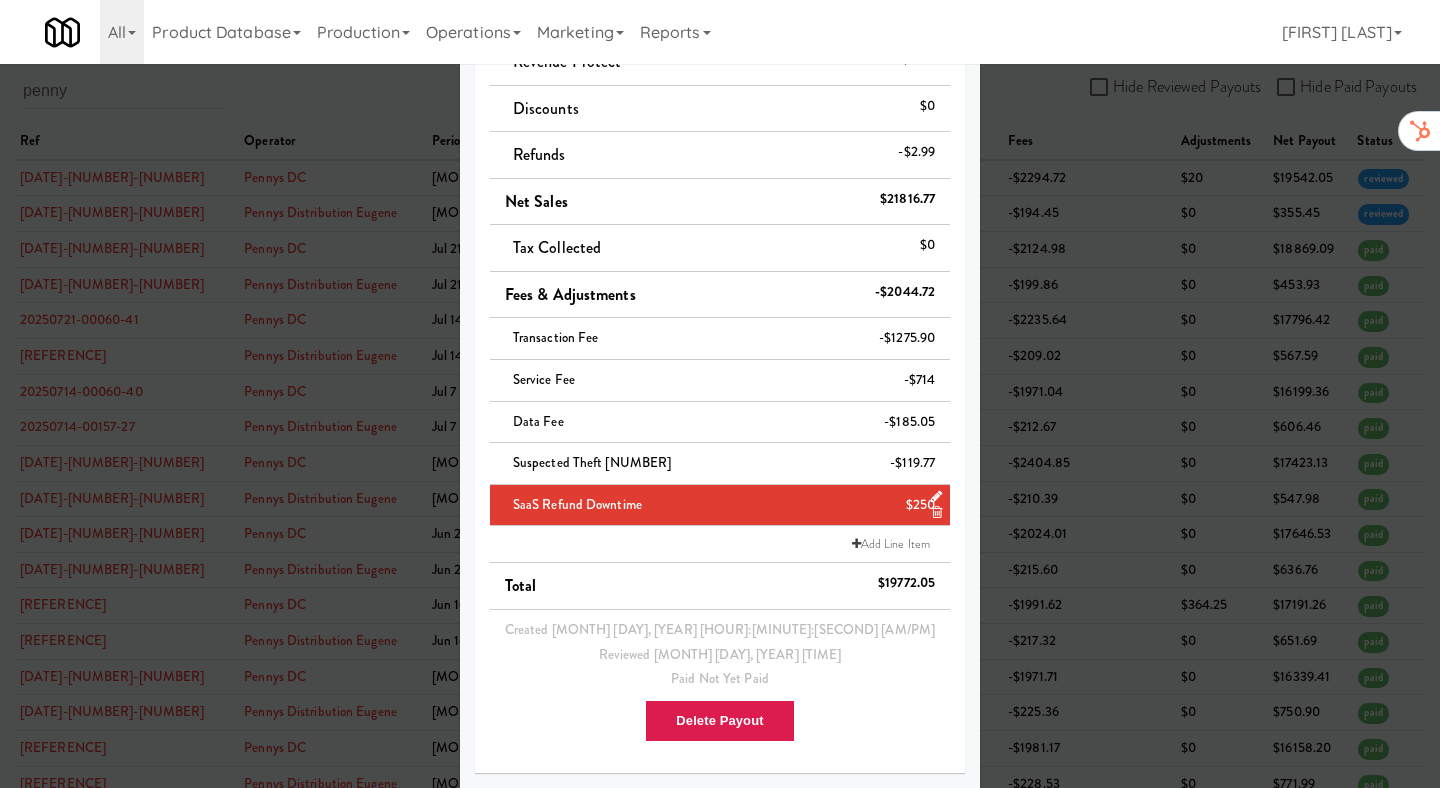 click at bounding box center [720, 394] 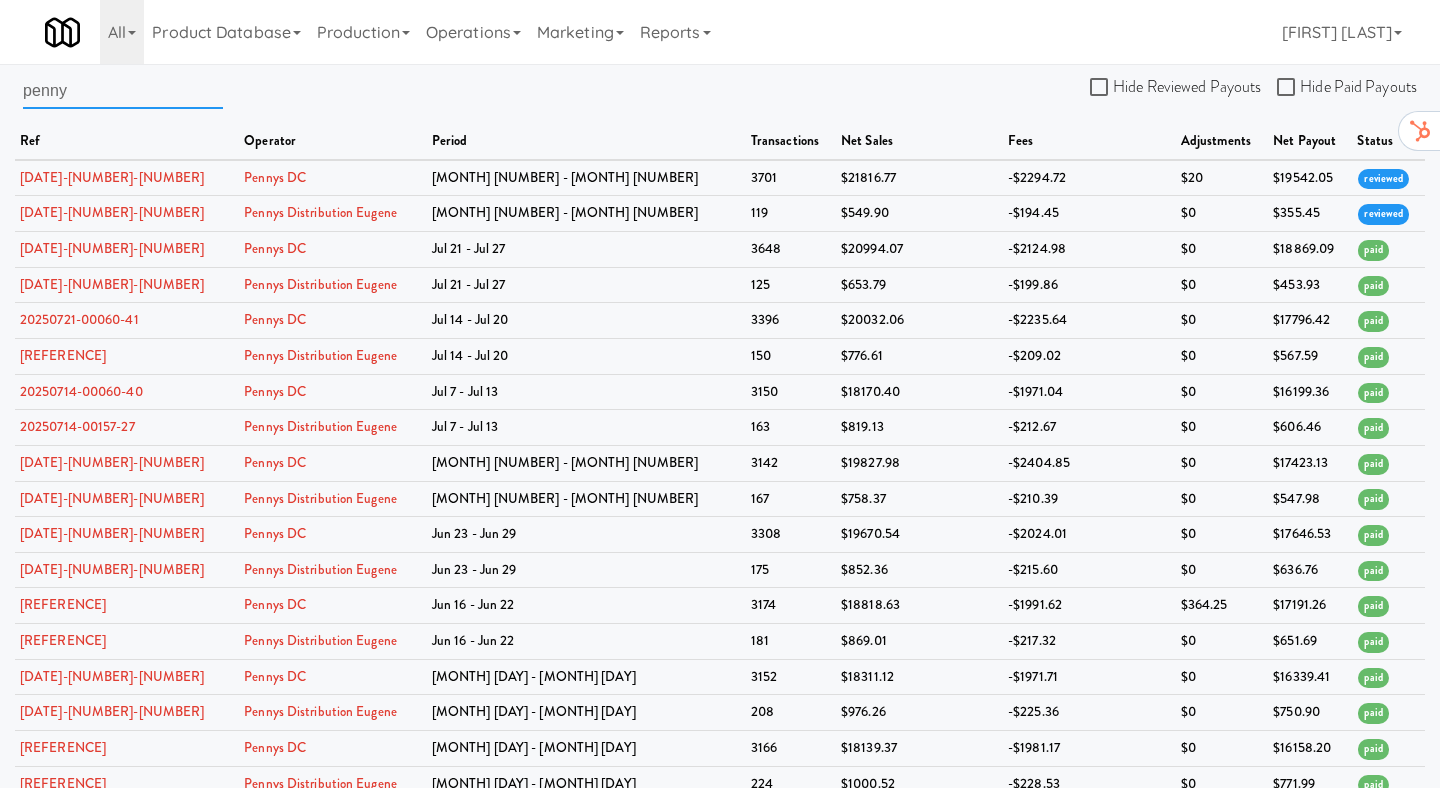 click on "penny" at bounding box center (123, 90) 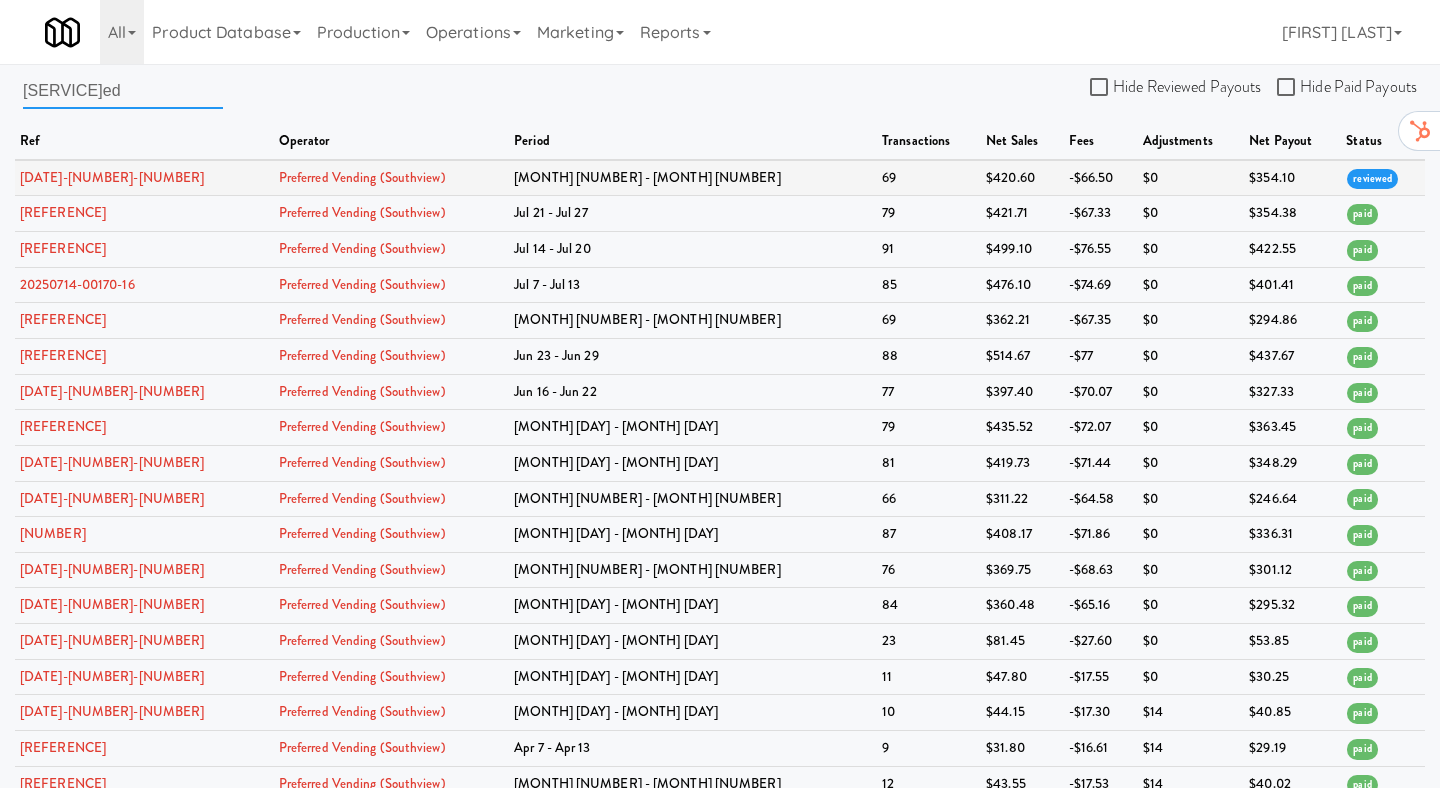 type on "[SERVICE]ed" 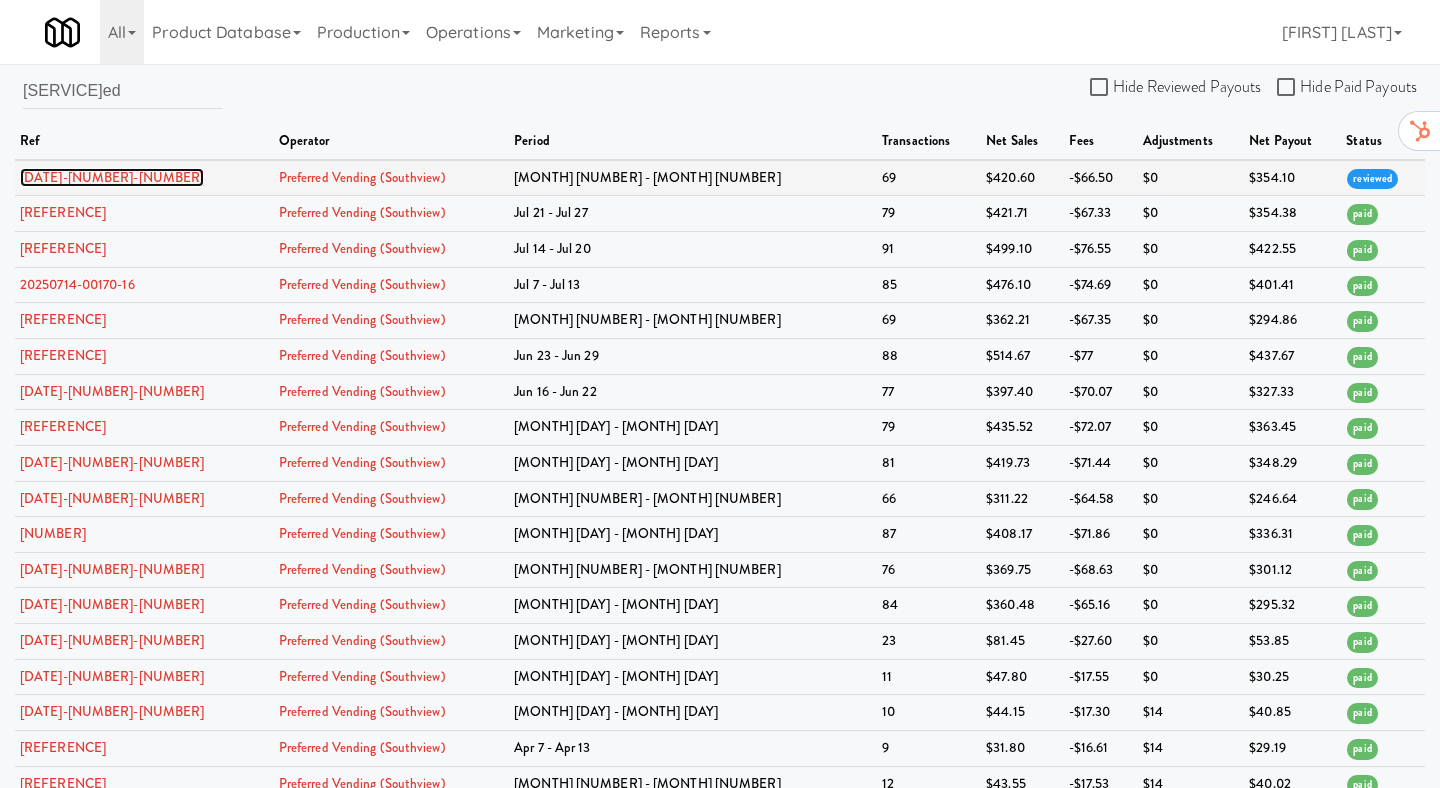 click on "[DATE]-[NUMBER]-[NUMBER]" at bounding box center [112, 177] 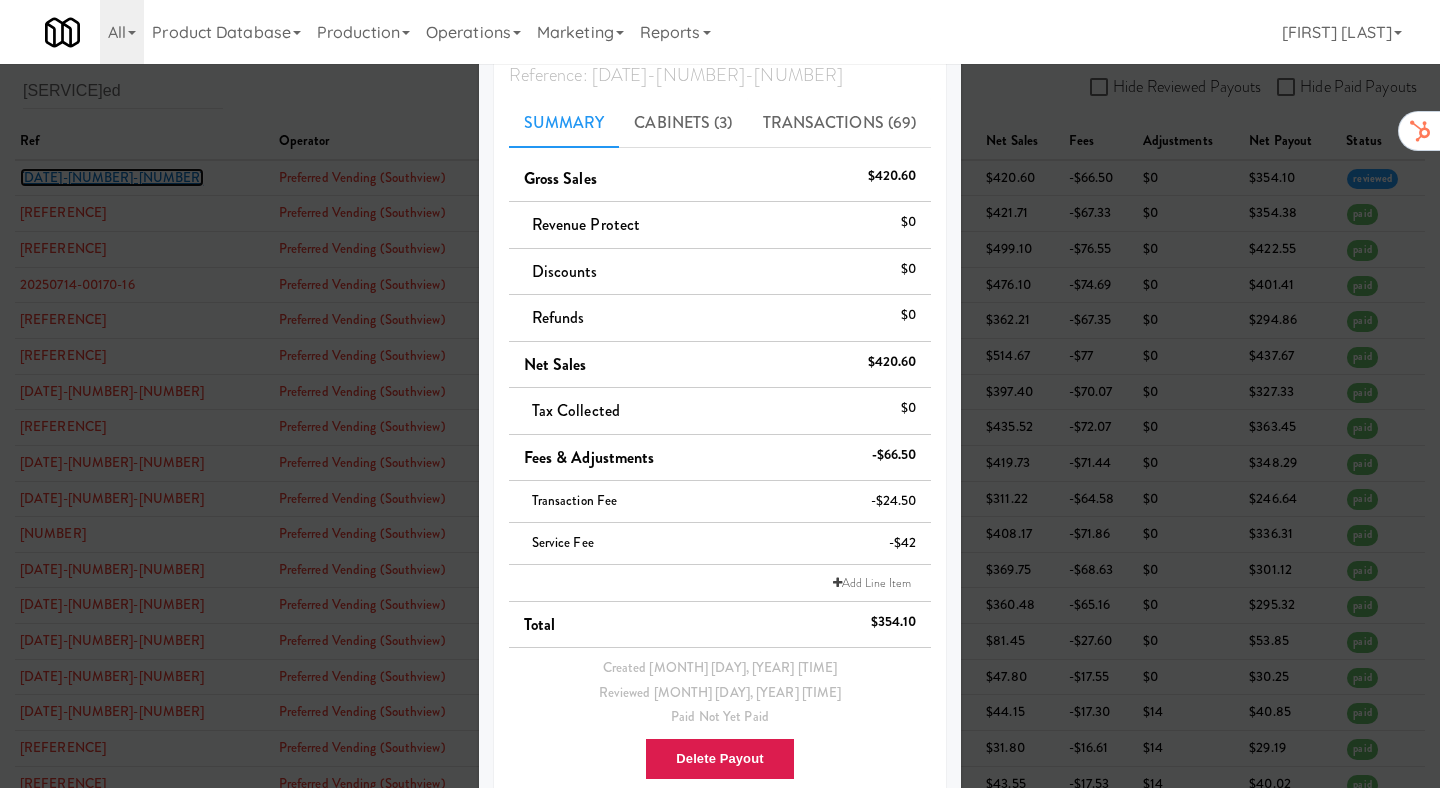 scroll, scrollTop: 152, scrollLeft: 0, axis: vertical 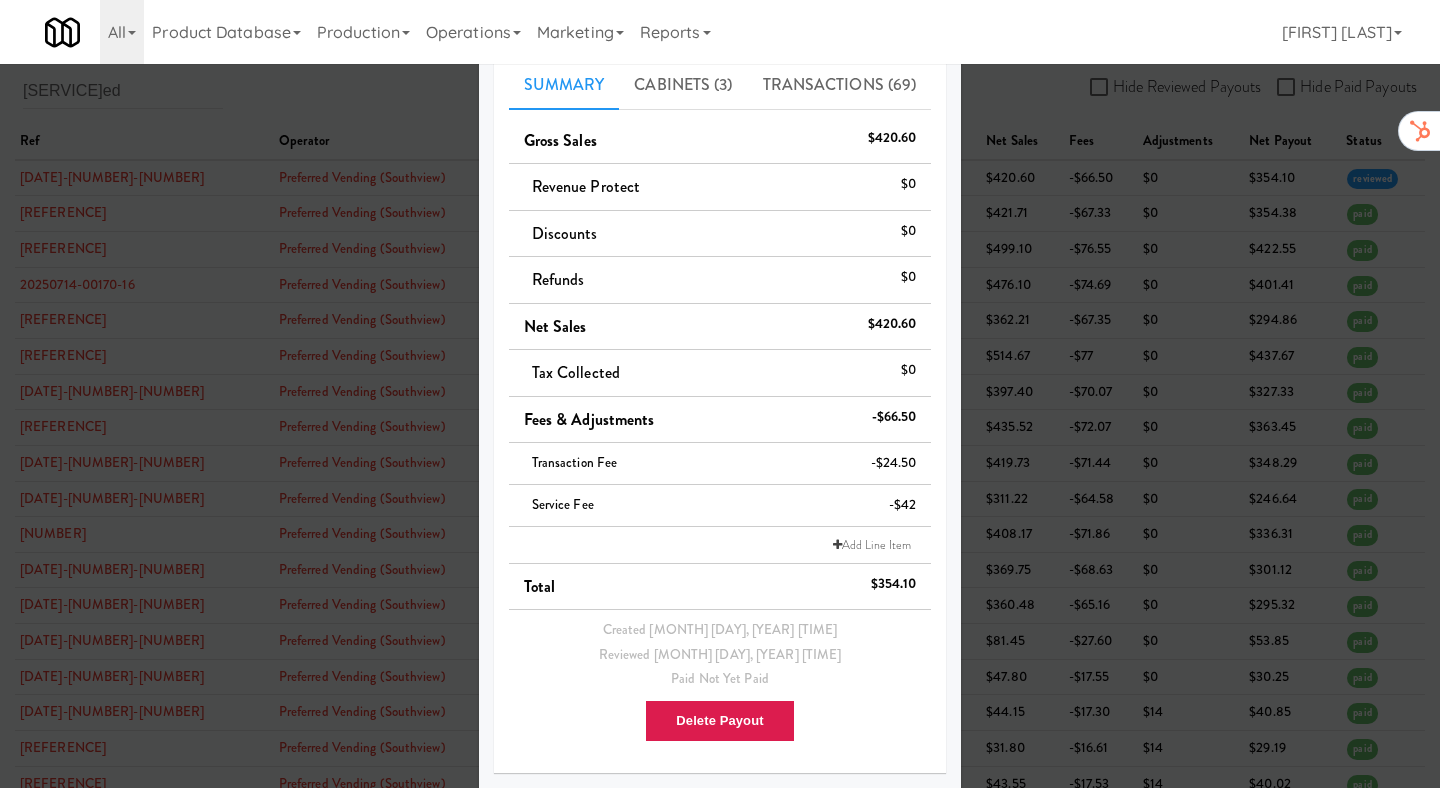 click at bounding box center [720, 394] 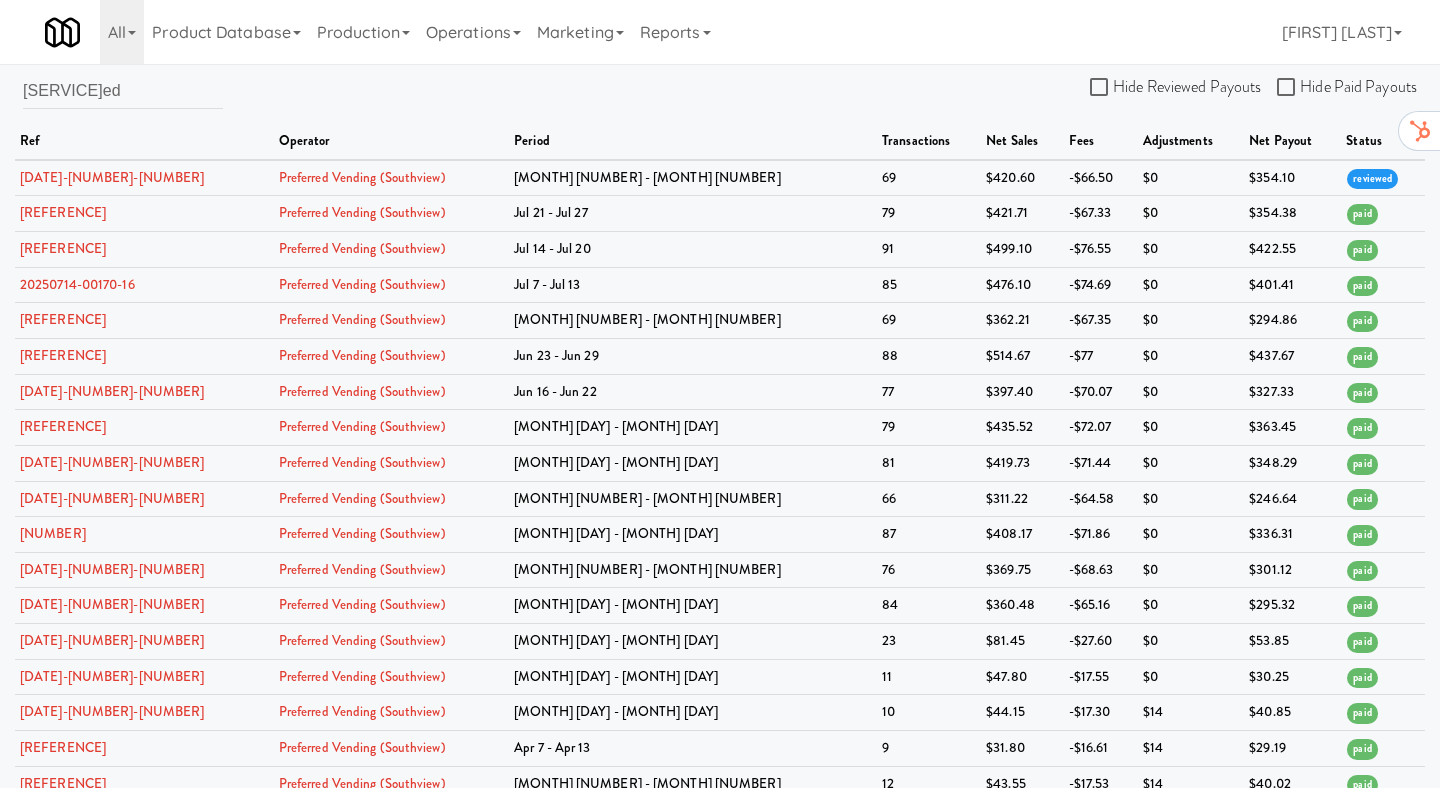 scroll, scrollTop: 64, scrollLeft: 0, axis: vertical 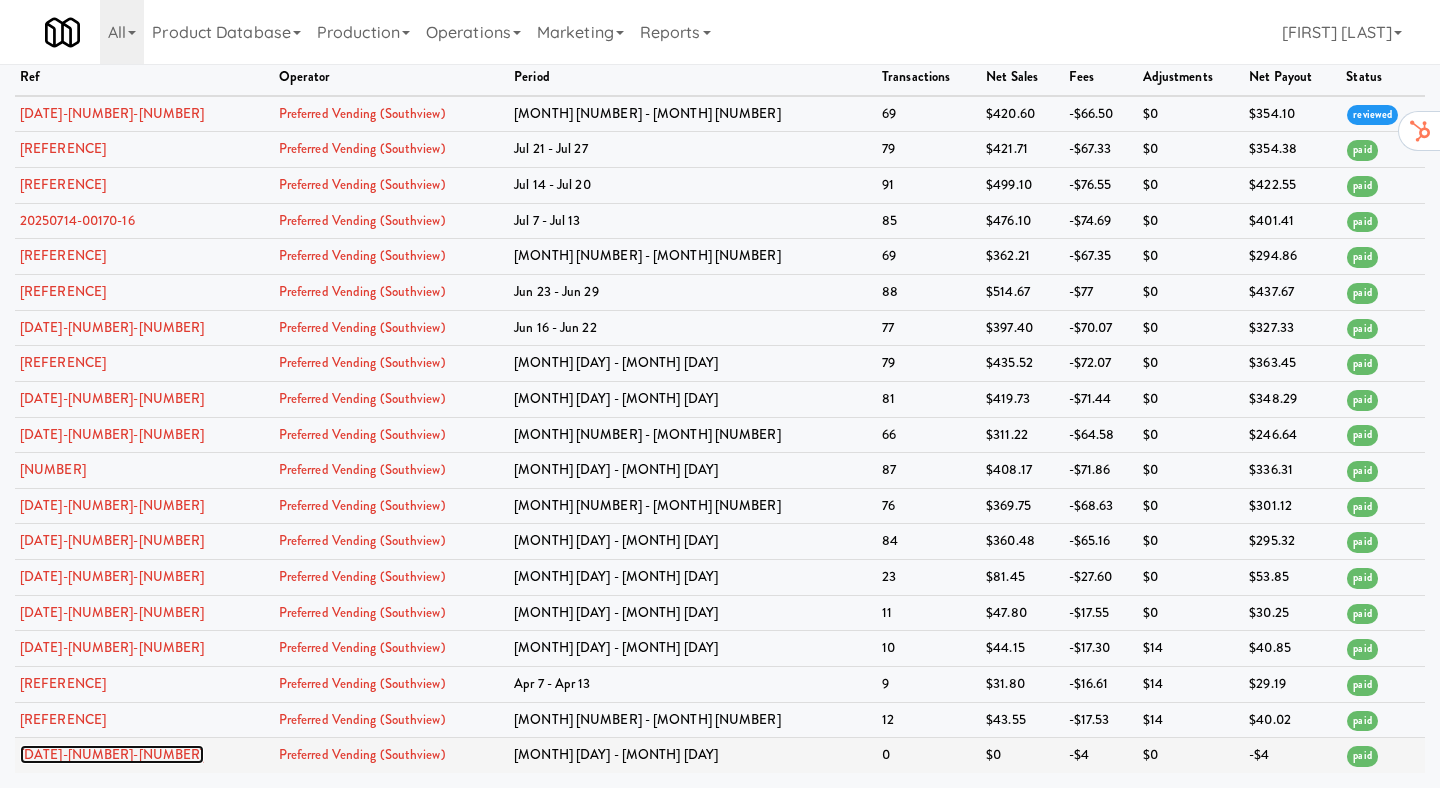 click on "[DATE]-[NUMBER]-[NUMBER]" at bounding box center [112, 754] 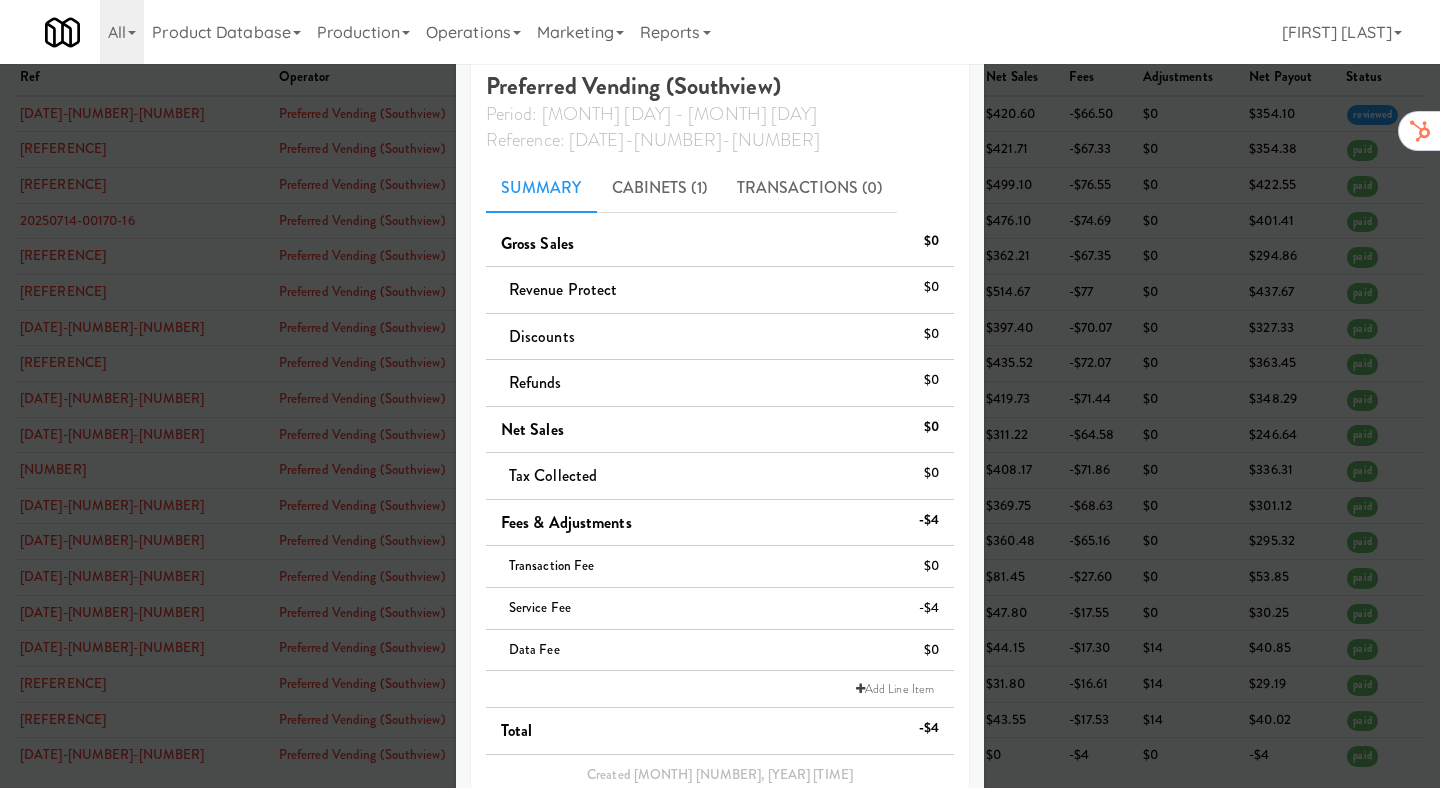 click at bounding box center (720, 394) 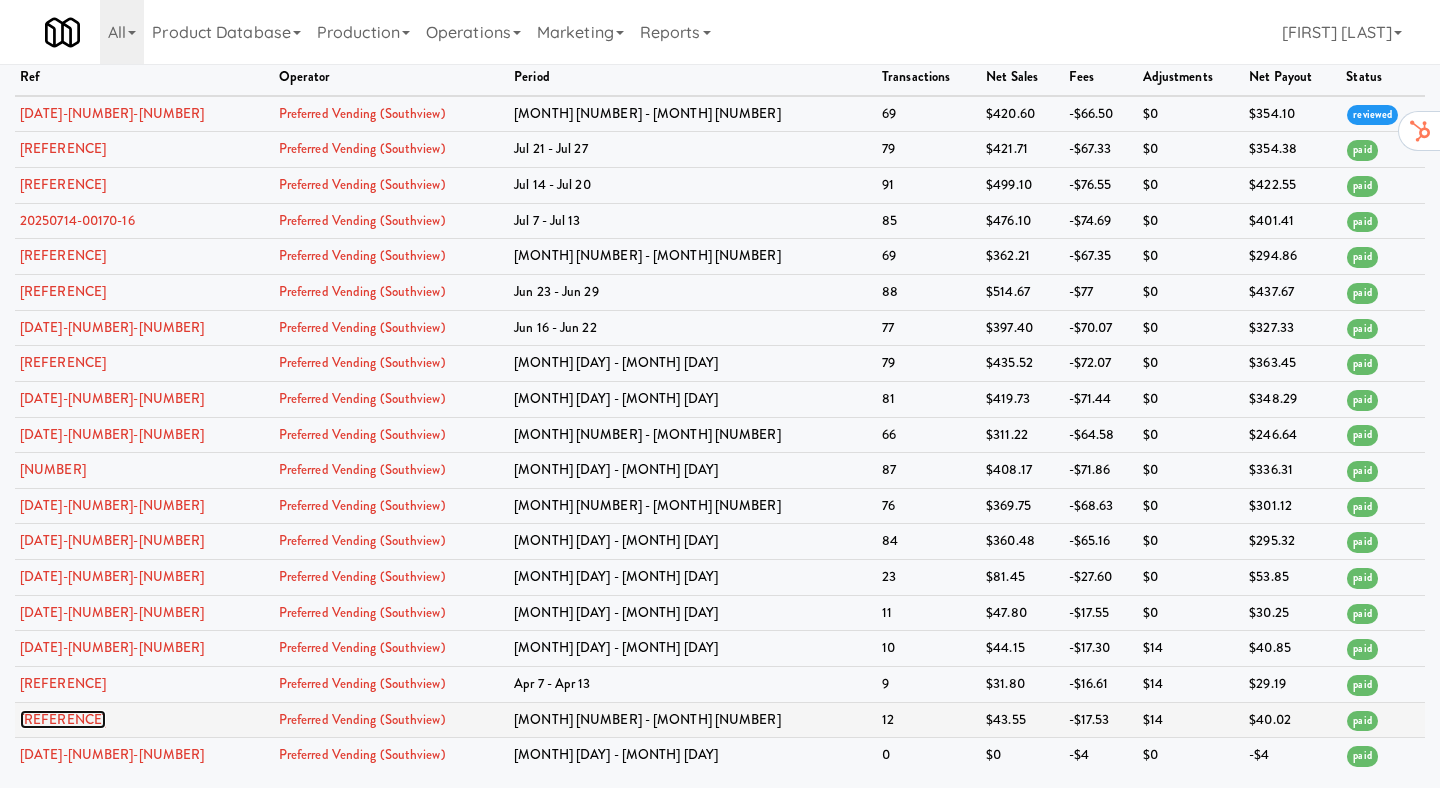 click on "[REFERENCE]" at bounding box center [63, 719] 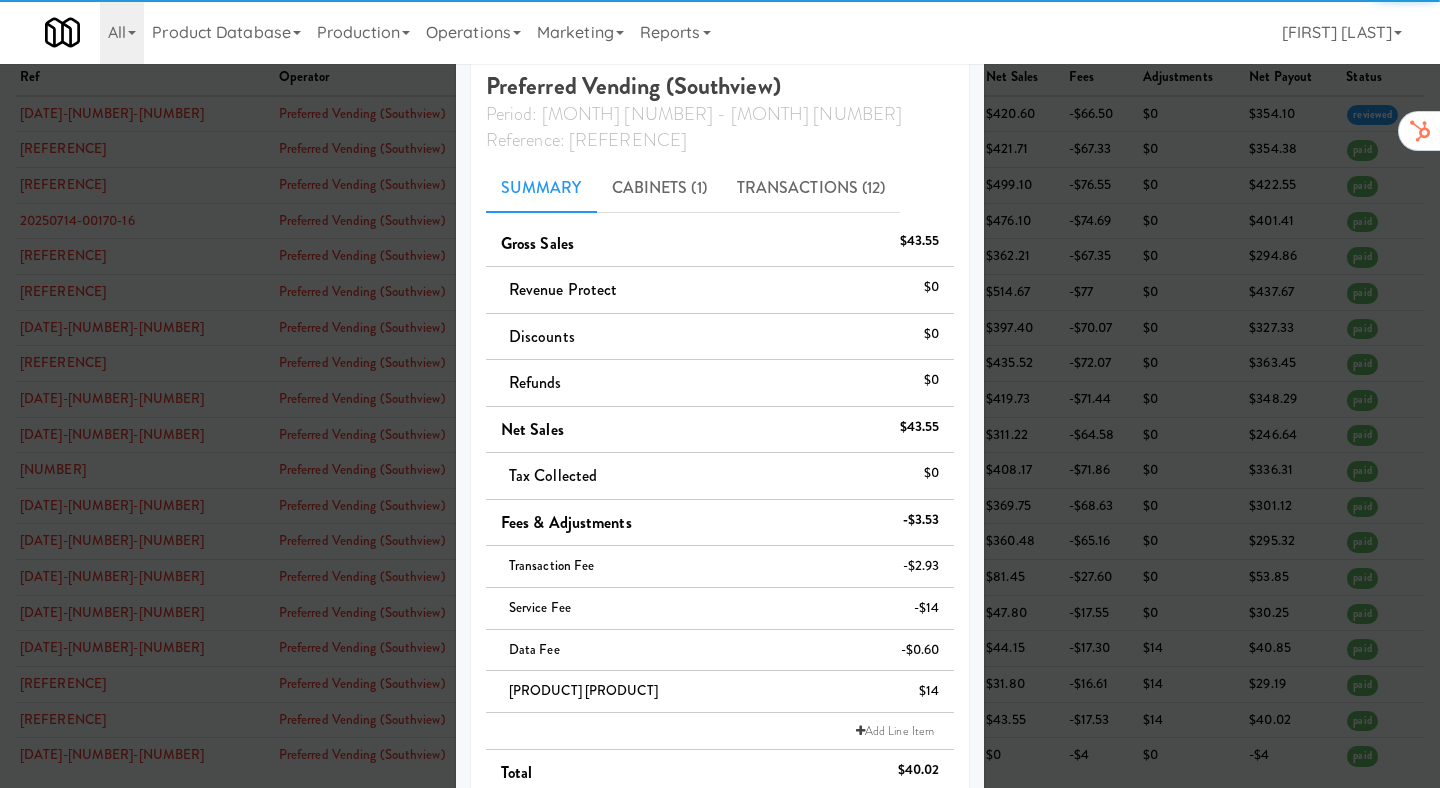 click at bounding box center (720, 394) 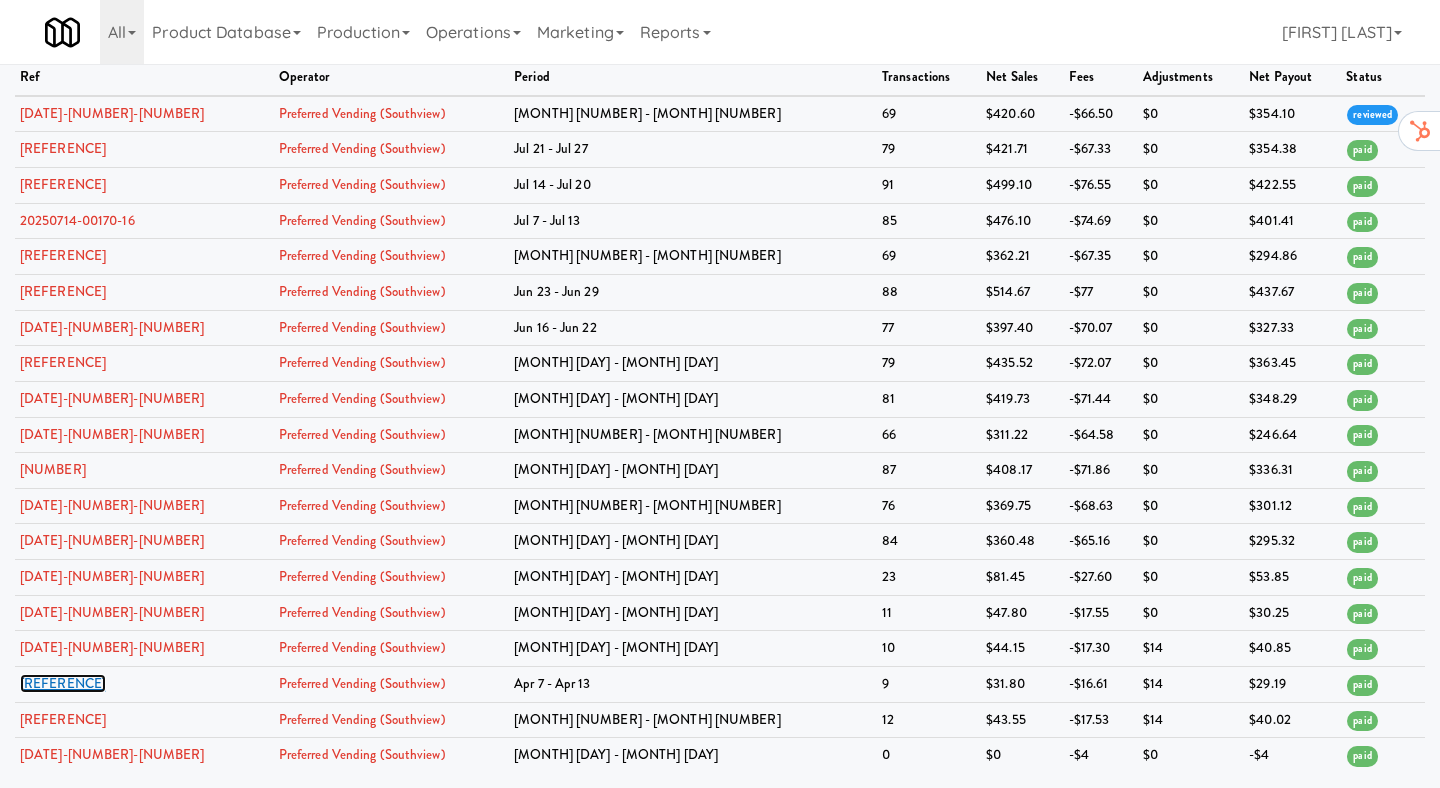 click on "[REFERENCE]" at bounding box center (63, 683) 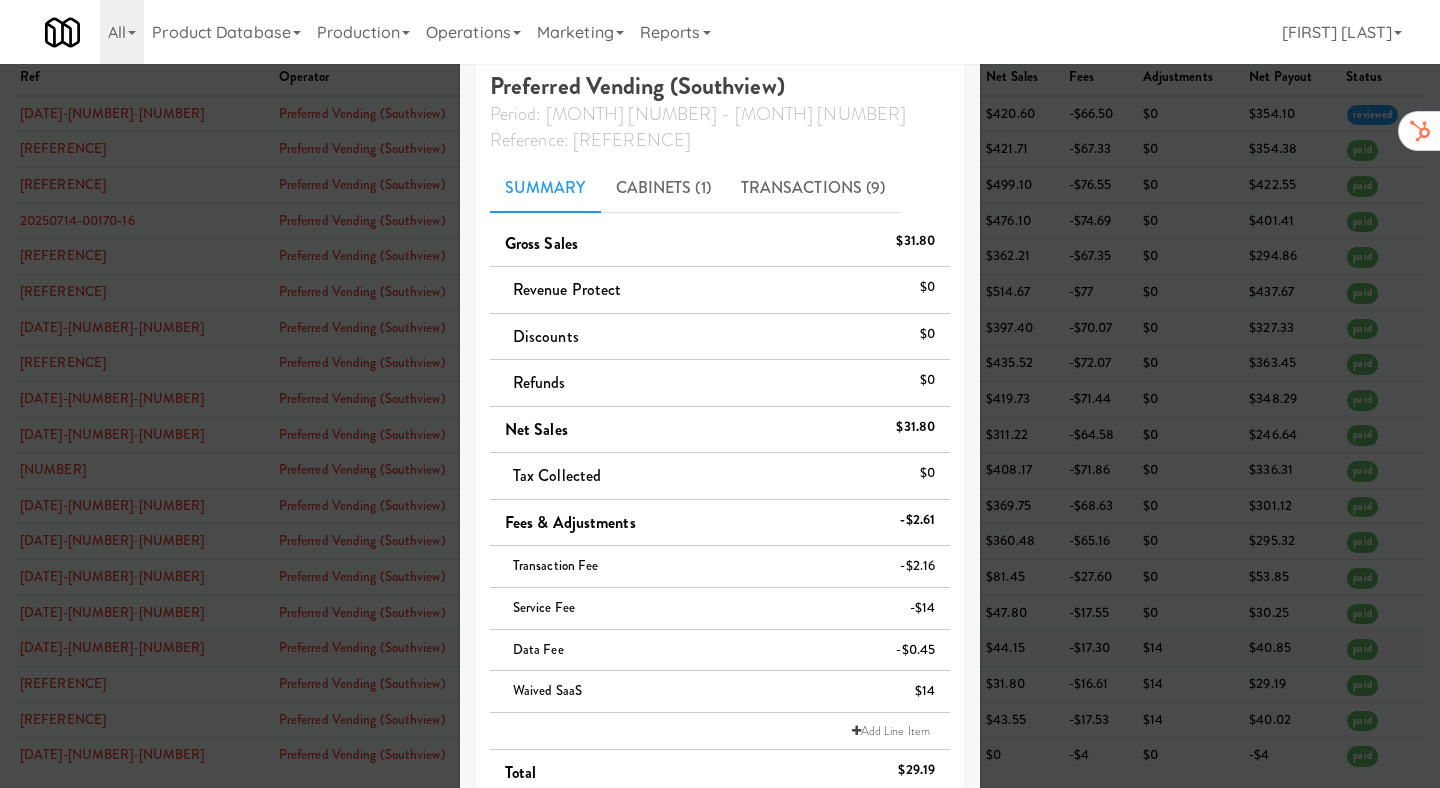 click at bounding box center [720, 394] 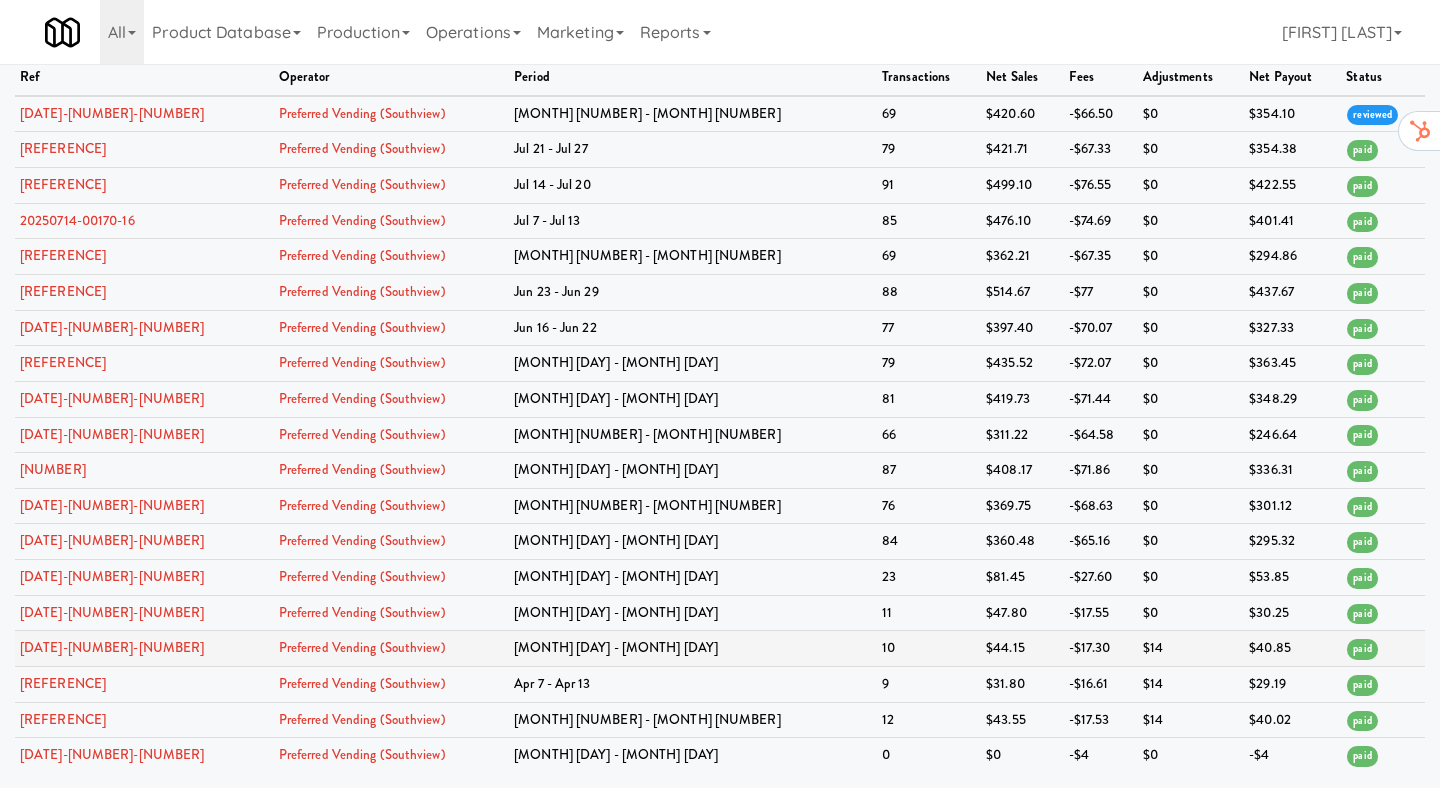 click on "[DATE]-[NUMBER]-[NUMBER]" at bounding box center (144, 649) 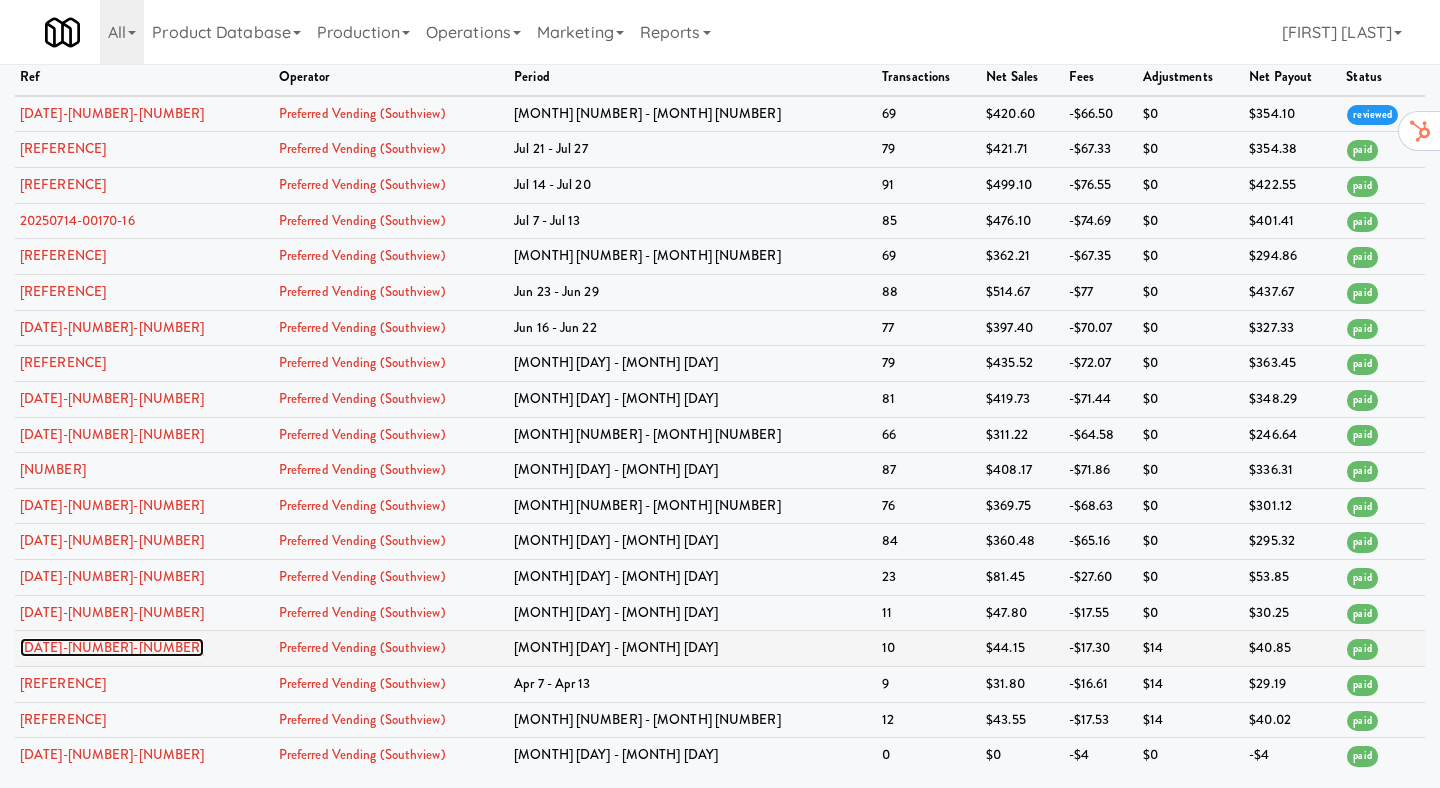 click on "[DATE]-[NUMBER]-[NUMBER]" at bounding box center (112, 647) 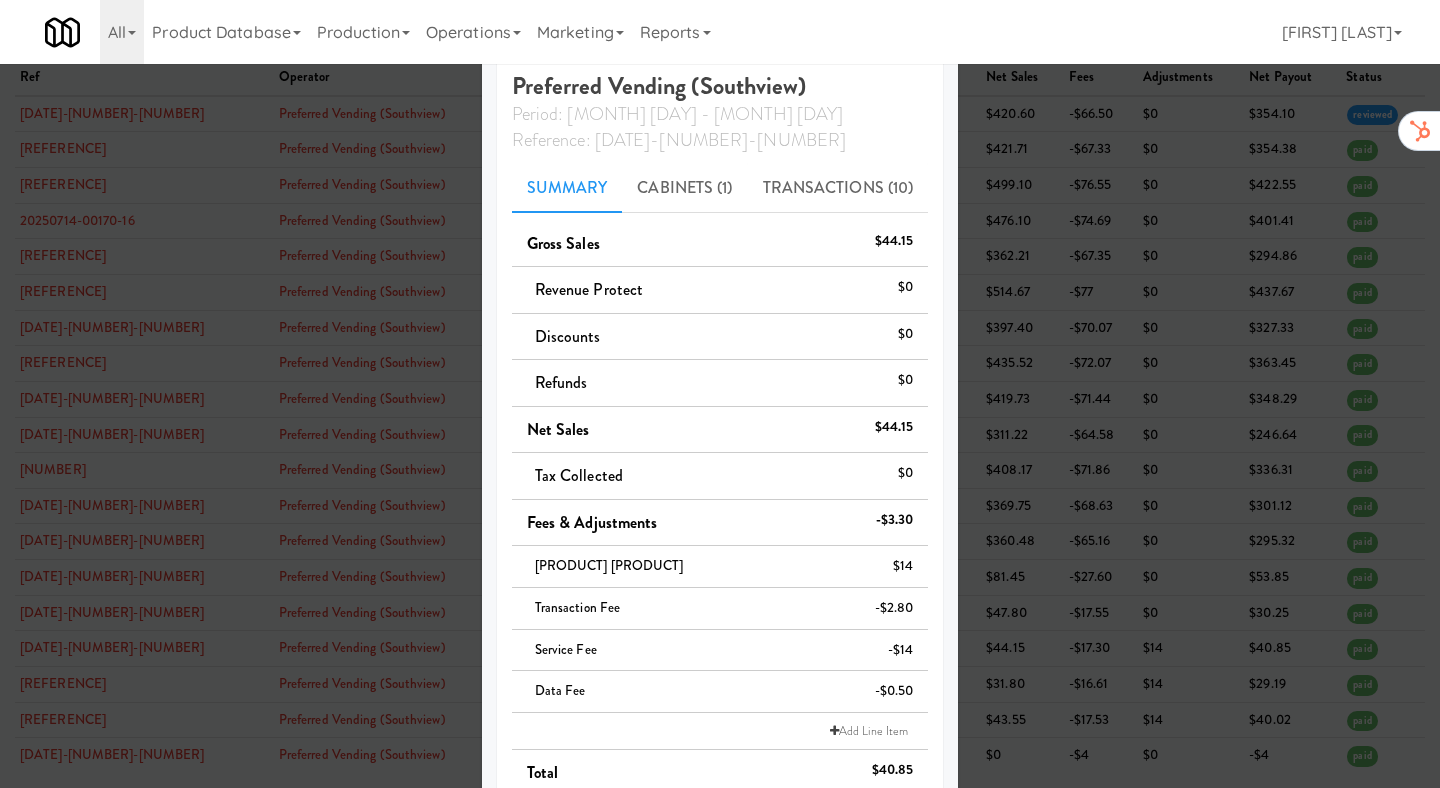 click at bounding box center (720, 394) 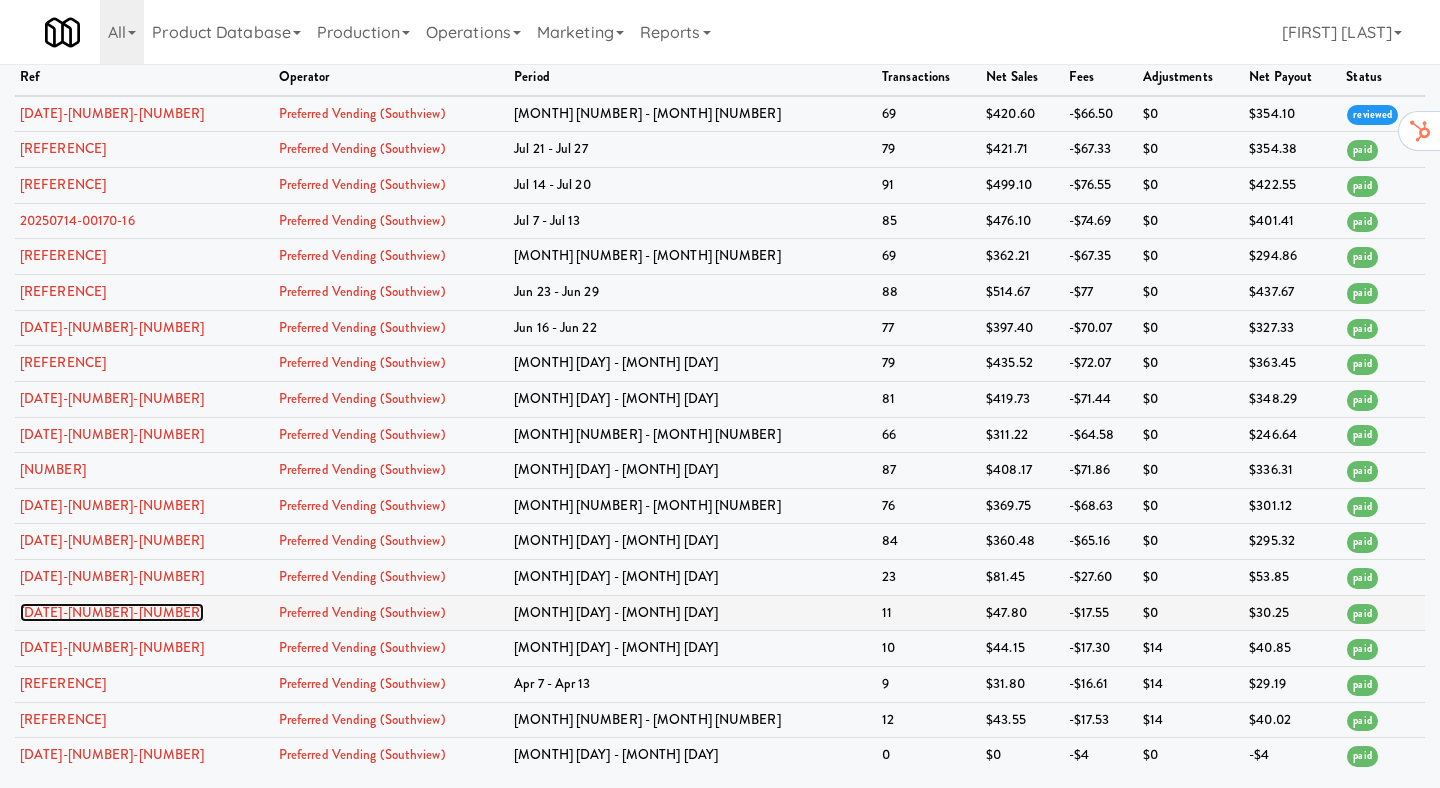 click on "[DATE]-[NUMBER]-[NUMBER]" at bounding box center (112, 612) 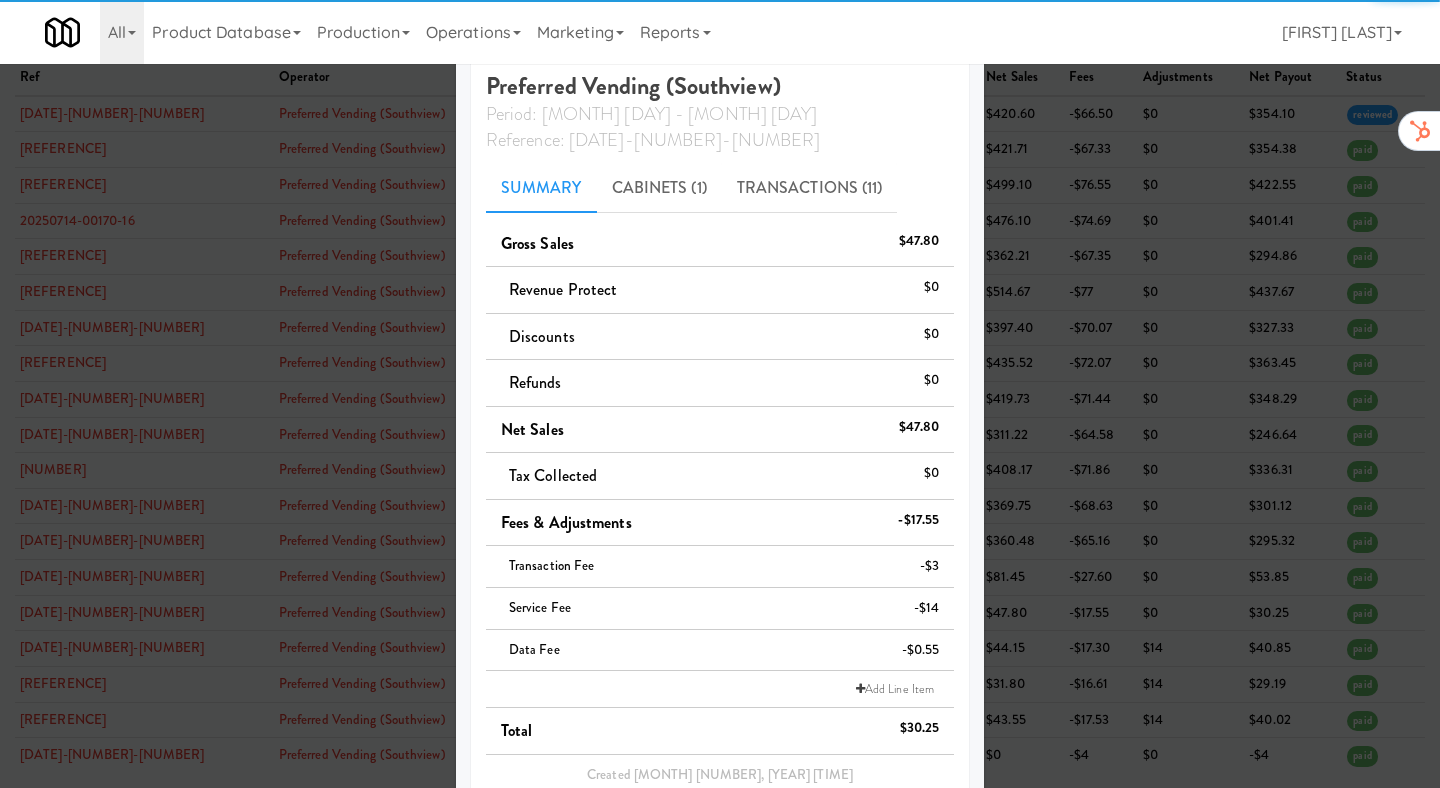 click at bounding box center [720, 394] 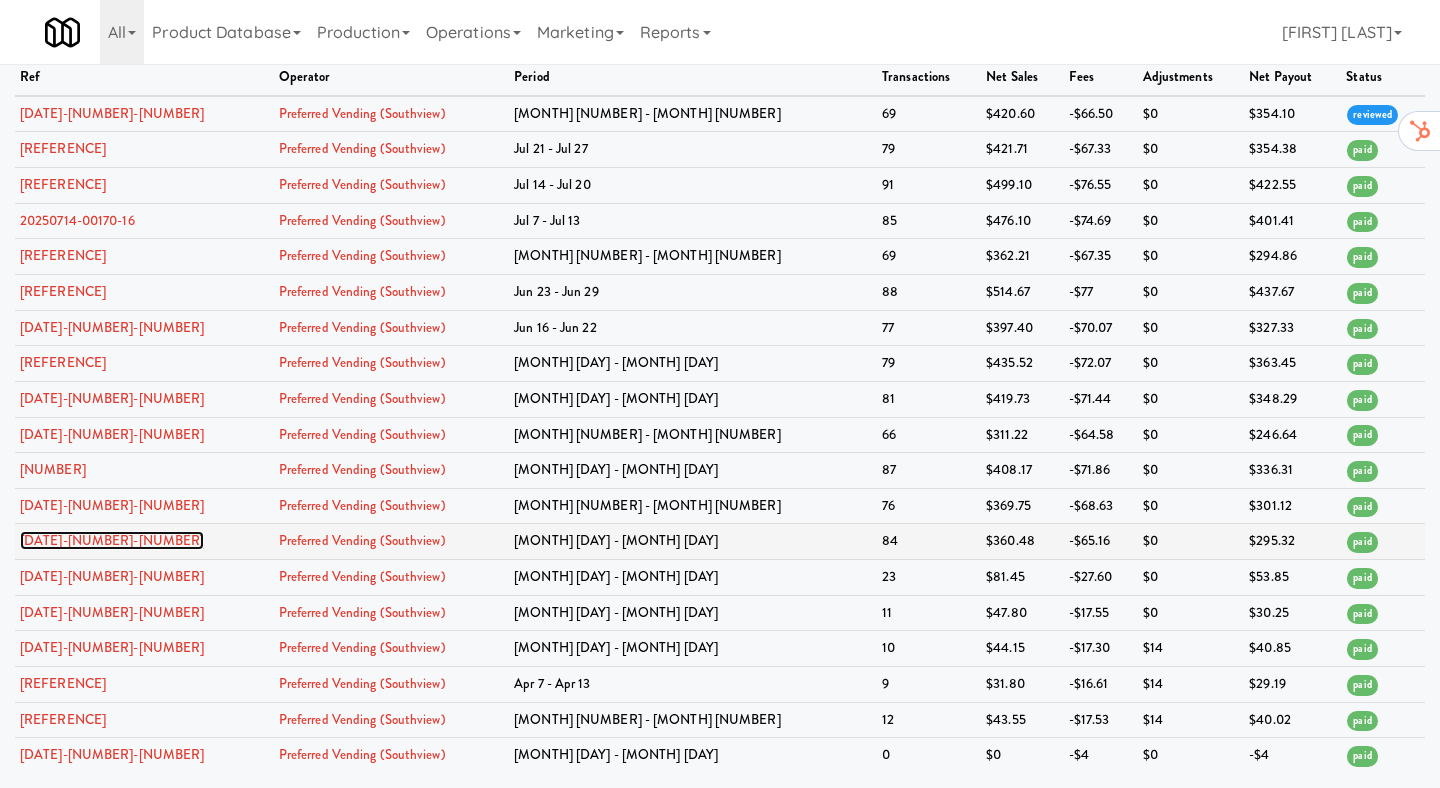 click on "[DATE]-[NUMBER]-[NUMBER]" at bounding box center (112, 540) 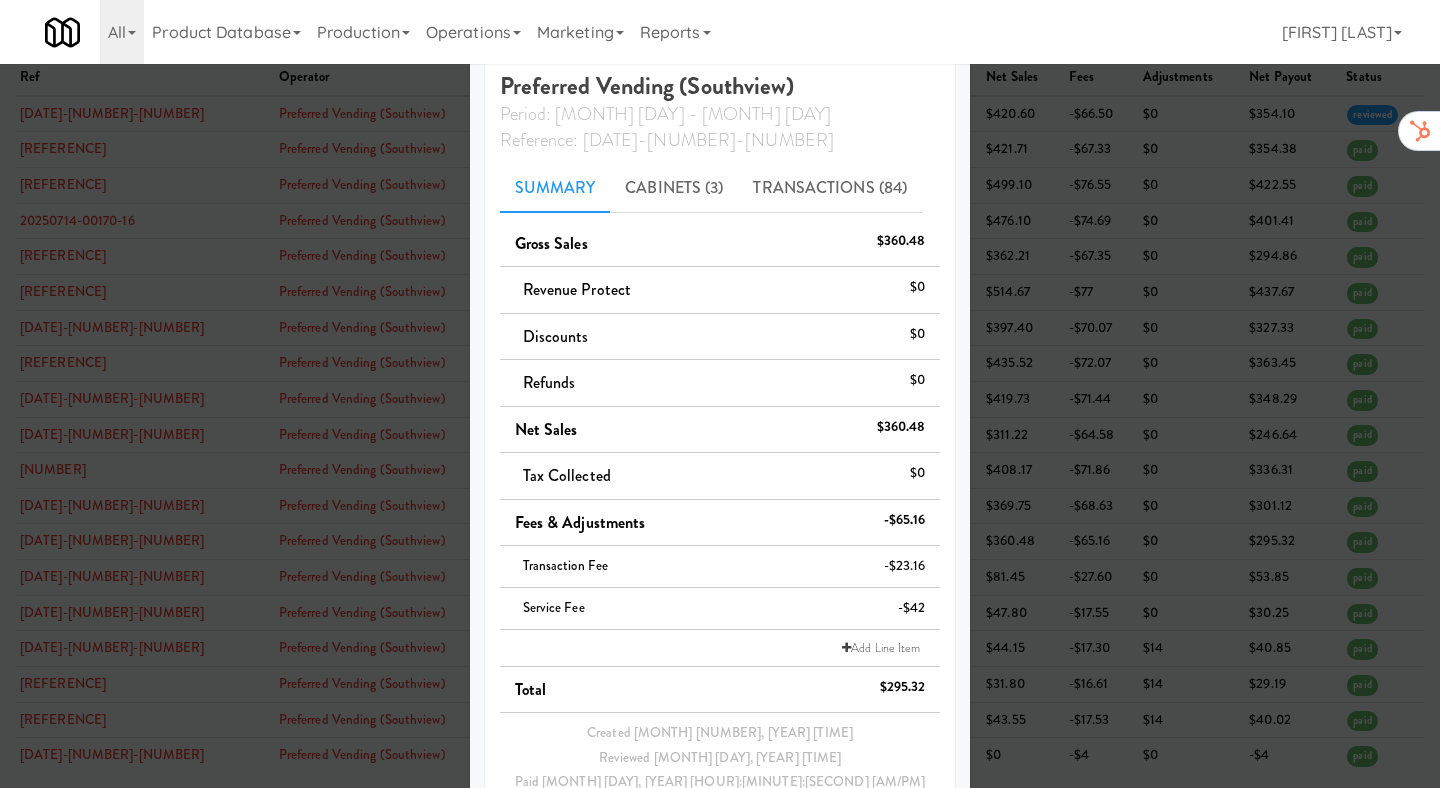 click at bounding box center [720, 394] 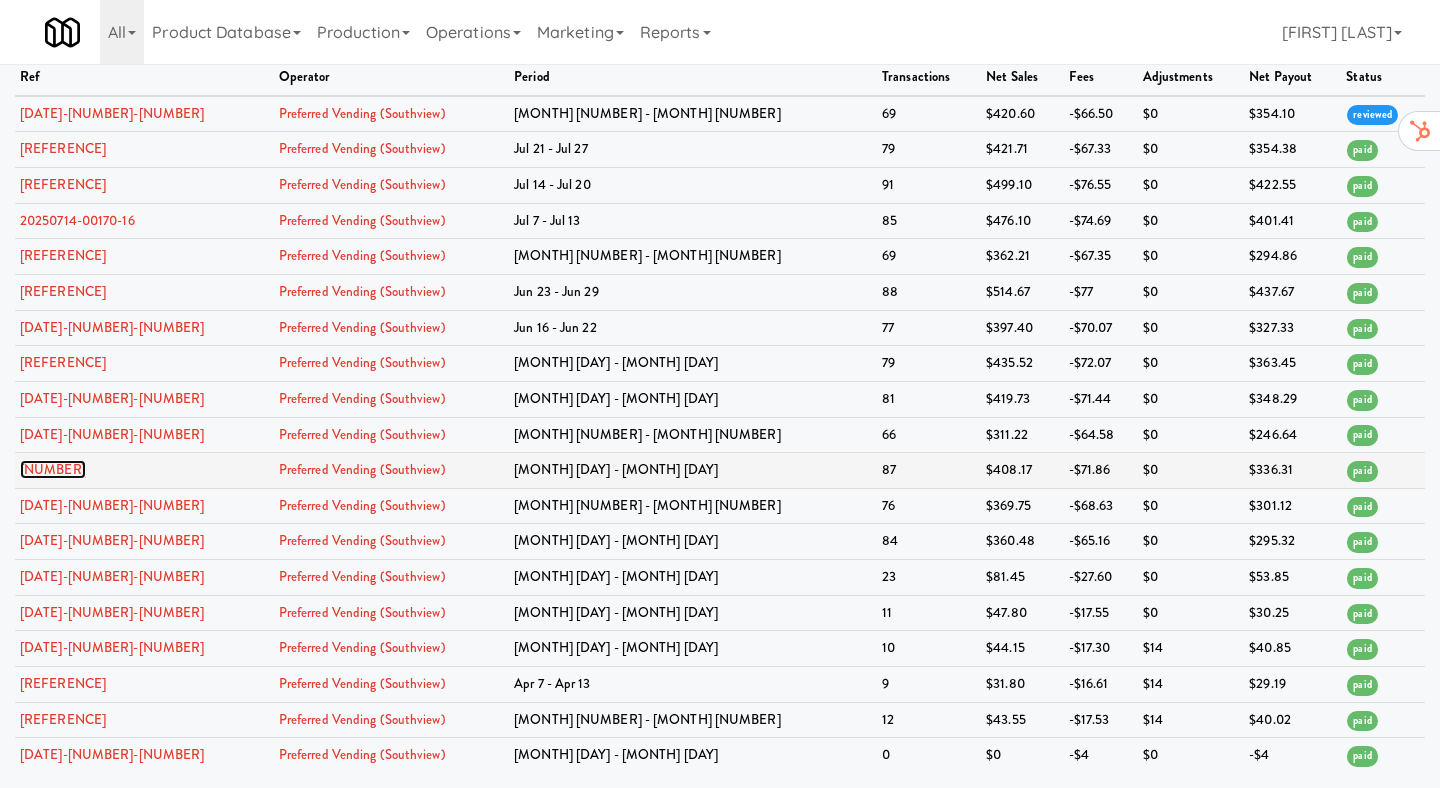 click on "[NUMBER]" at bounding box center (53, 469) 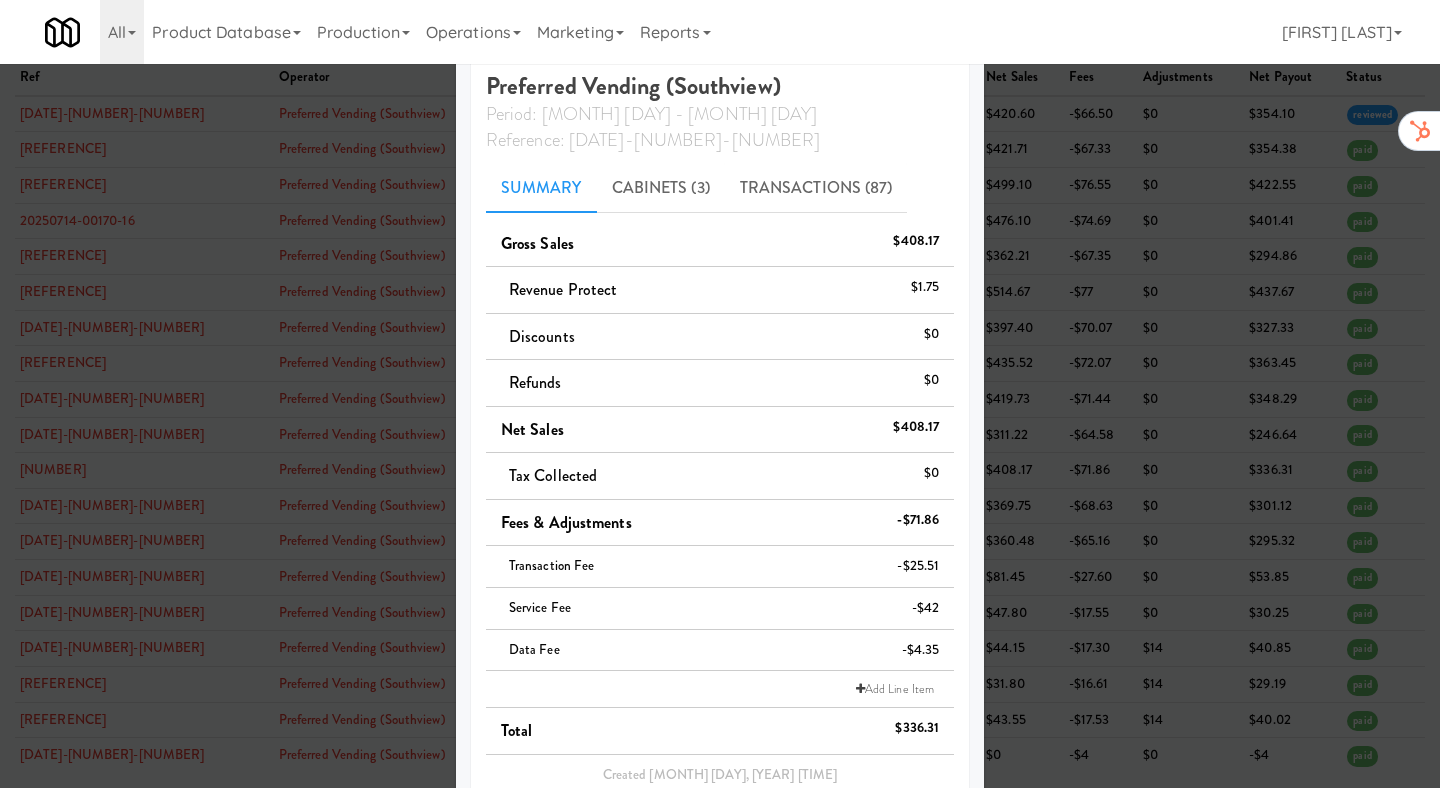 click at bounding box center (720, 394) 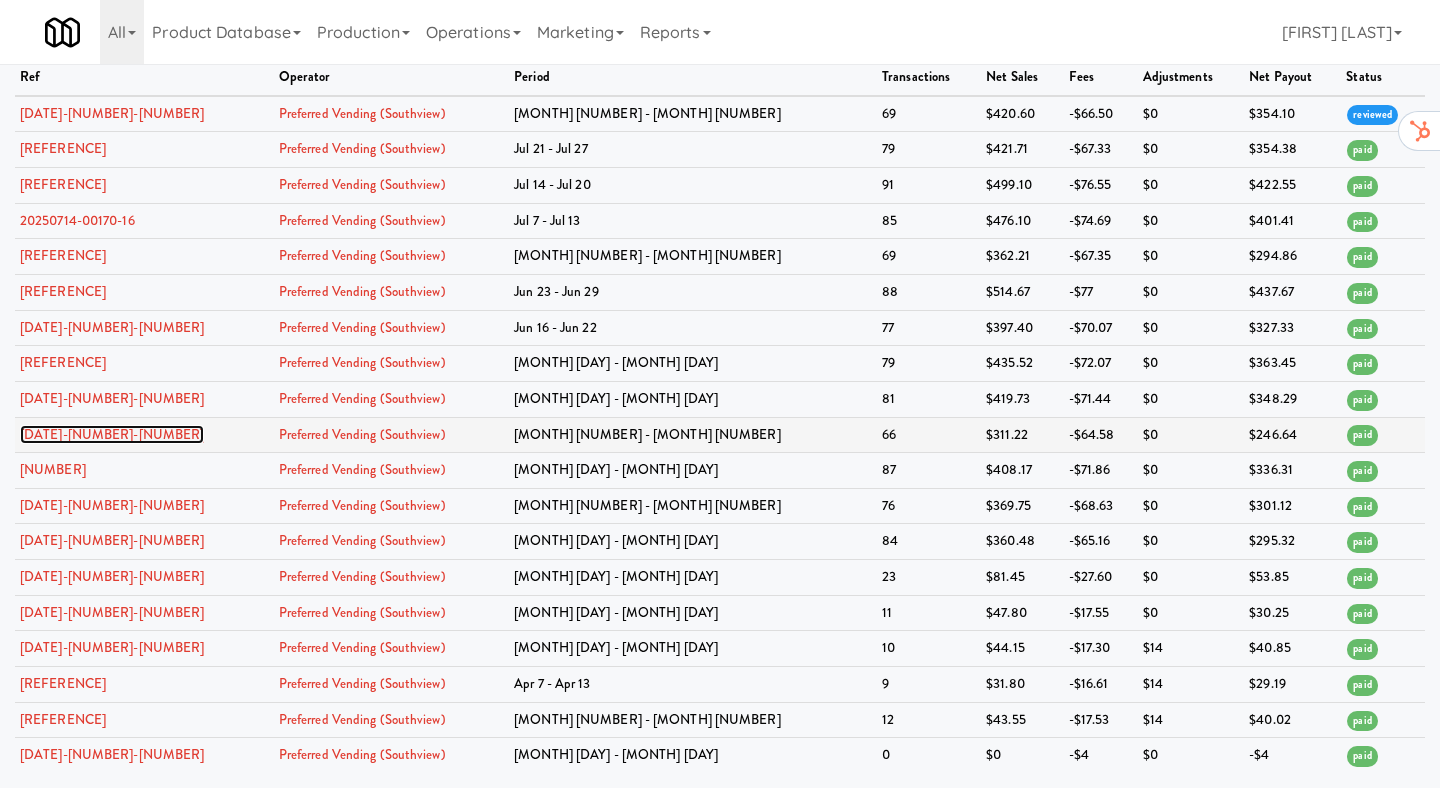 click on "[DATE]-[NUMBER]-[NUMBER]" at bounding box center [112, 434] 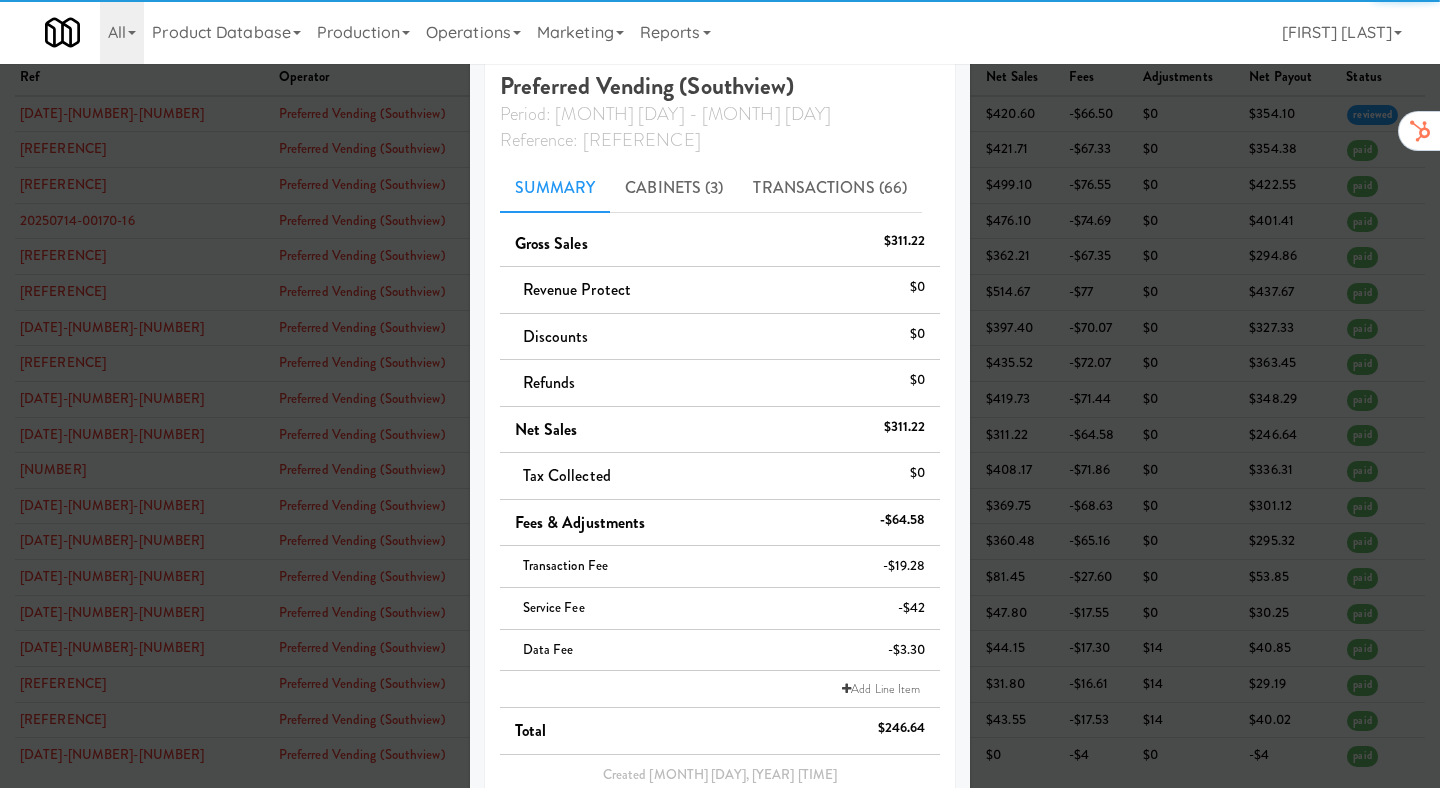 click at bounding box center [720, 394] 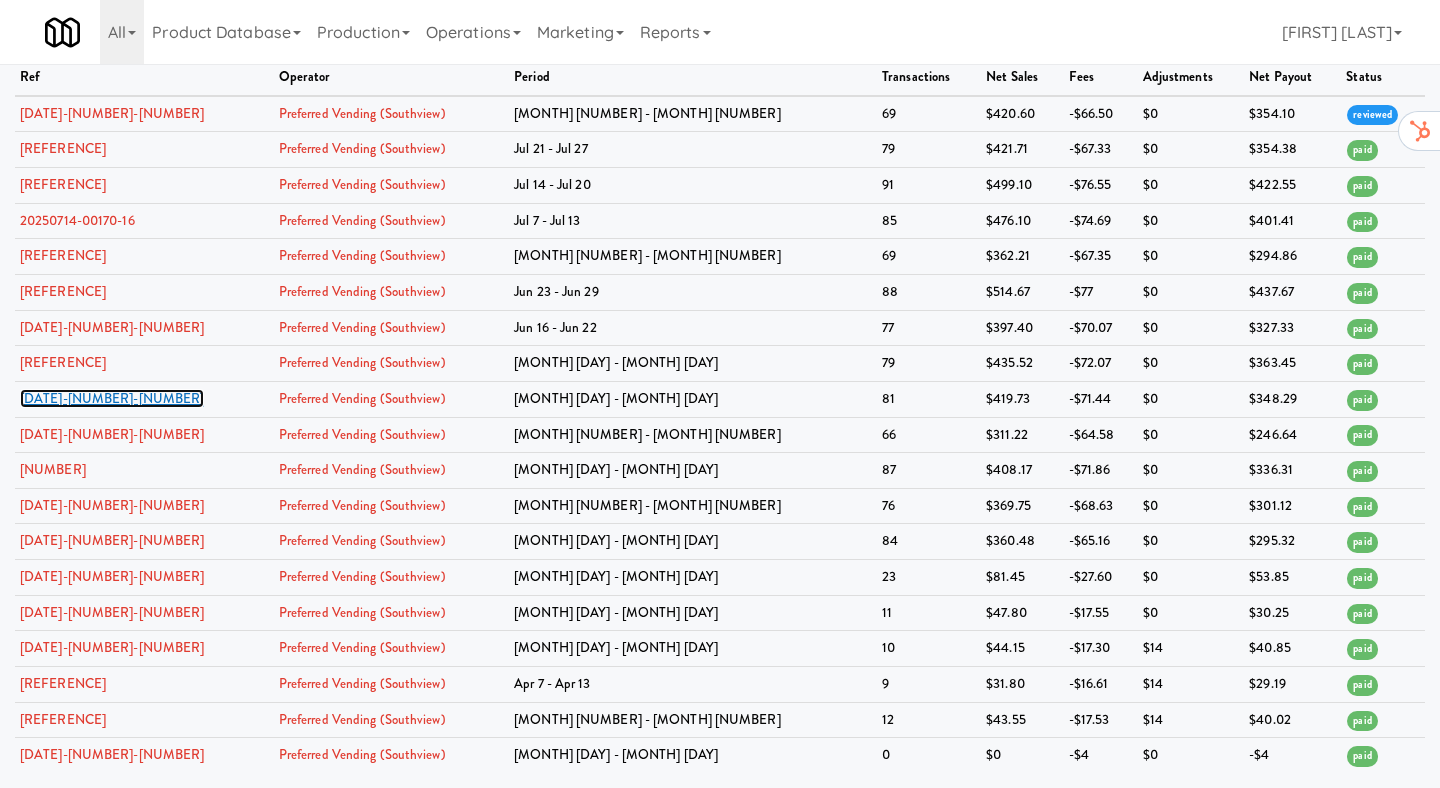 click on "[DATE]-[NUMBER]-[NUMBER]" at bounding box center (112, 398) 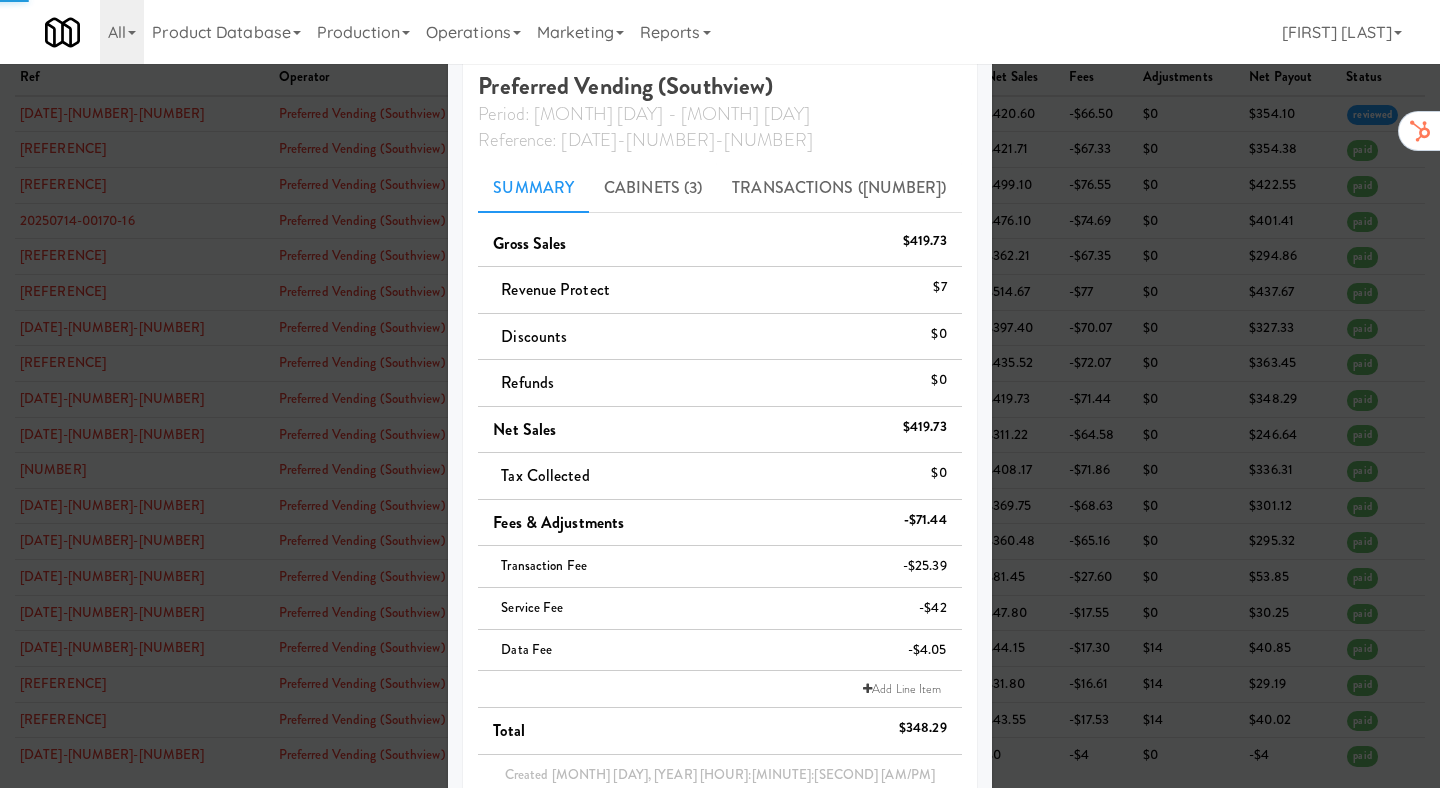 click at bounding box center (720, 394) 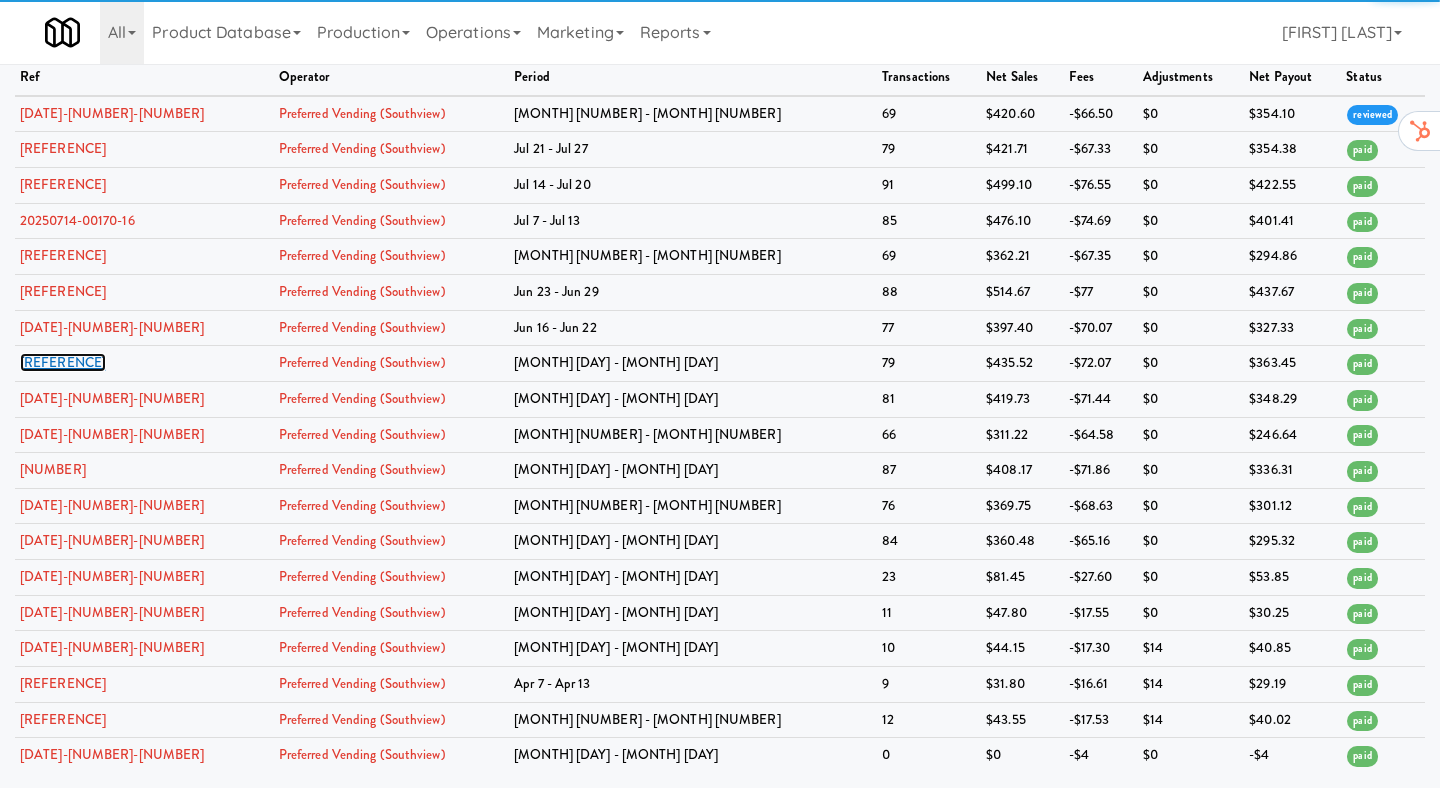 click on "[REFERENCE]" at bounding box center (63, 362) 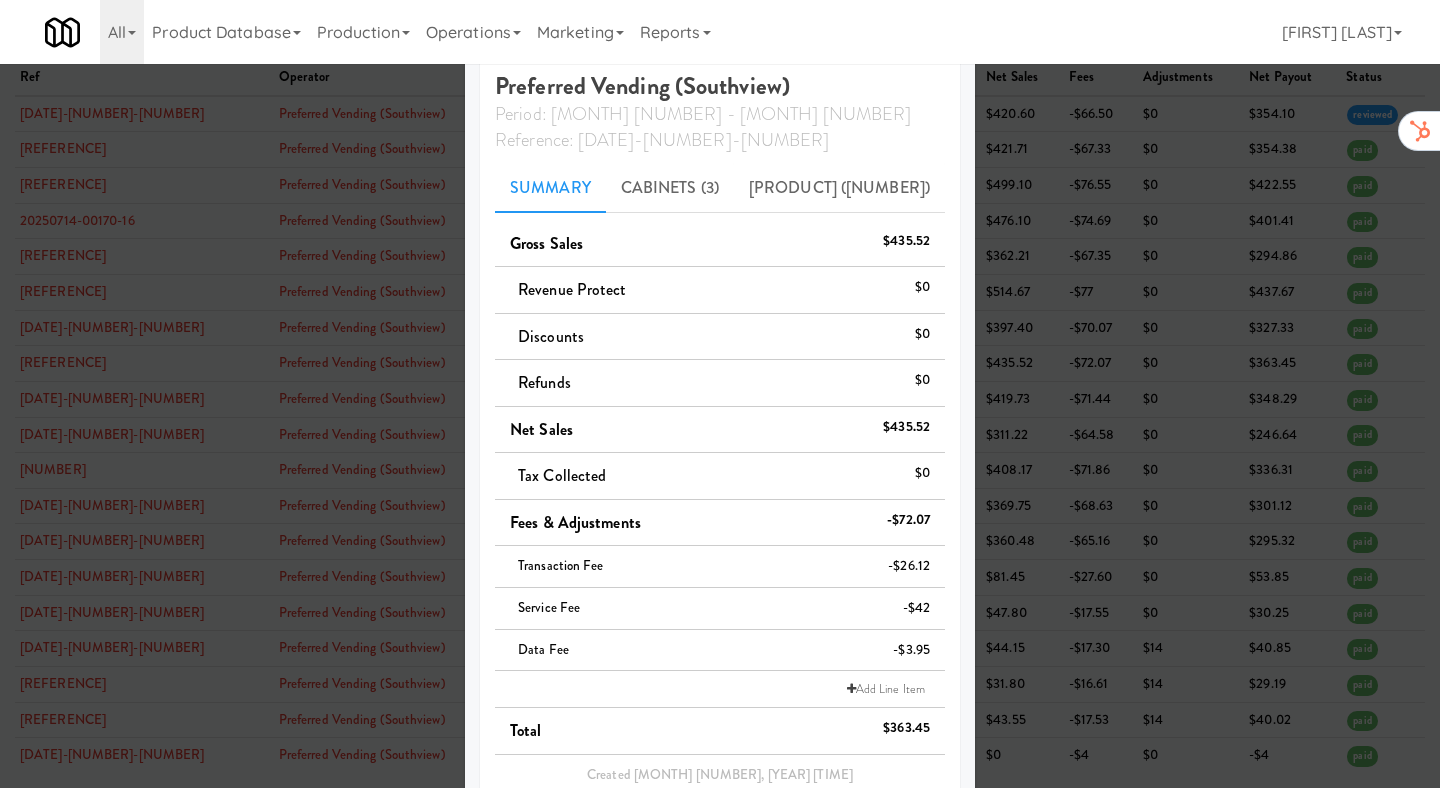 click at bounding box center (720, 394) 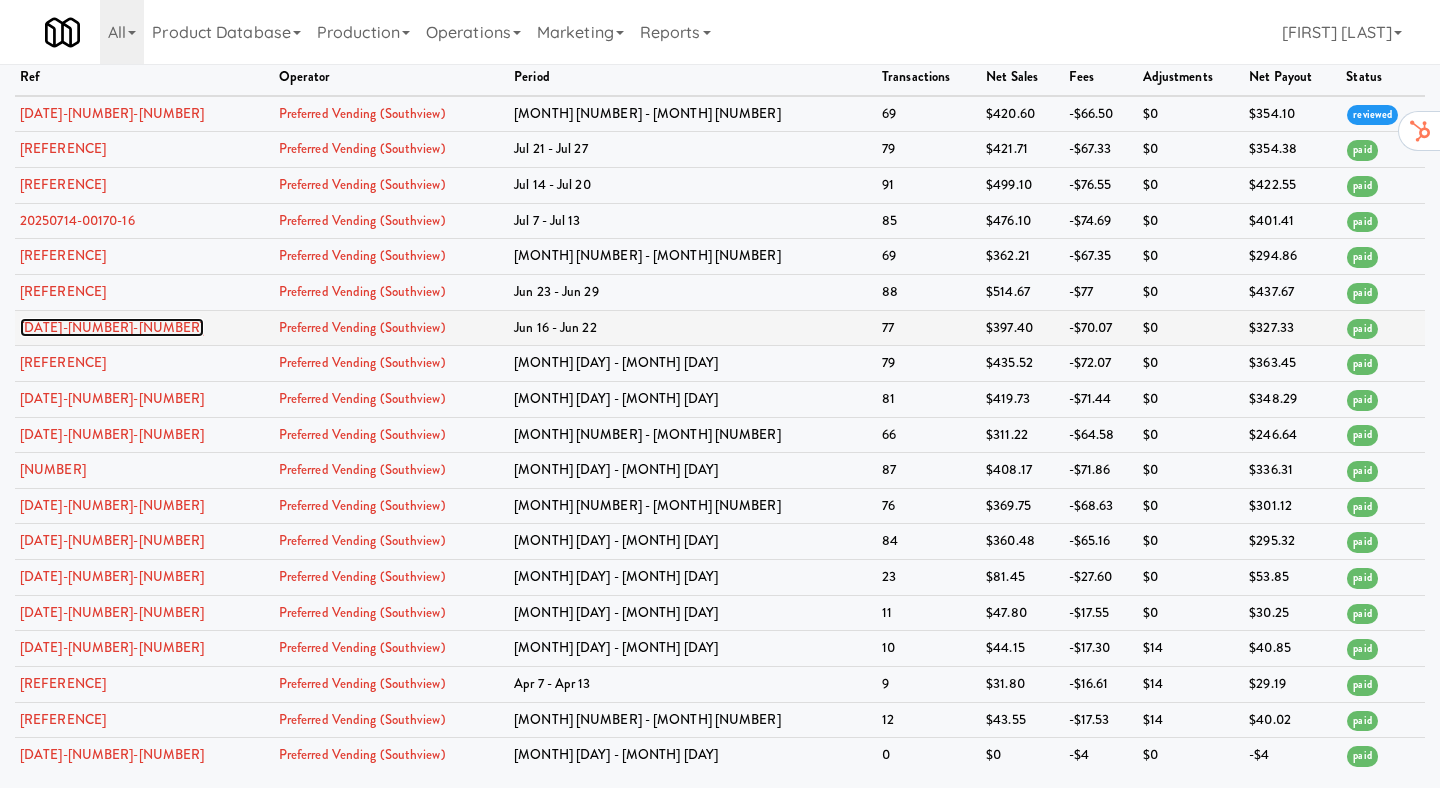 click on "[DATE]-[NUMBER]-[NUMBER]" at bounding box center (112, 327) 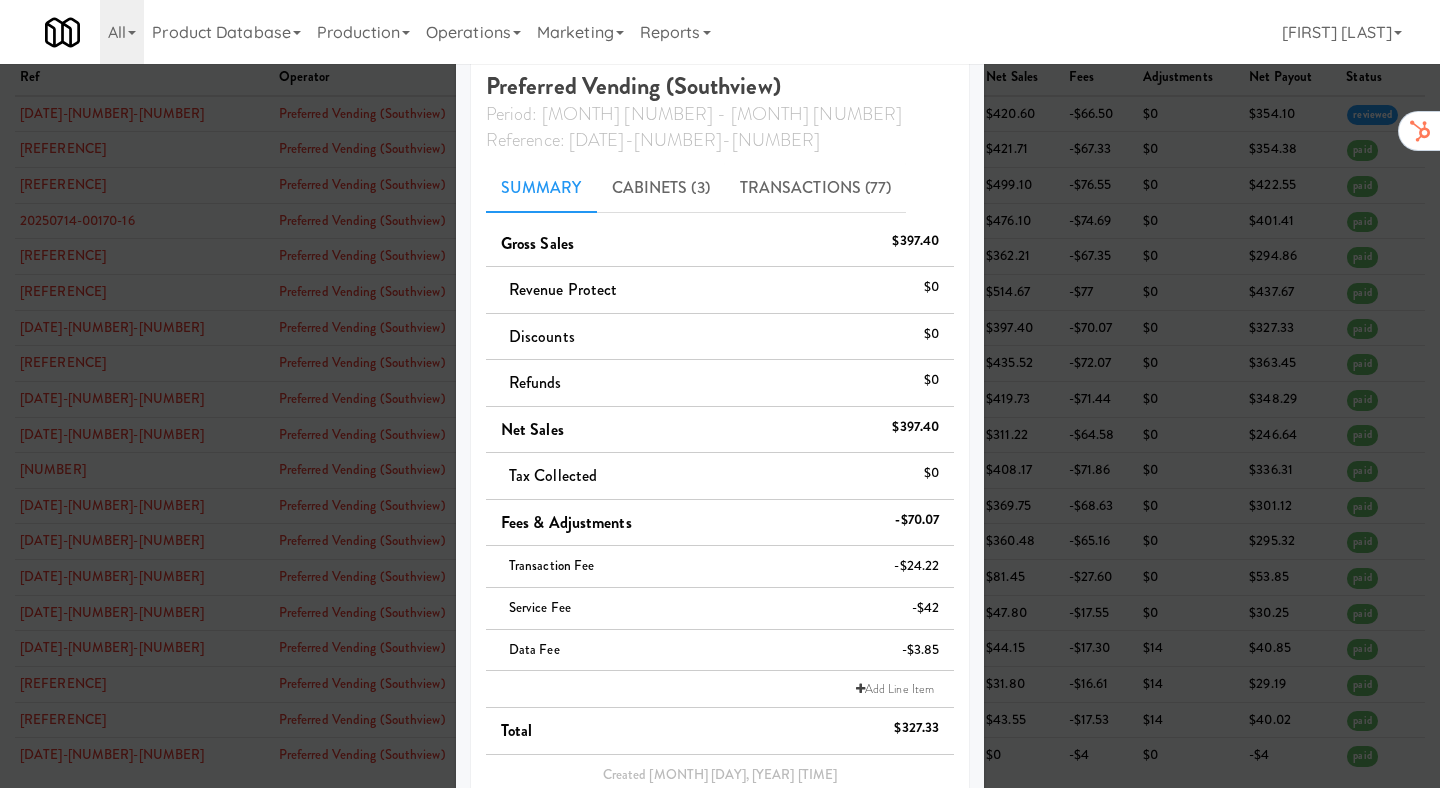 click at bounding box center [720, 394] 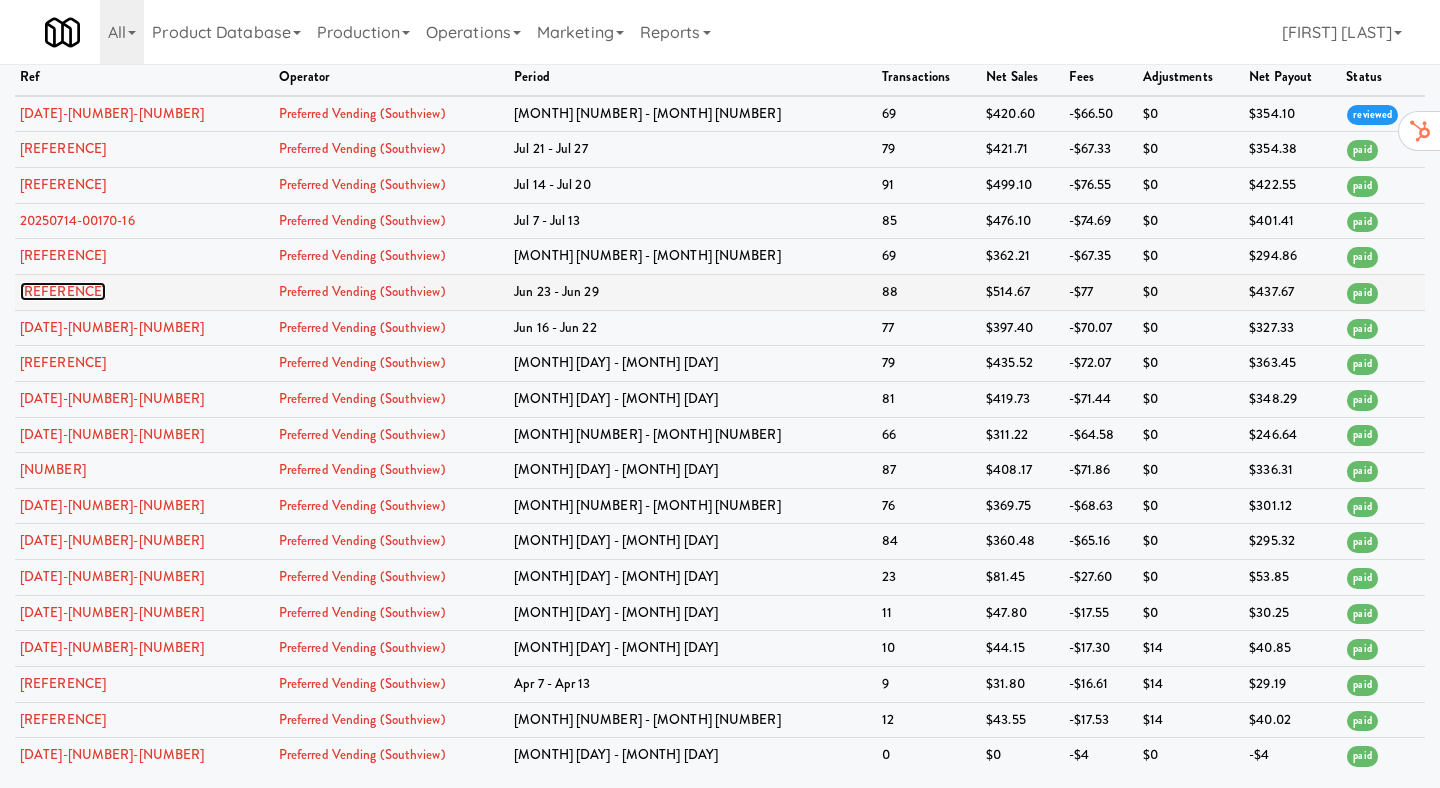 click on "[REFERENCE]" at bounding box center (63, 291) 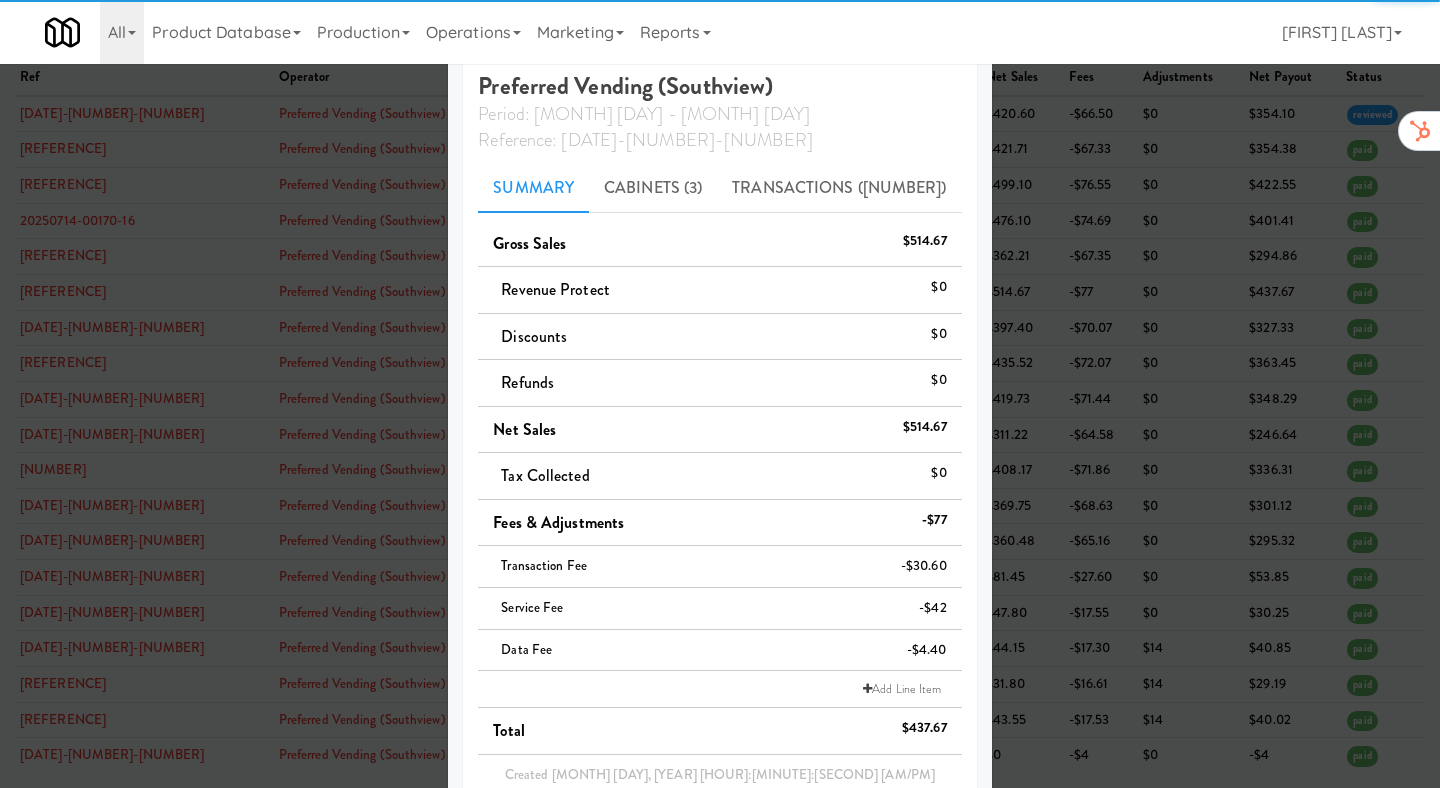 click at bounding box center (720, 394) 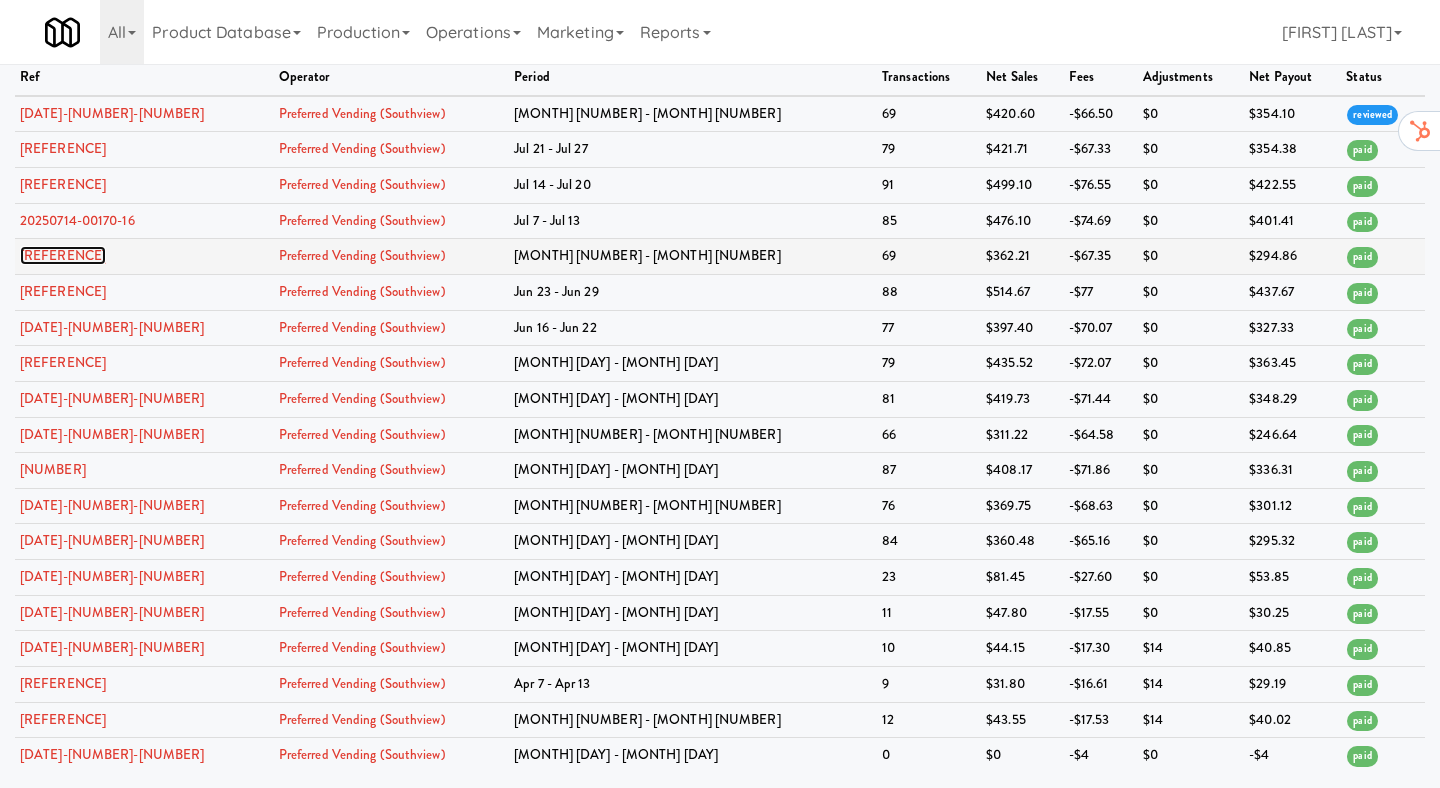 click on "[REFERENCE]" at bounding box center [63, 255] 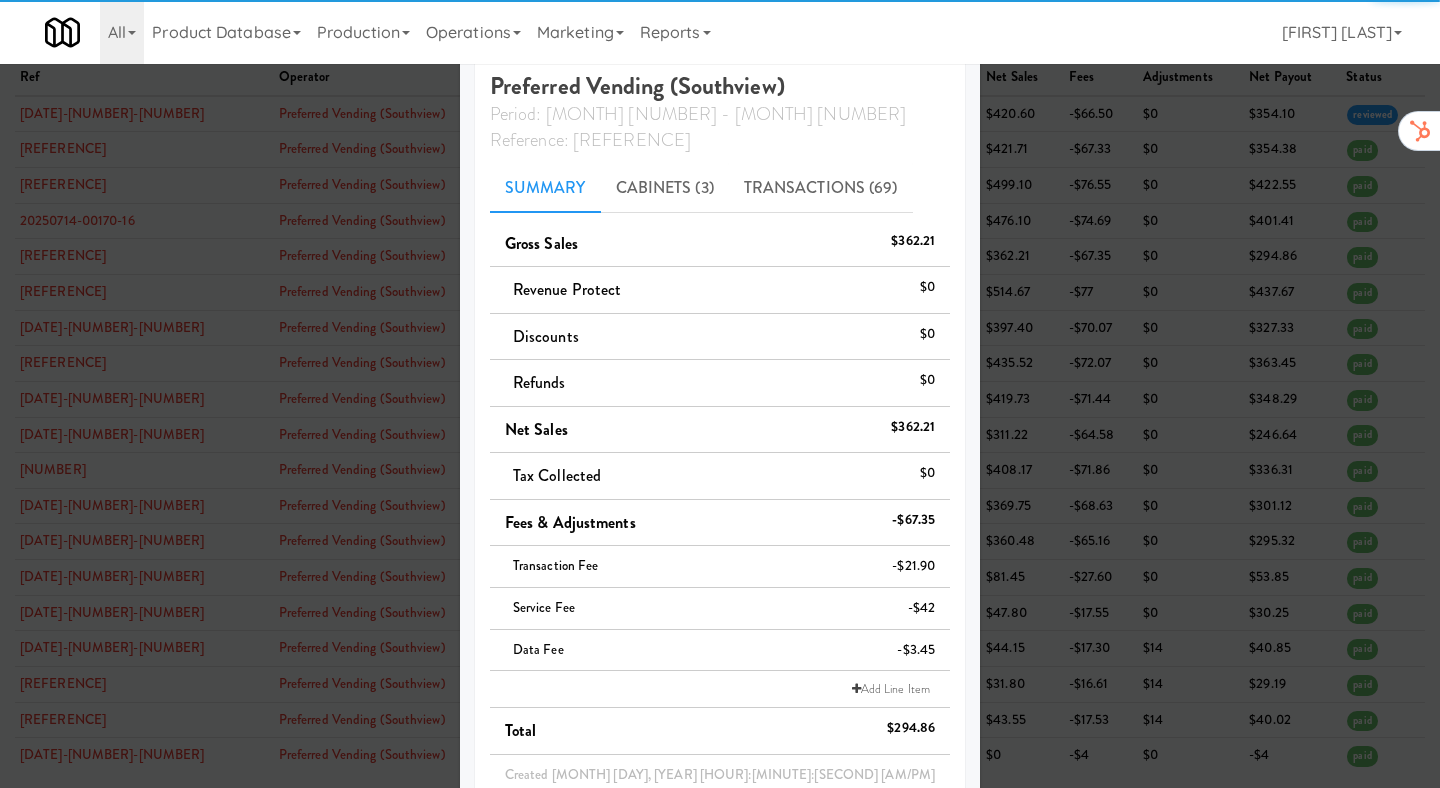 click at bounding box center [720, 394] 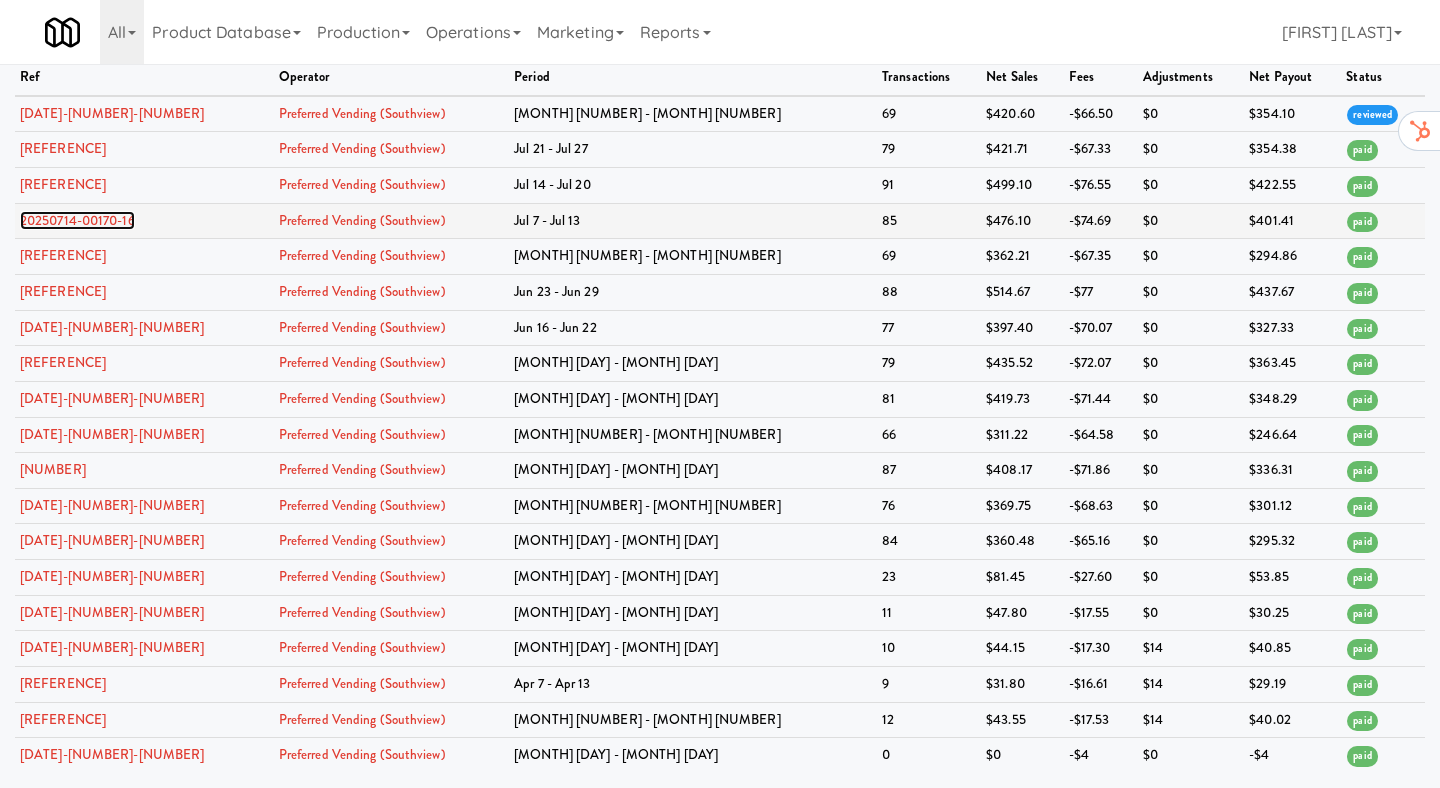 click on "20250714-00170-16" at bounding box center [77, 220] 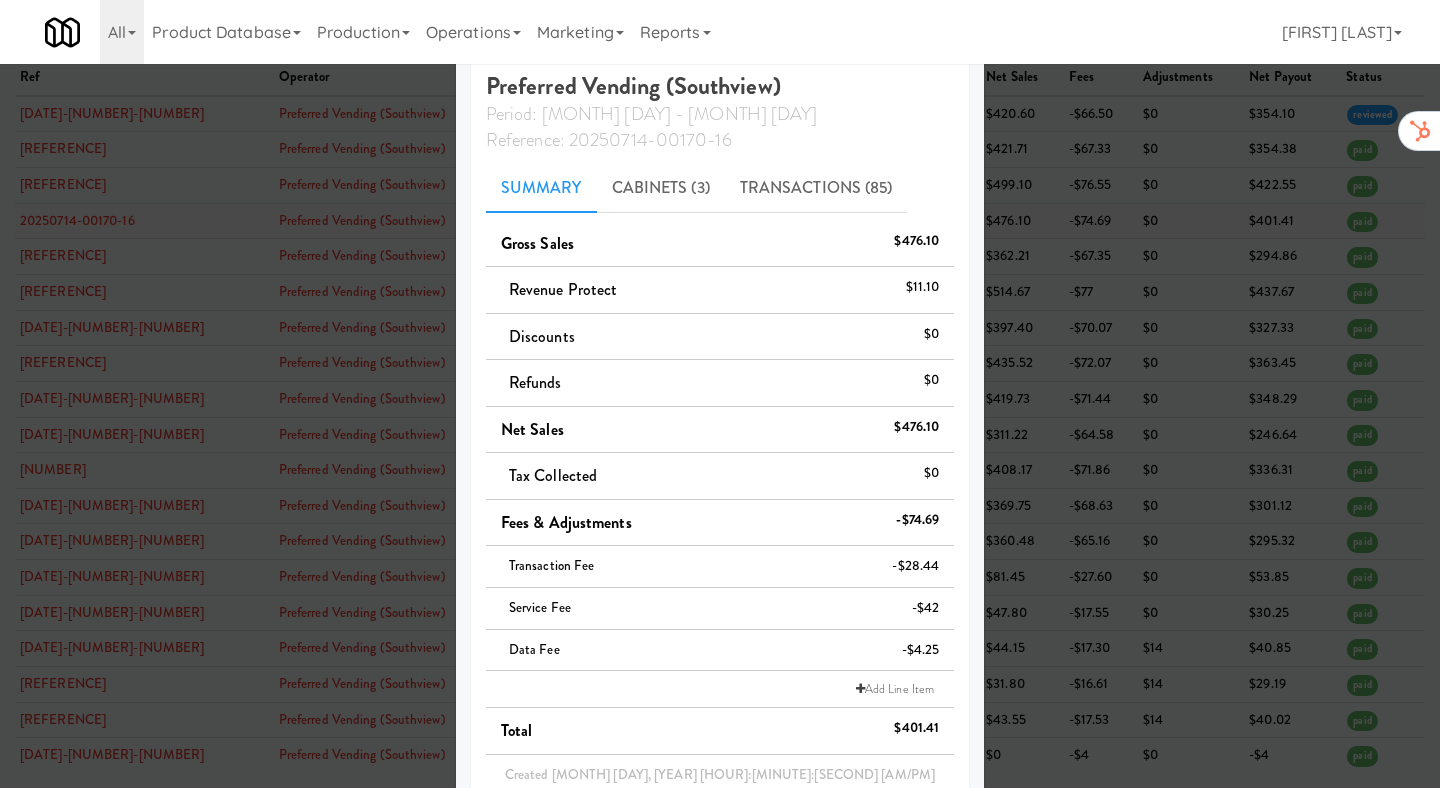 click at bounding box center (720, 394) 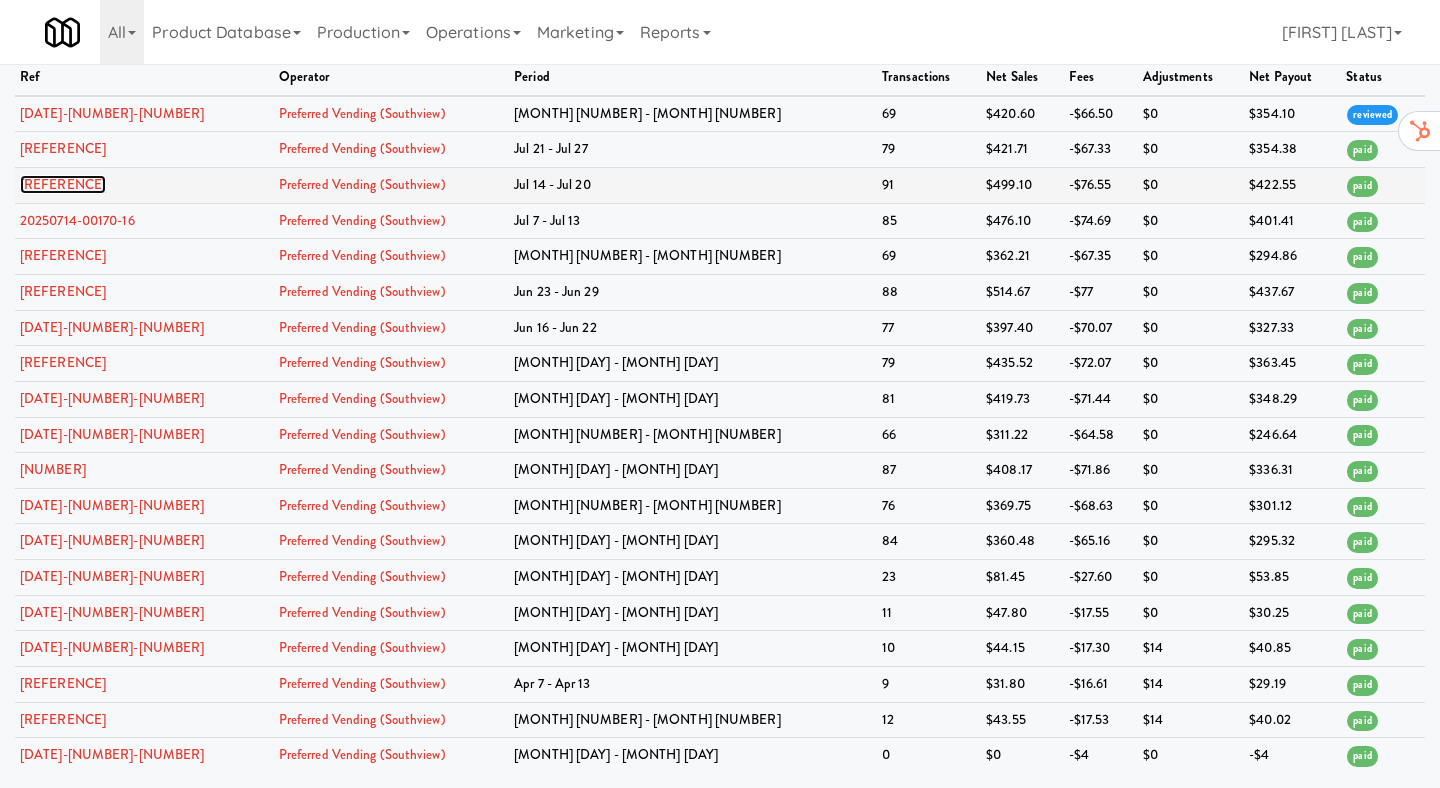 click on "[REFERENCE]" at bounding box center [63, 184] 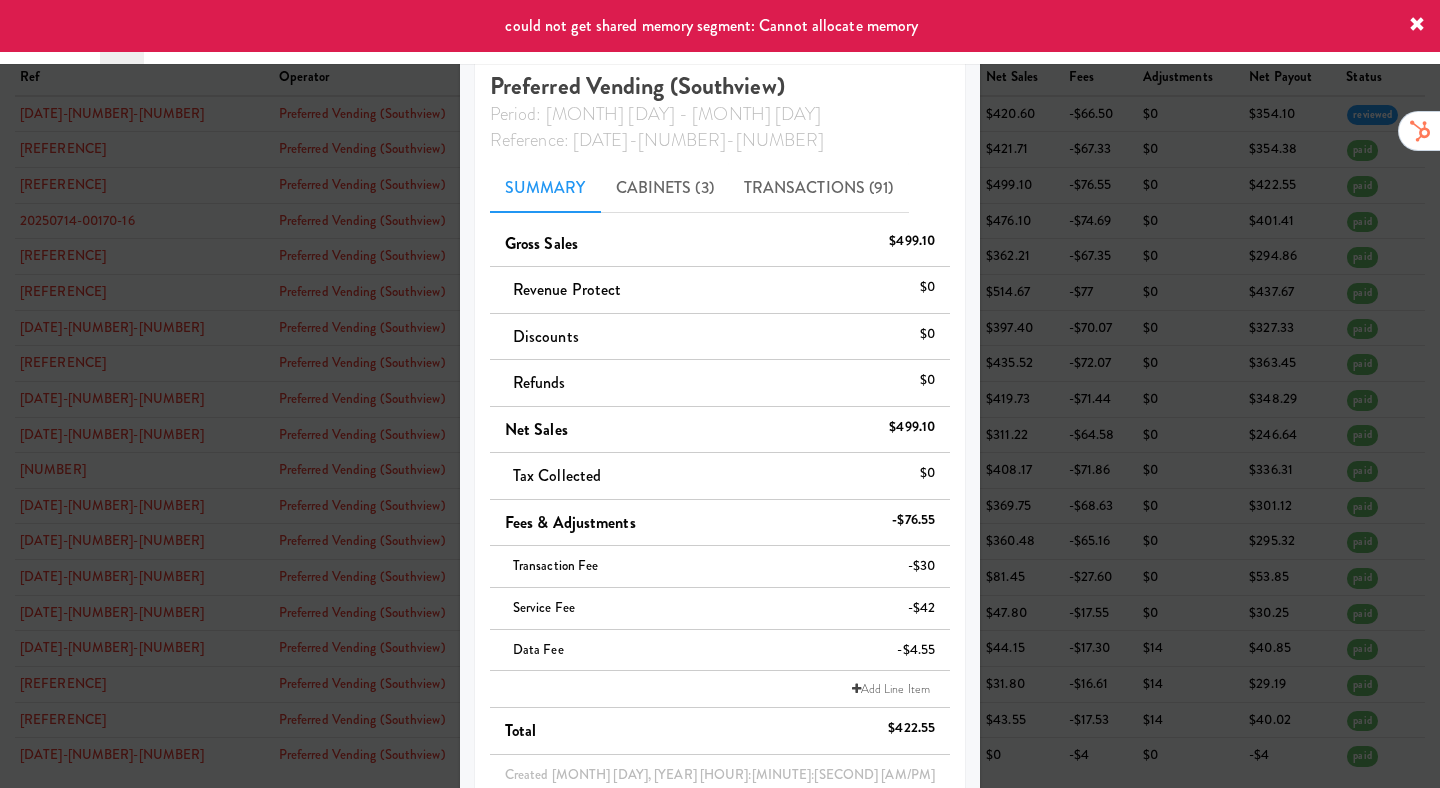click at bounding box center [720, 394] 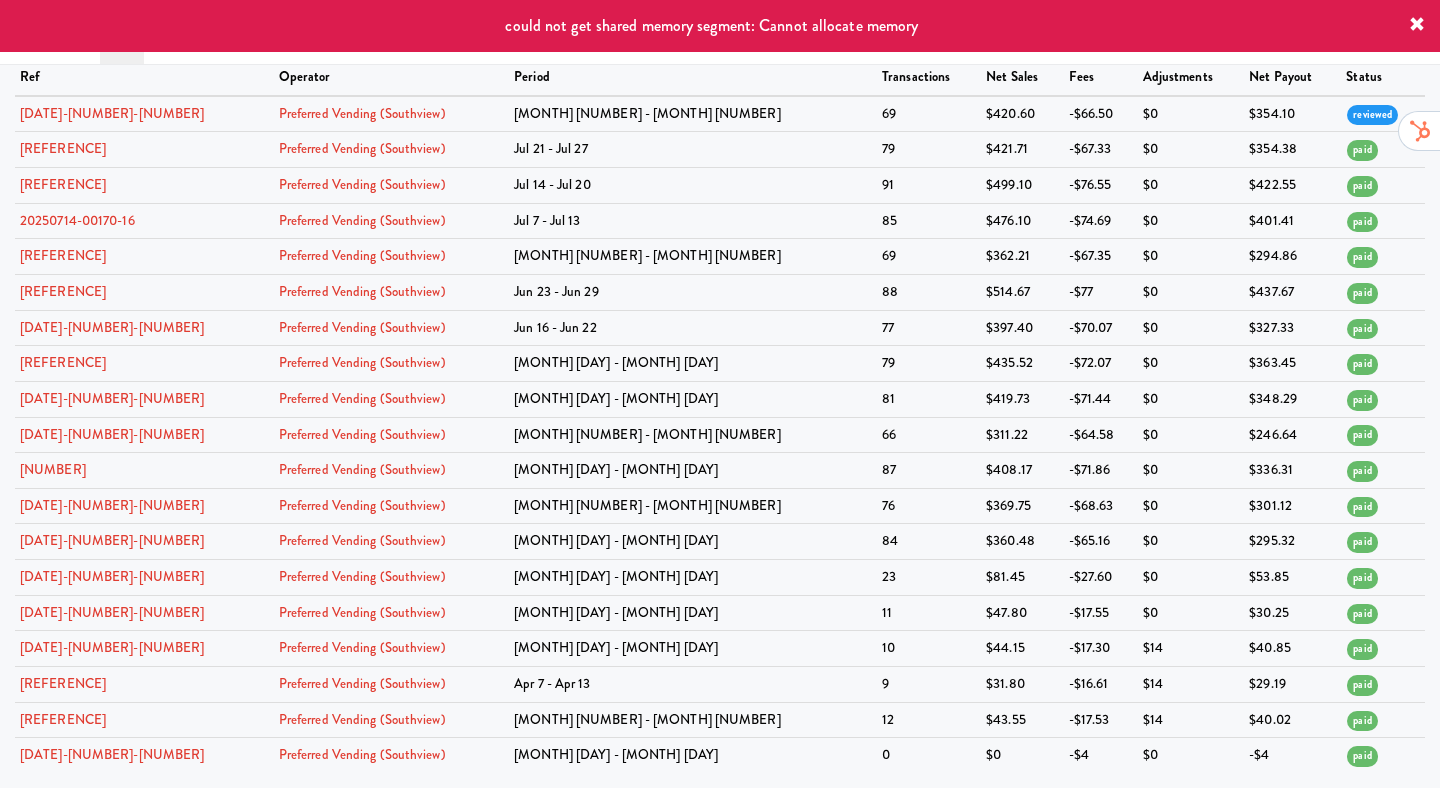 scroll, scrollTop: 0, scrollLeft: 0, axis: both 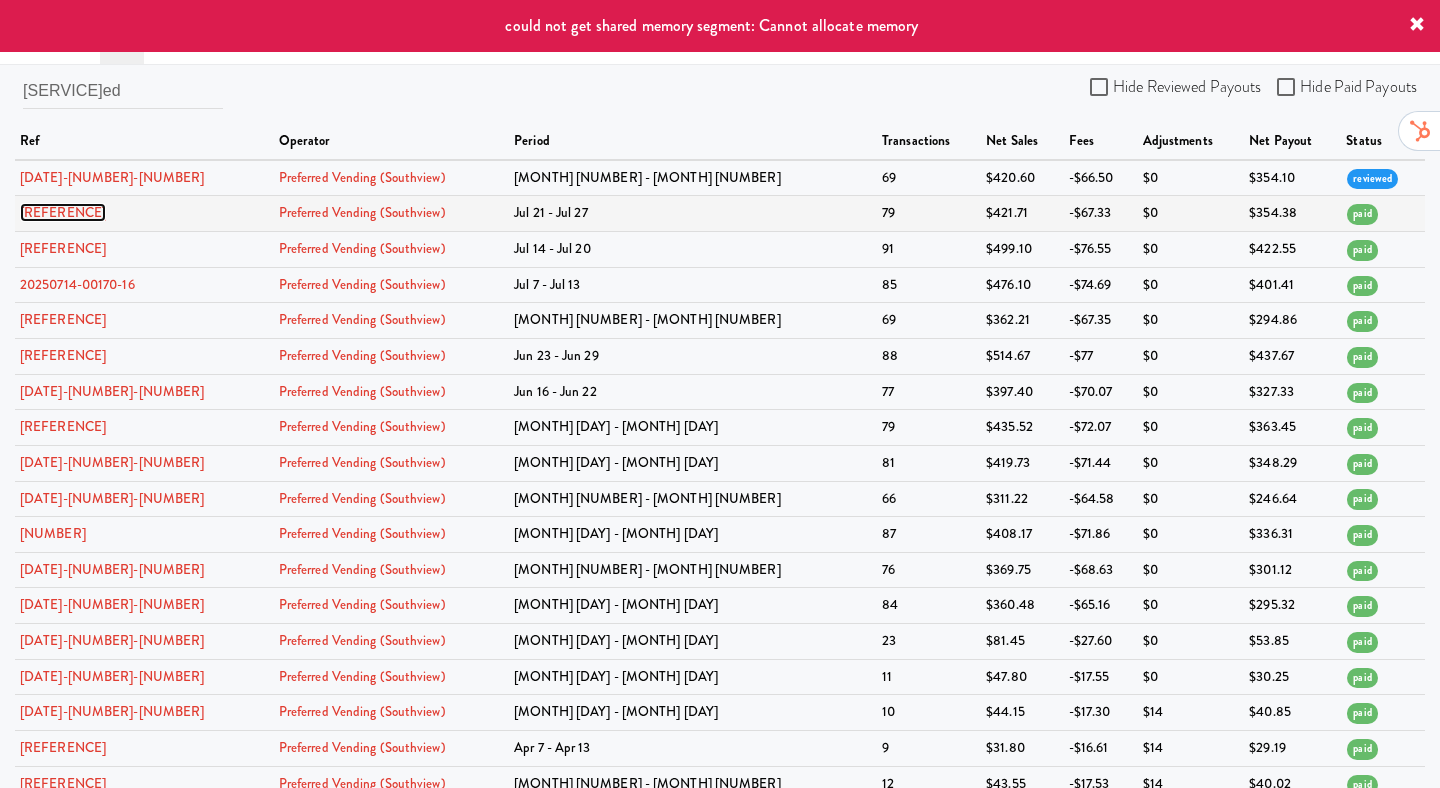 click on "[REFERENCE]" at bounding box center [63, 212] 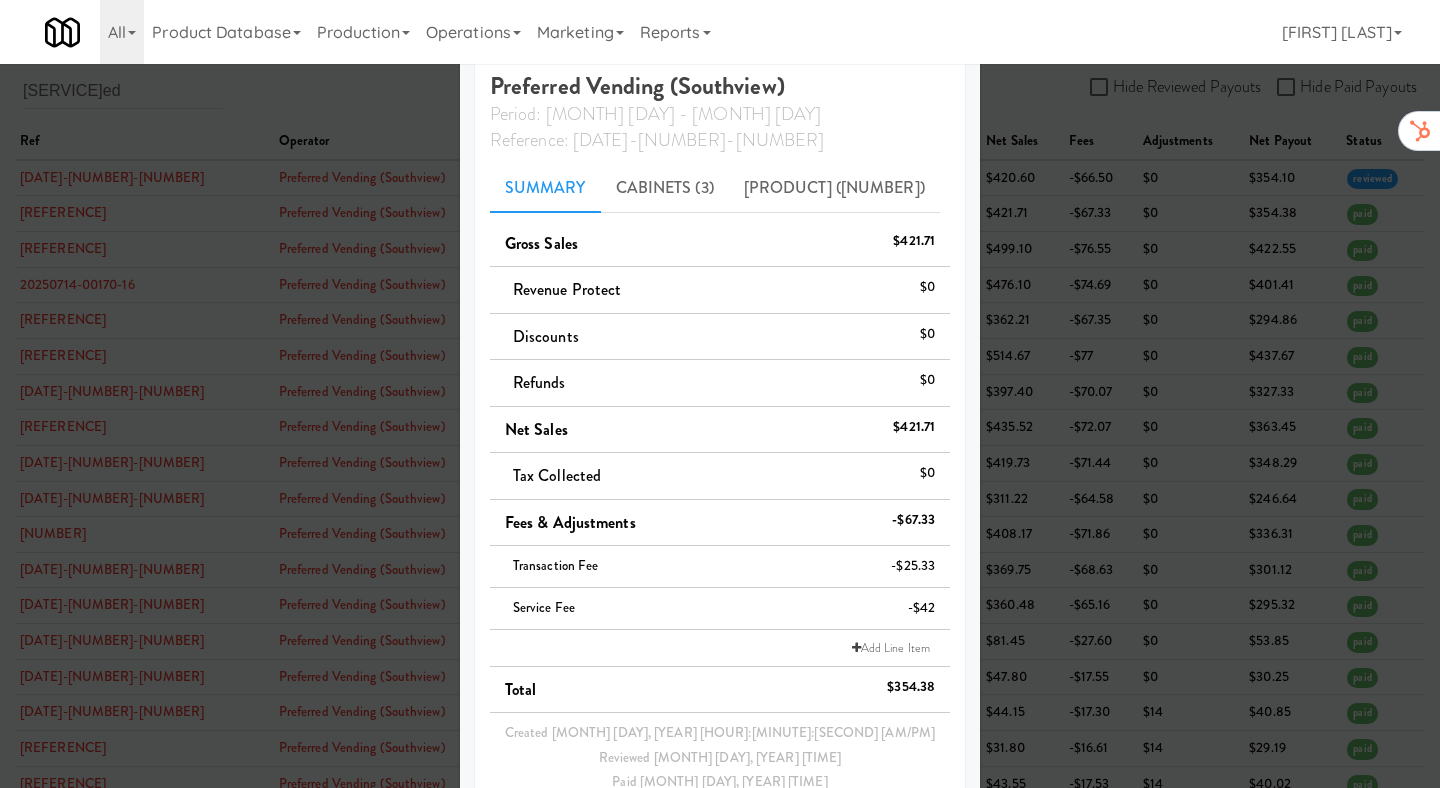 click at bounding box center [720, 394] 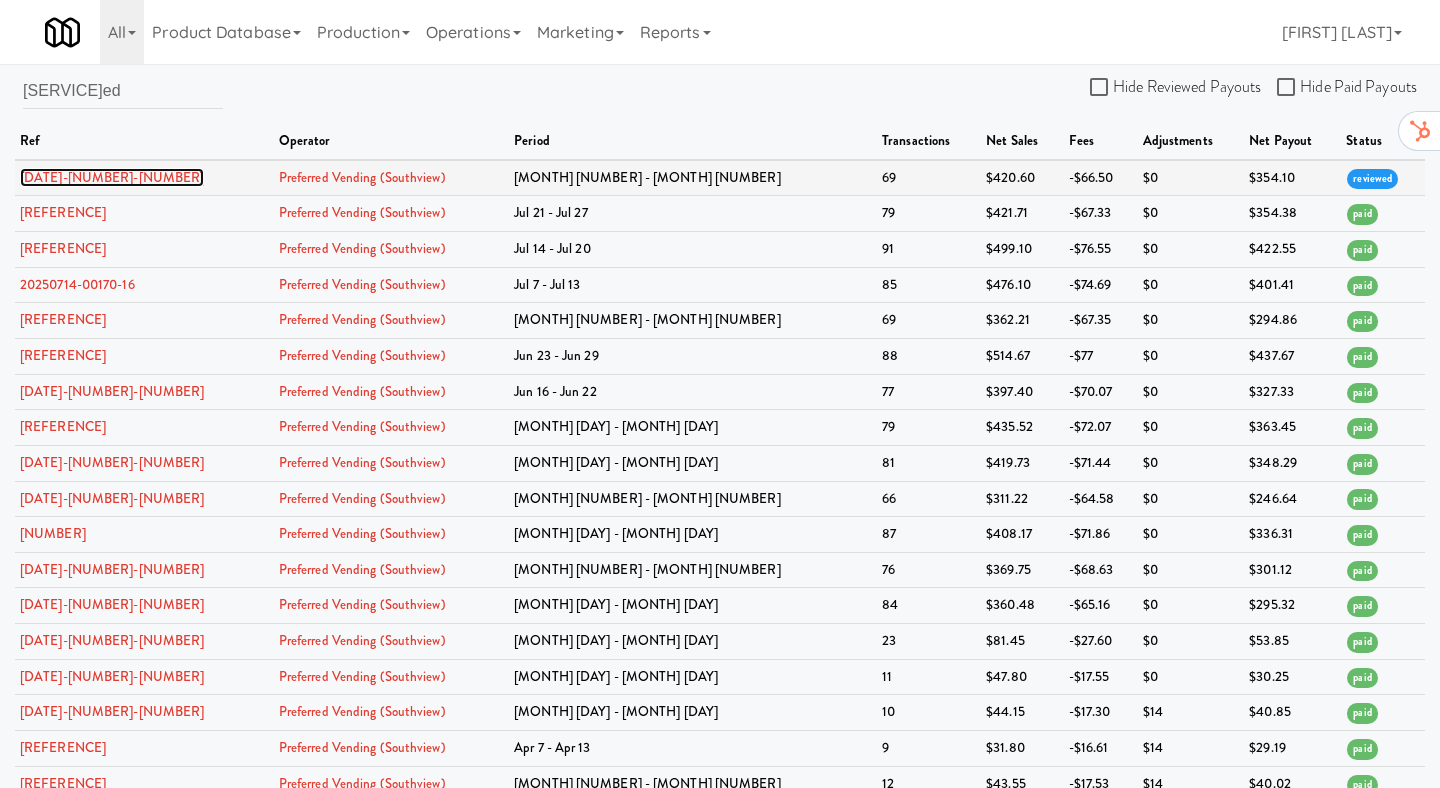 click on "[DATE]-[NUMBER]-[NUMBER]" at bounding box center (112, 177) 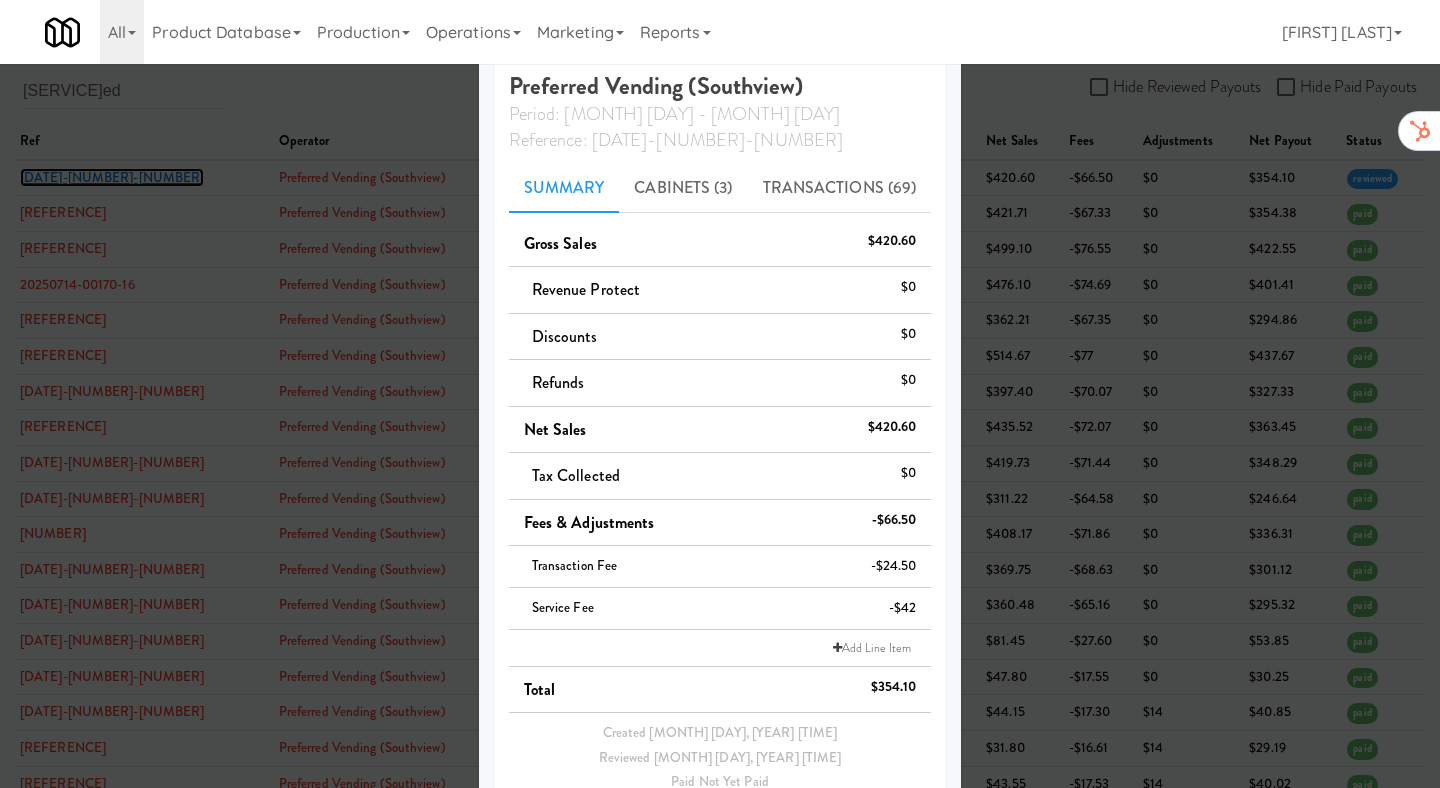scroll, scrollTop: 152, scrollLeft: 0, axis: vertical 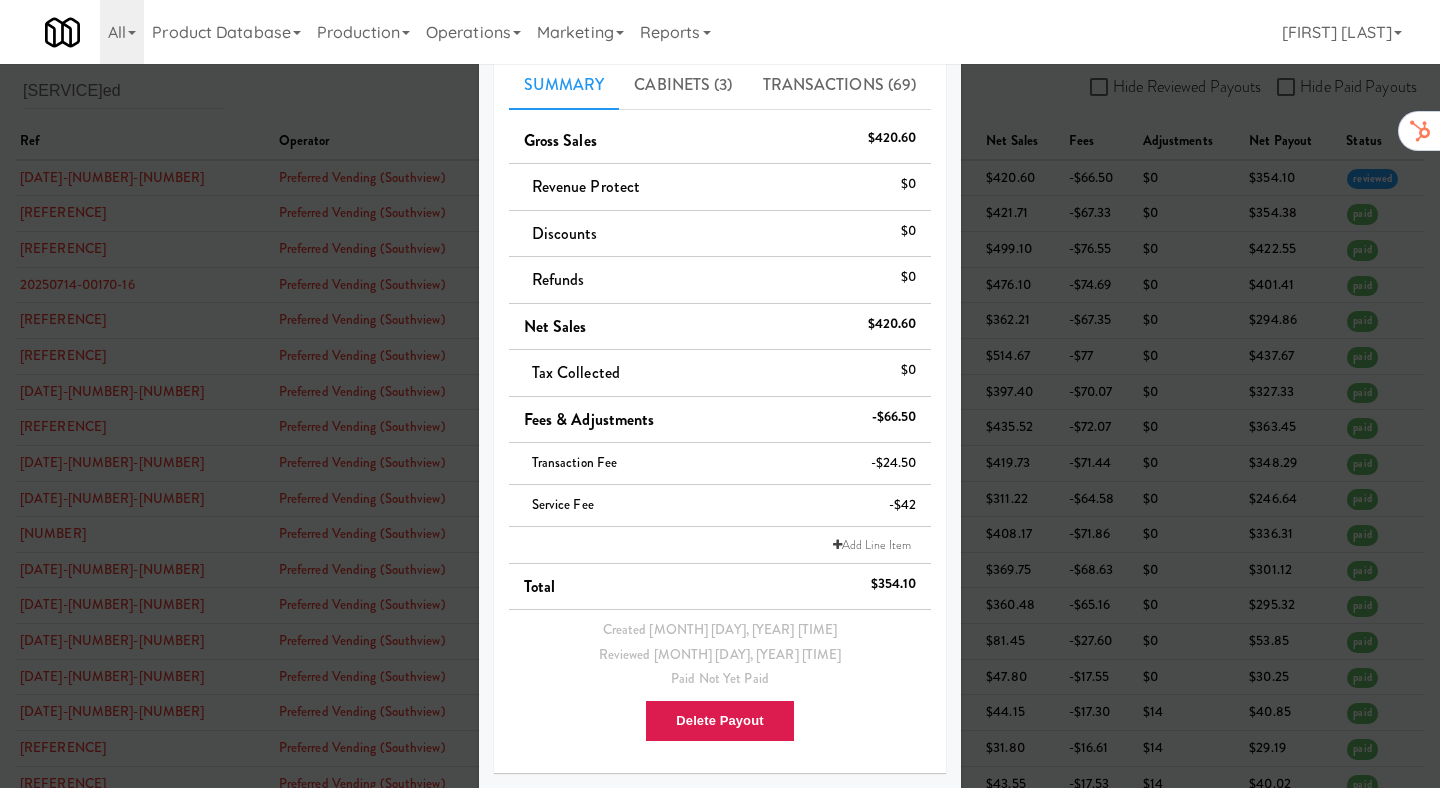 click at bounding box center [720, 394] 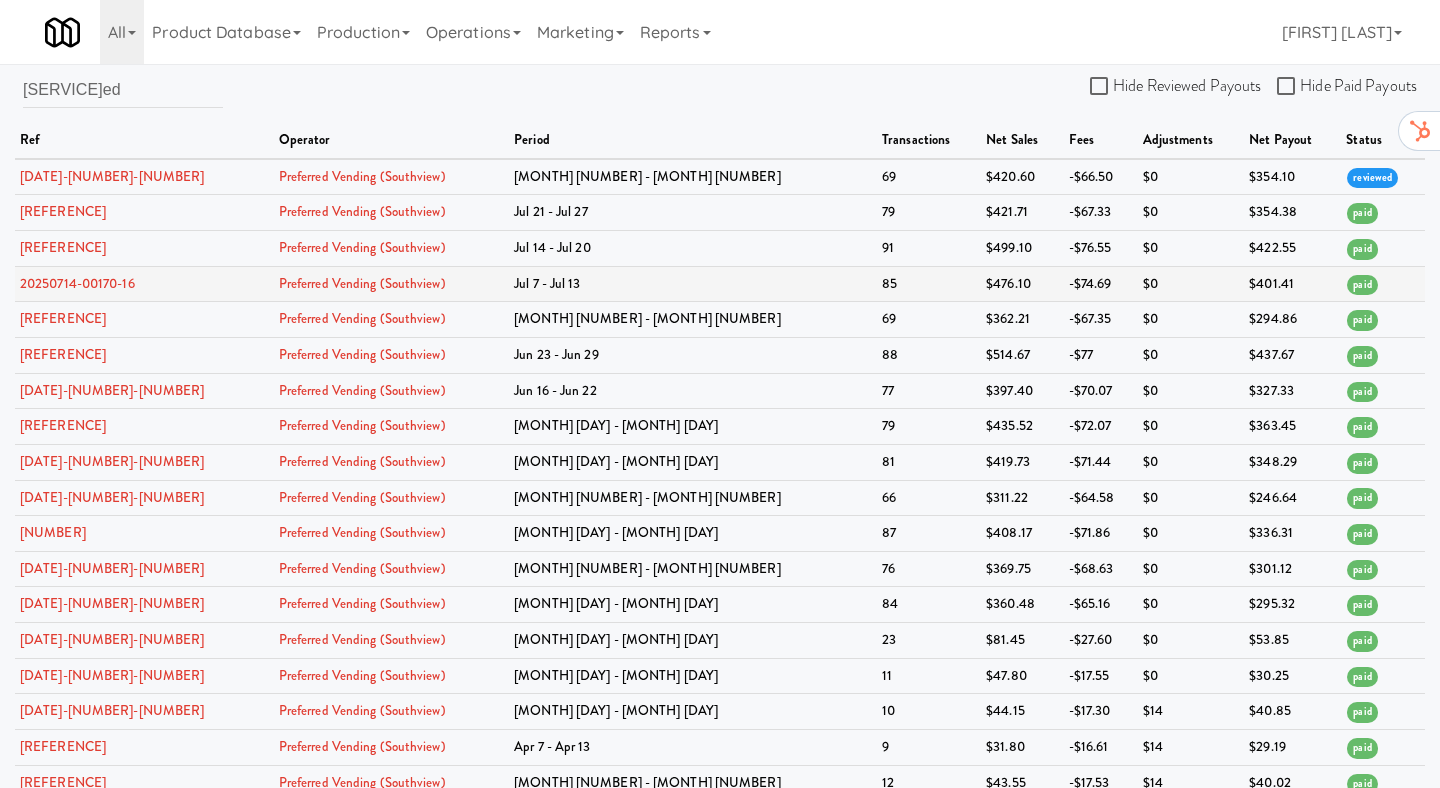 scroll, scrollTop: 0, scrollLeft: 0, axis: both 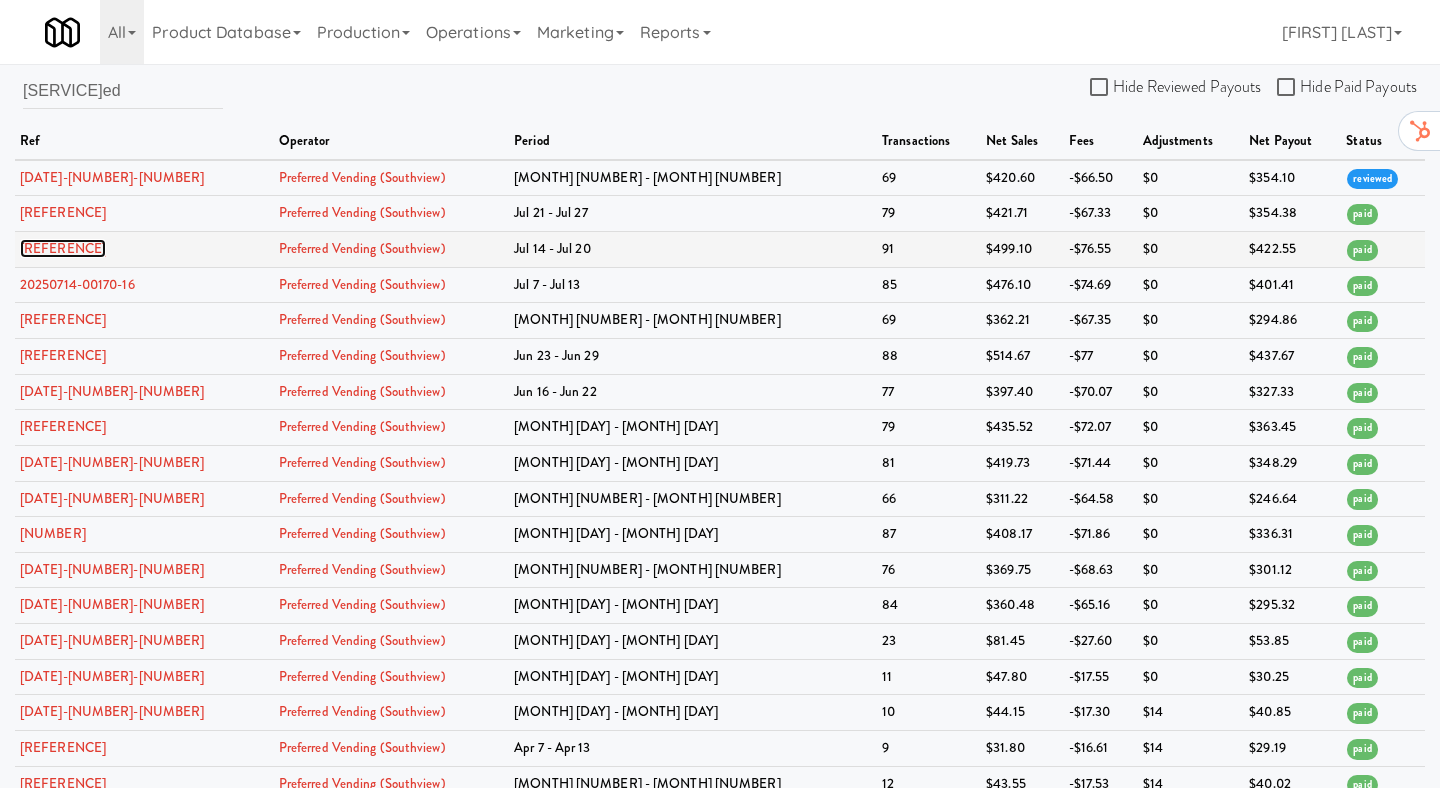 click on "[REFERENCE]" at bounding box center (63, 248) 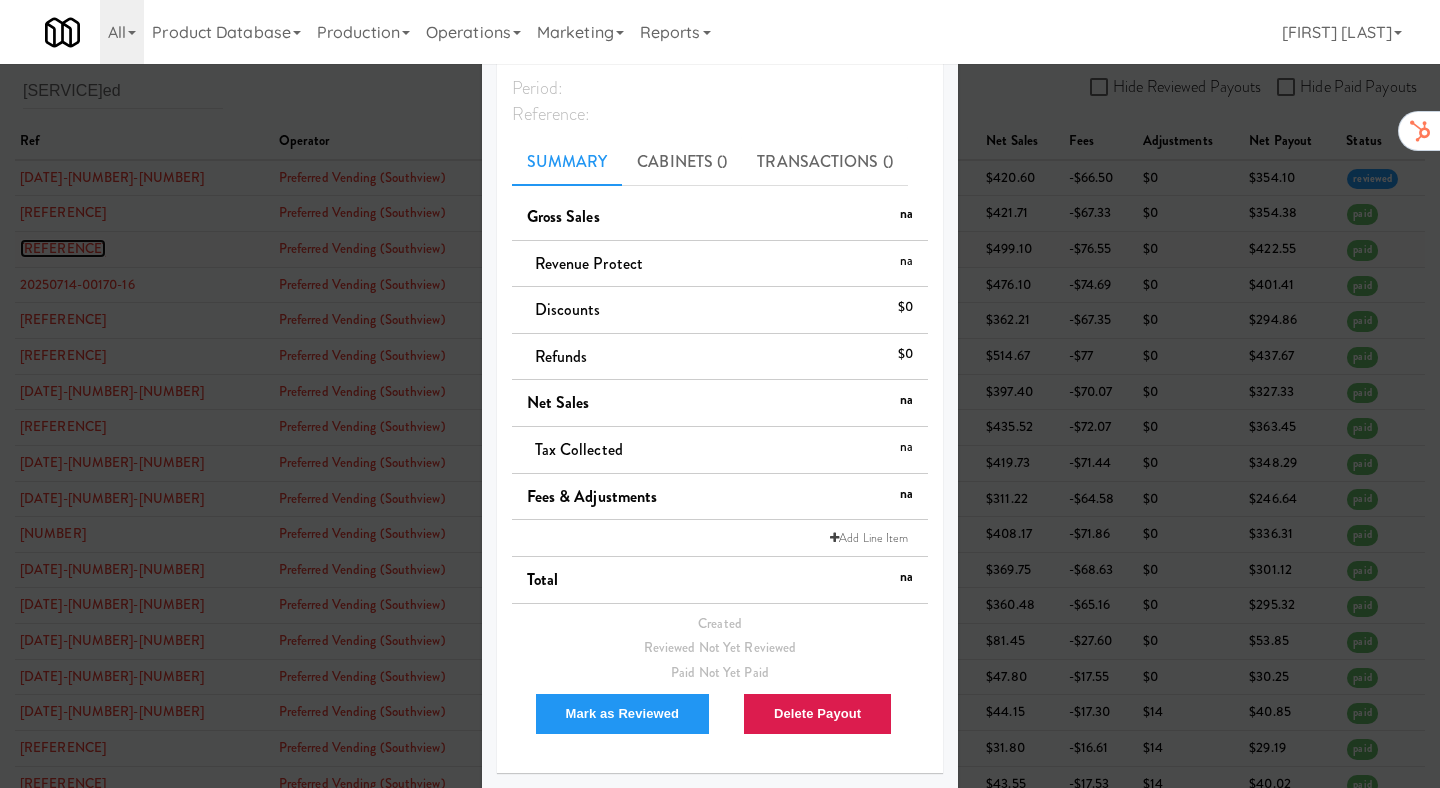scroll, scrollTop: 49, scrollLeft: 0, axis: vertical 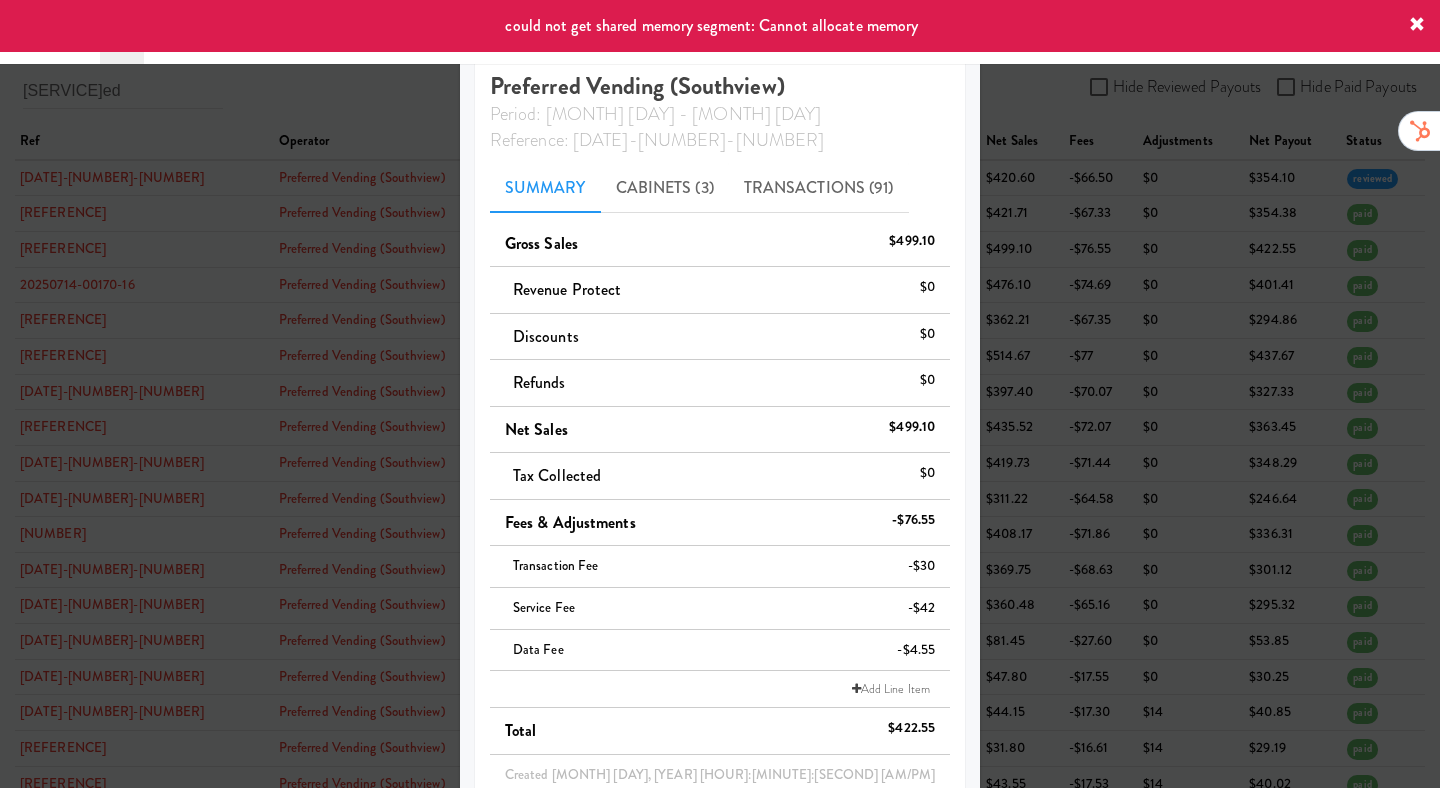 click at bounding box center [720, 394] 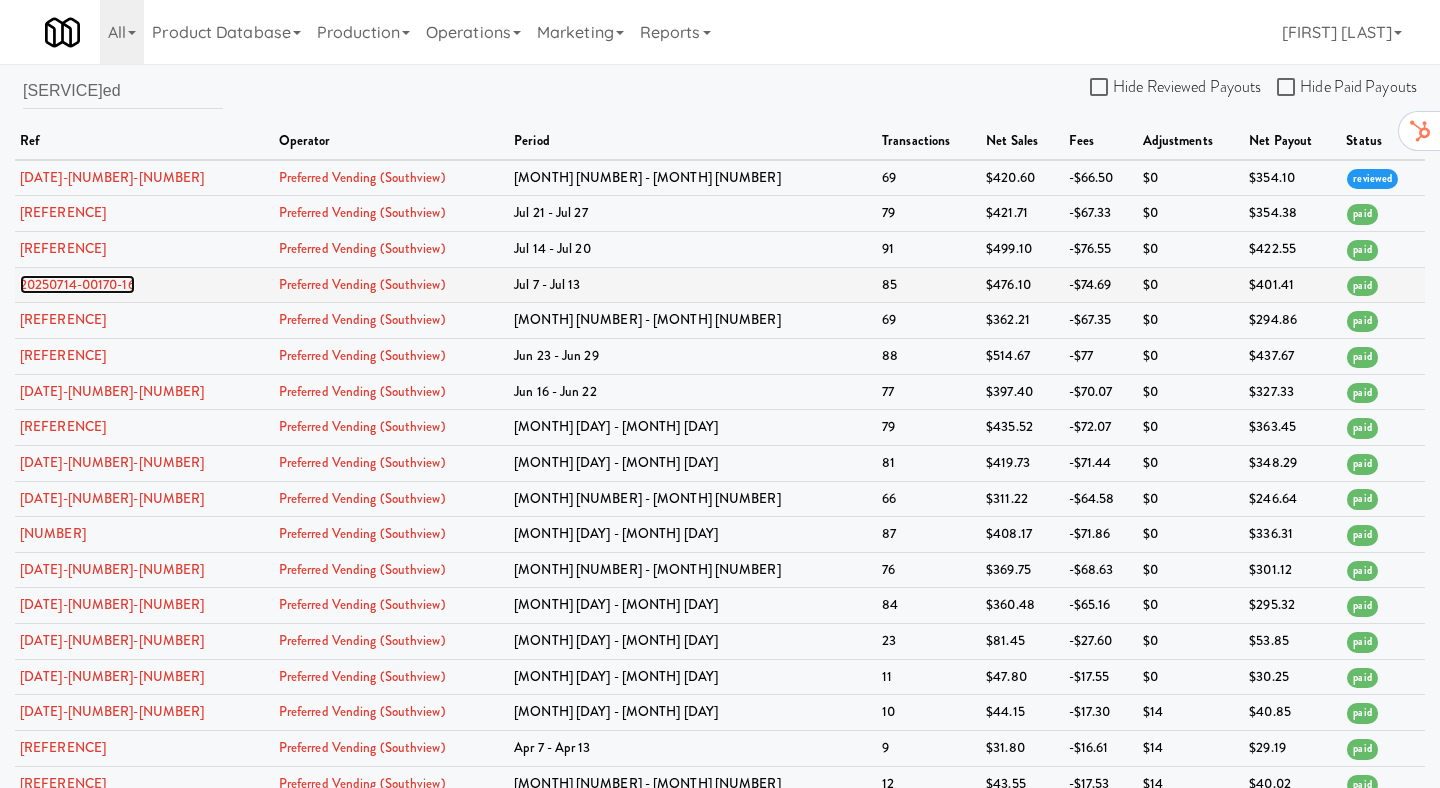 click on "20250714-00170-16" at bounding box center [77, 284] 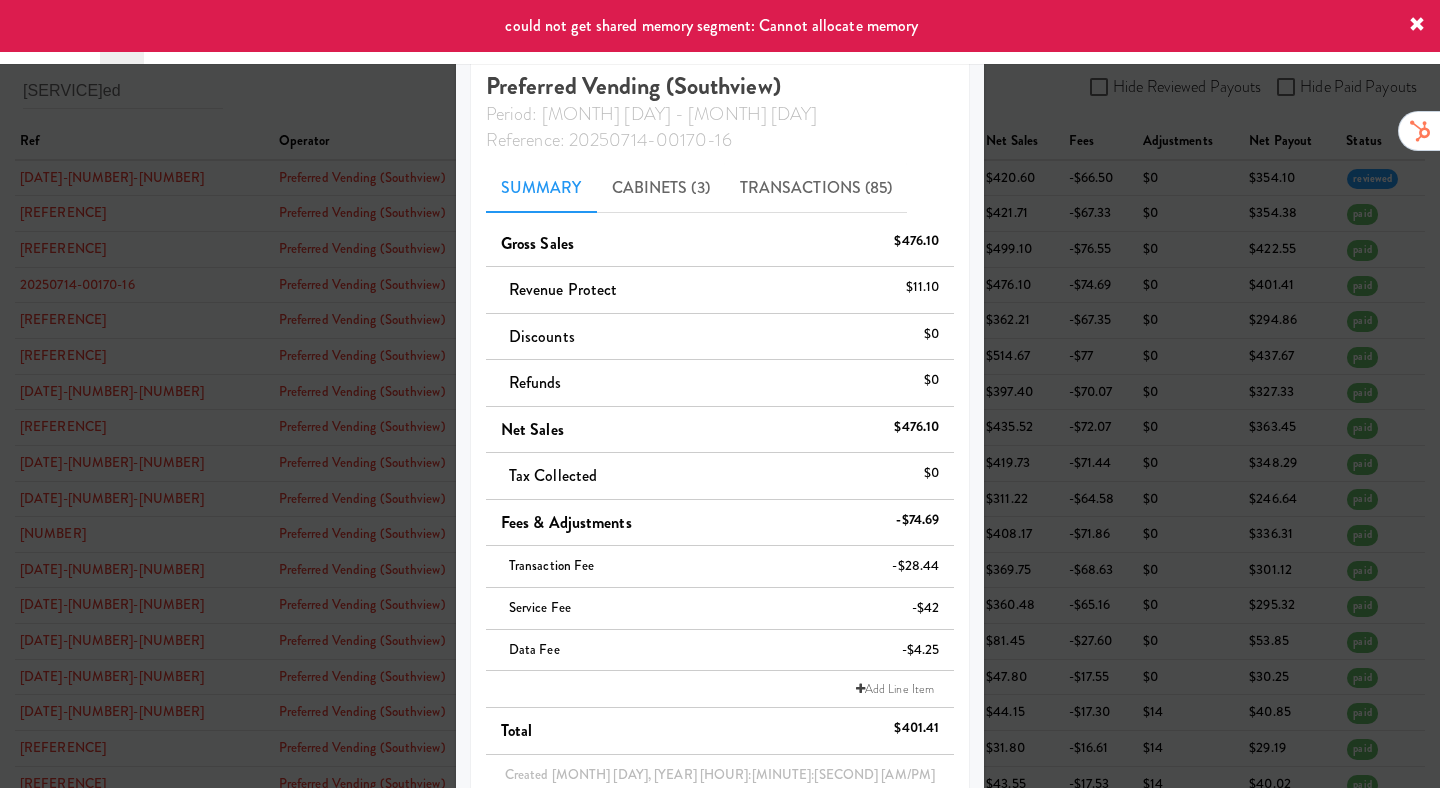 click at bounding box center [720, 394] 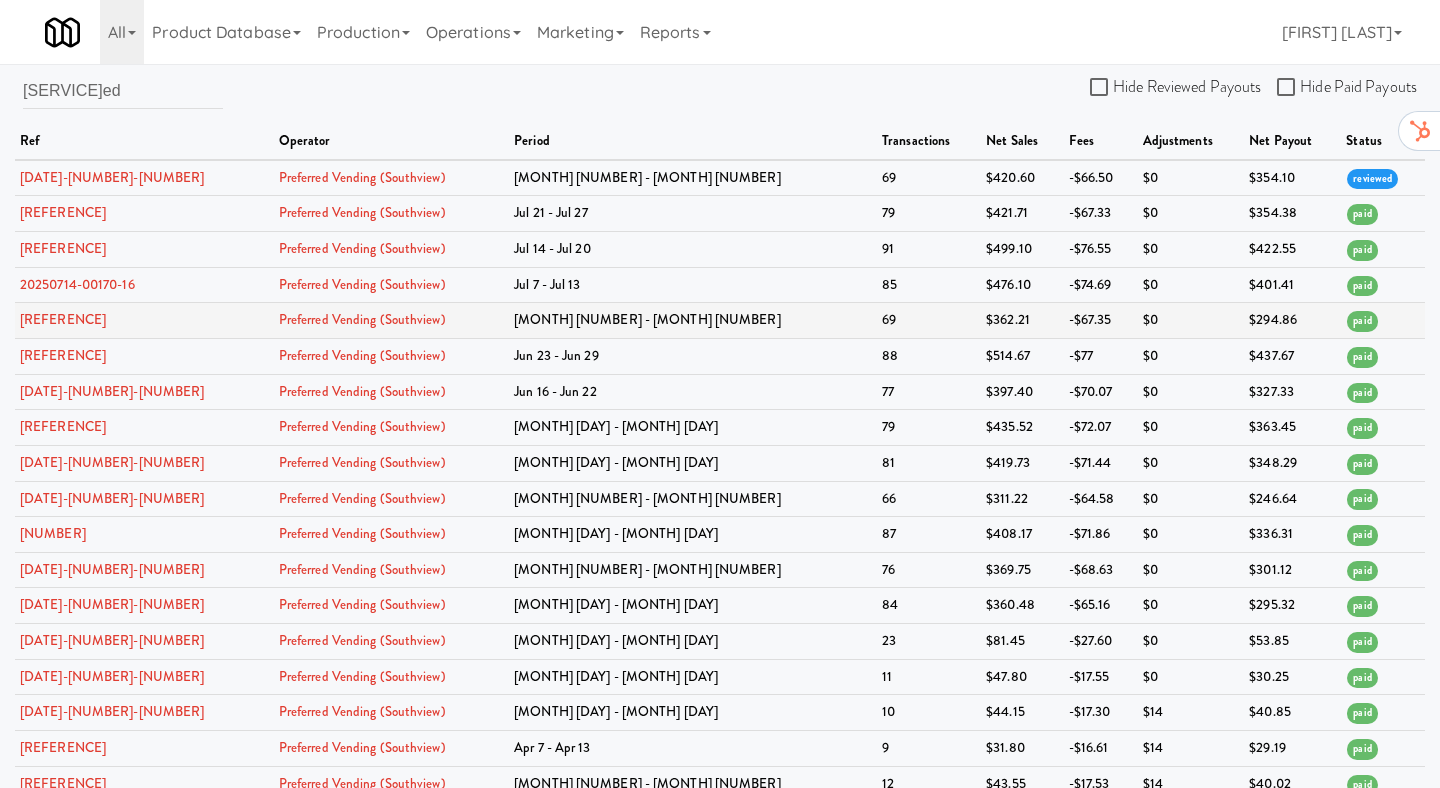 click on "[REFERENCE]" at bounding box center [144, 321] 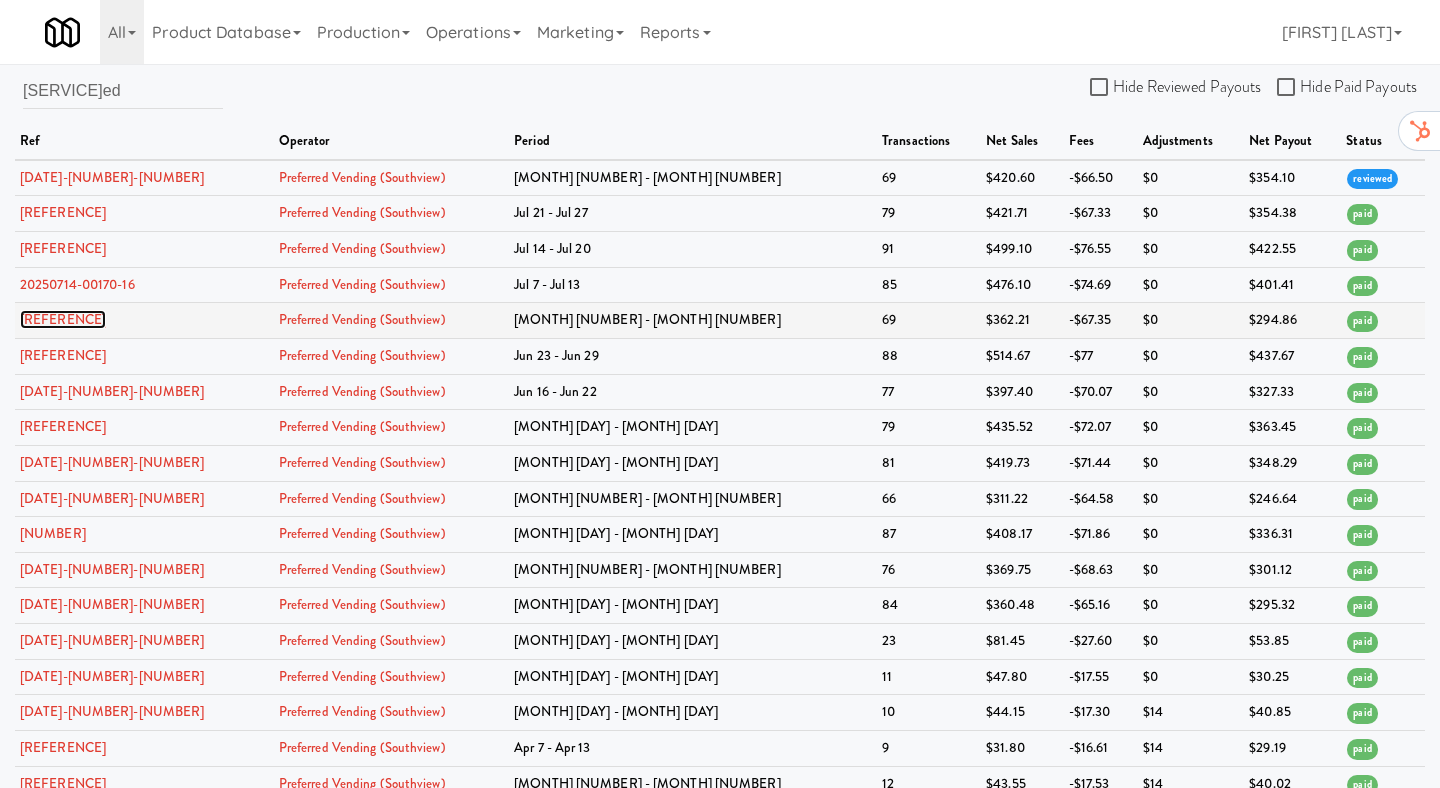 click on "[REFERENCE]" at bounding box center [63, 319] 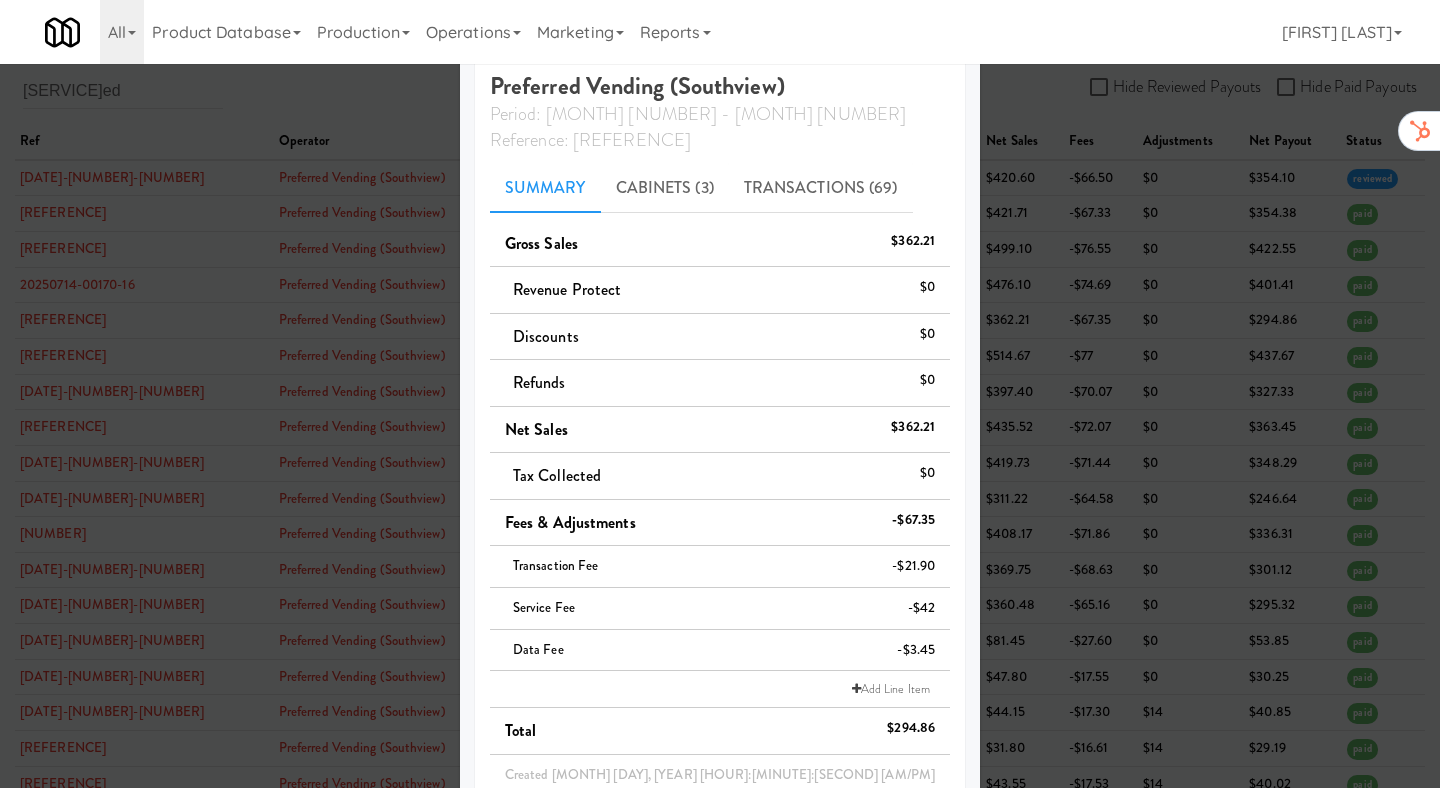 click at bounding box center [720, 394] 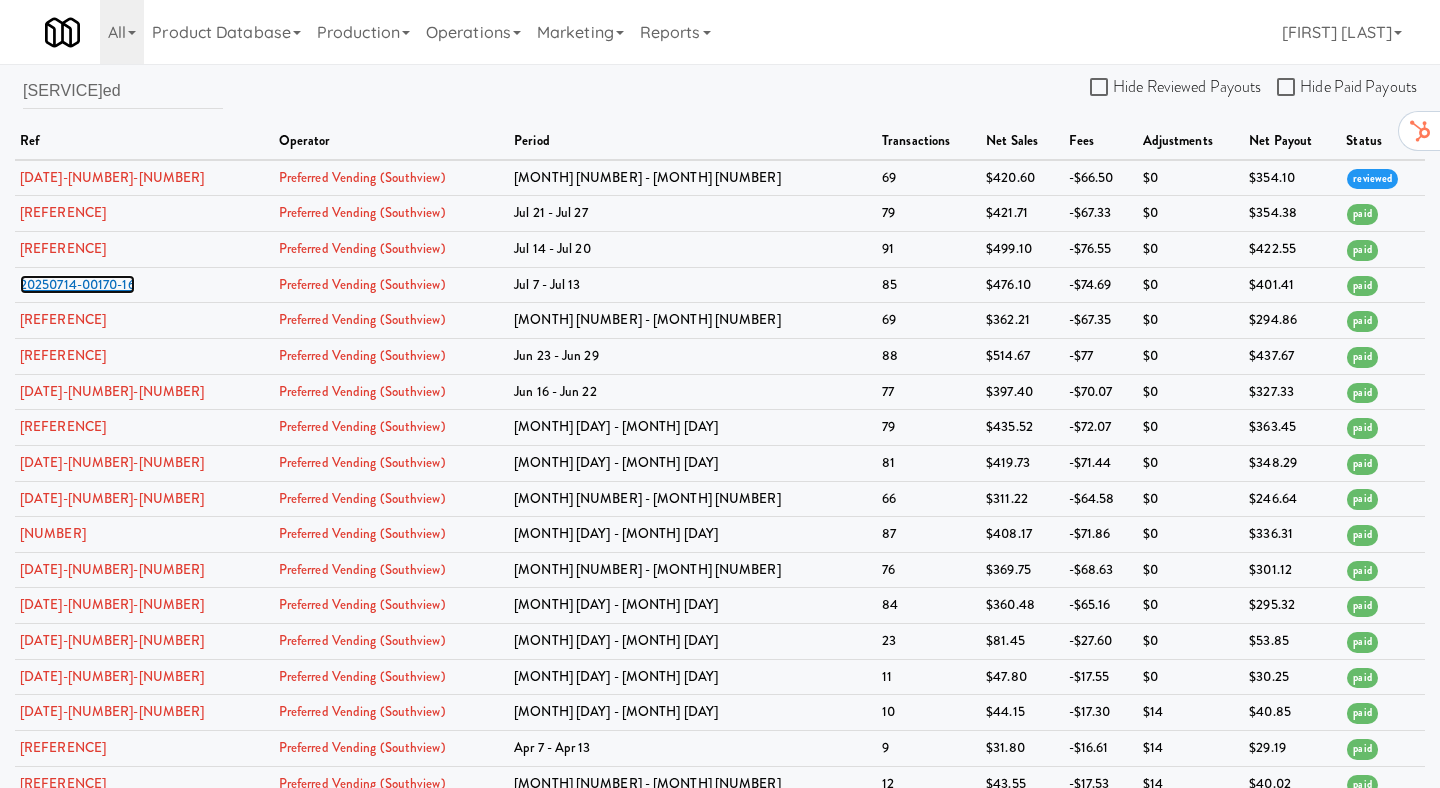 click on "20250714-00170-16" at bounding box center (77, 284) 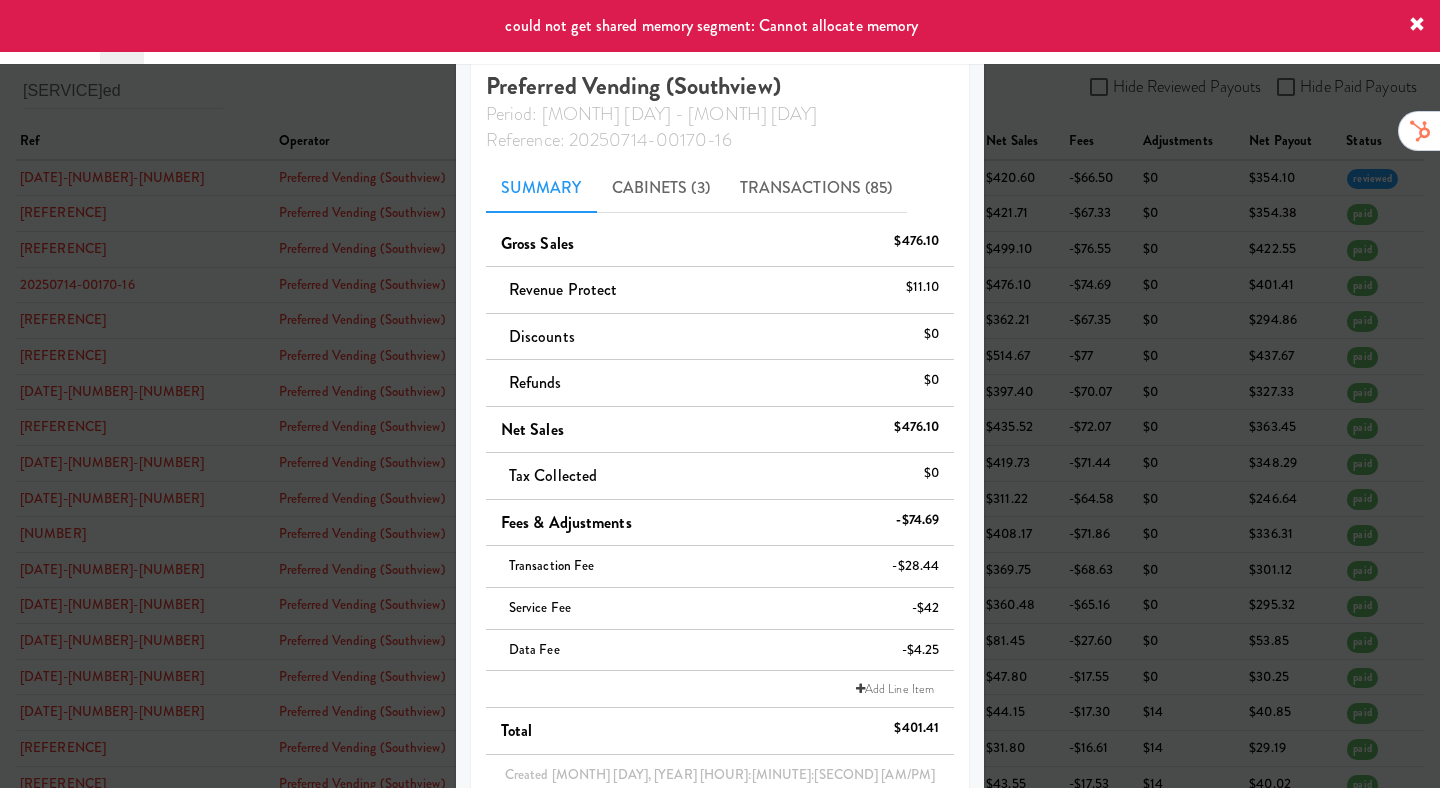 click at bounding box center [720, 394] 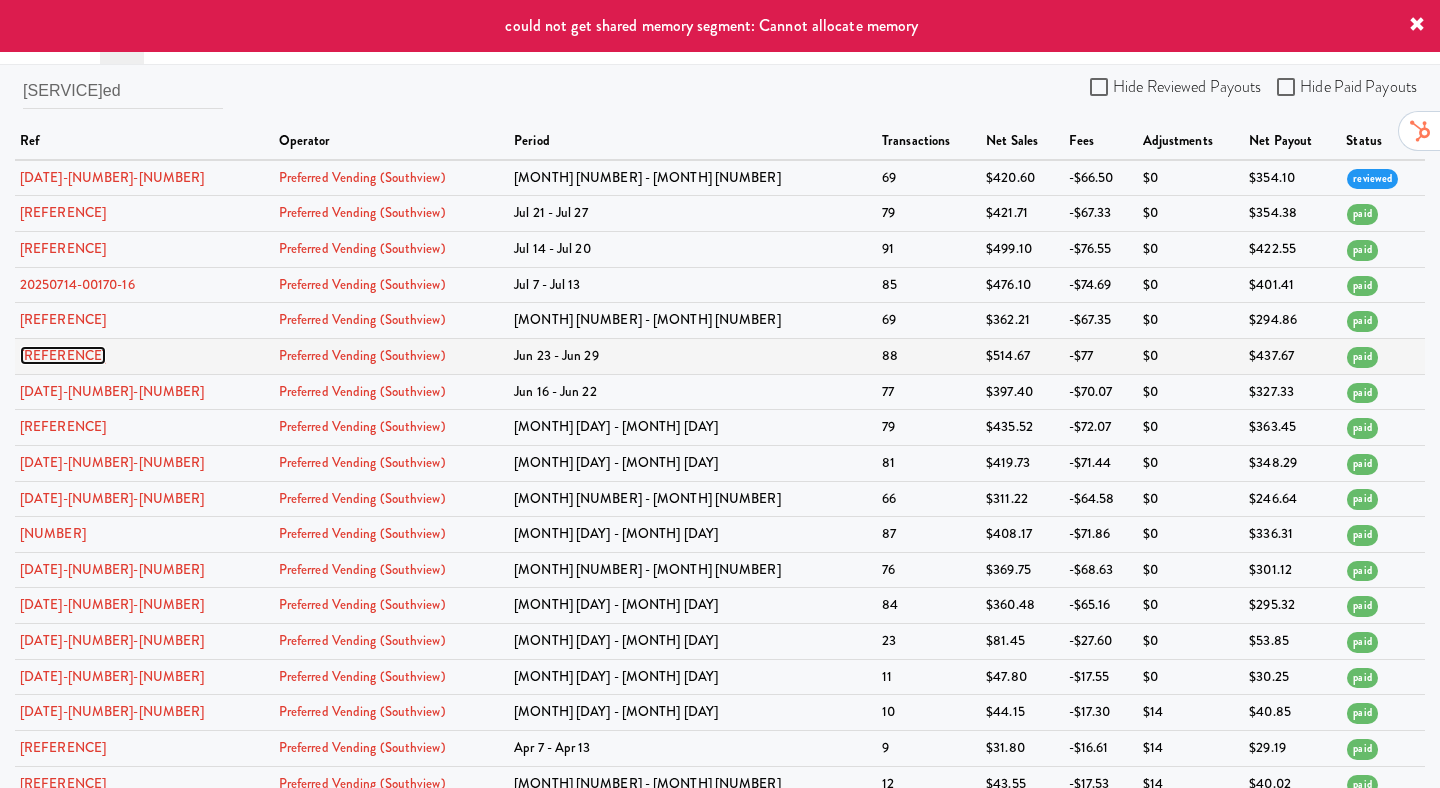 click on "[REFERENCE]" at bounding box center [63, 355] 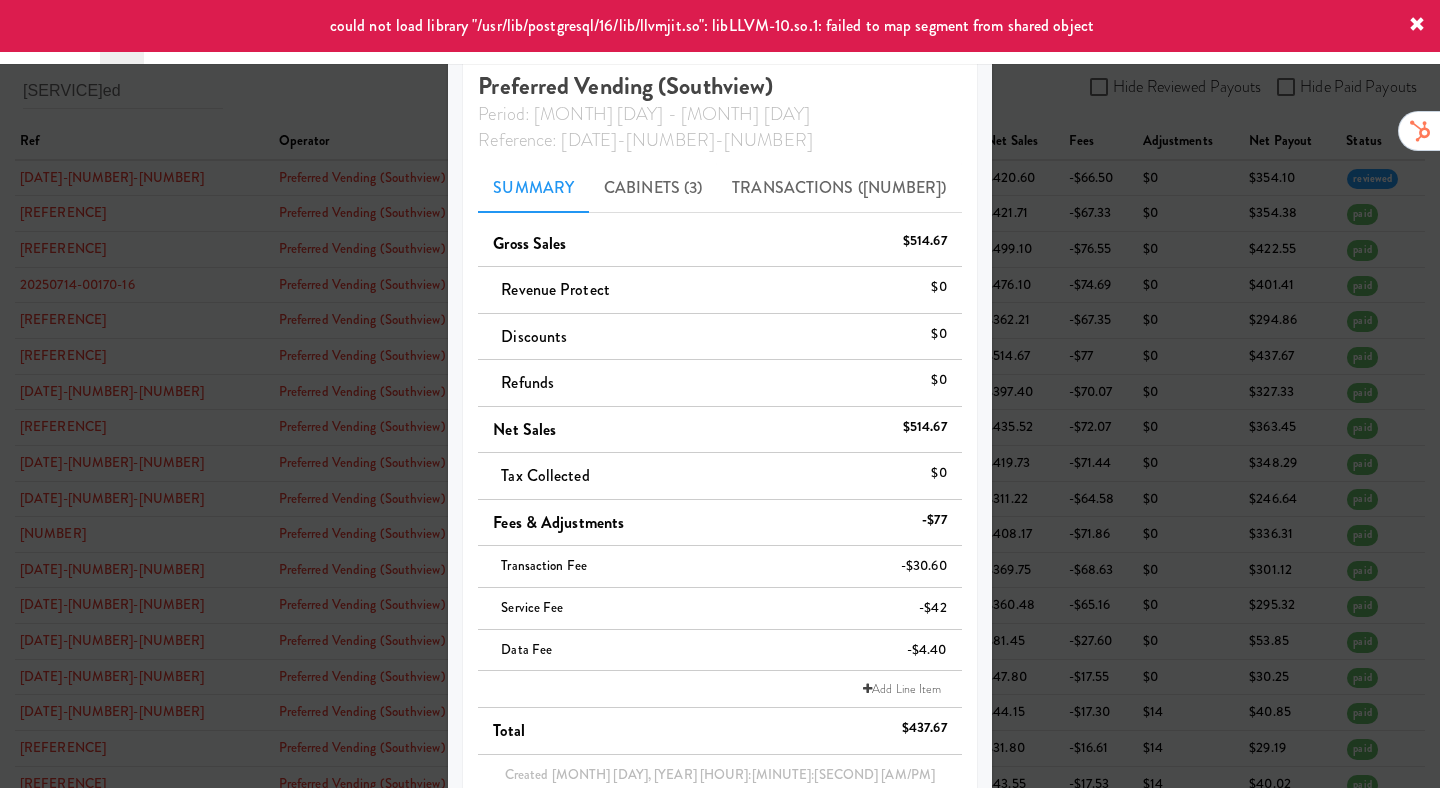 click at bounding box center [720, 394] 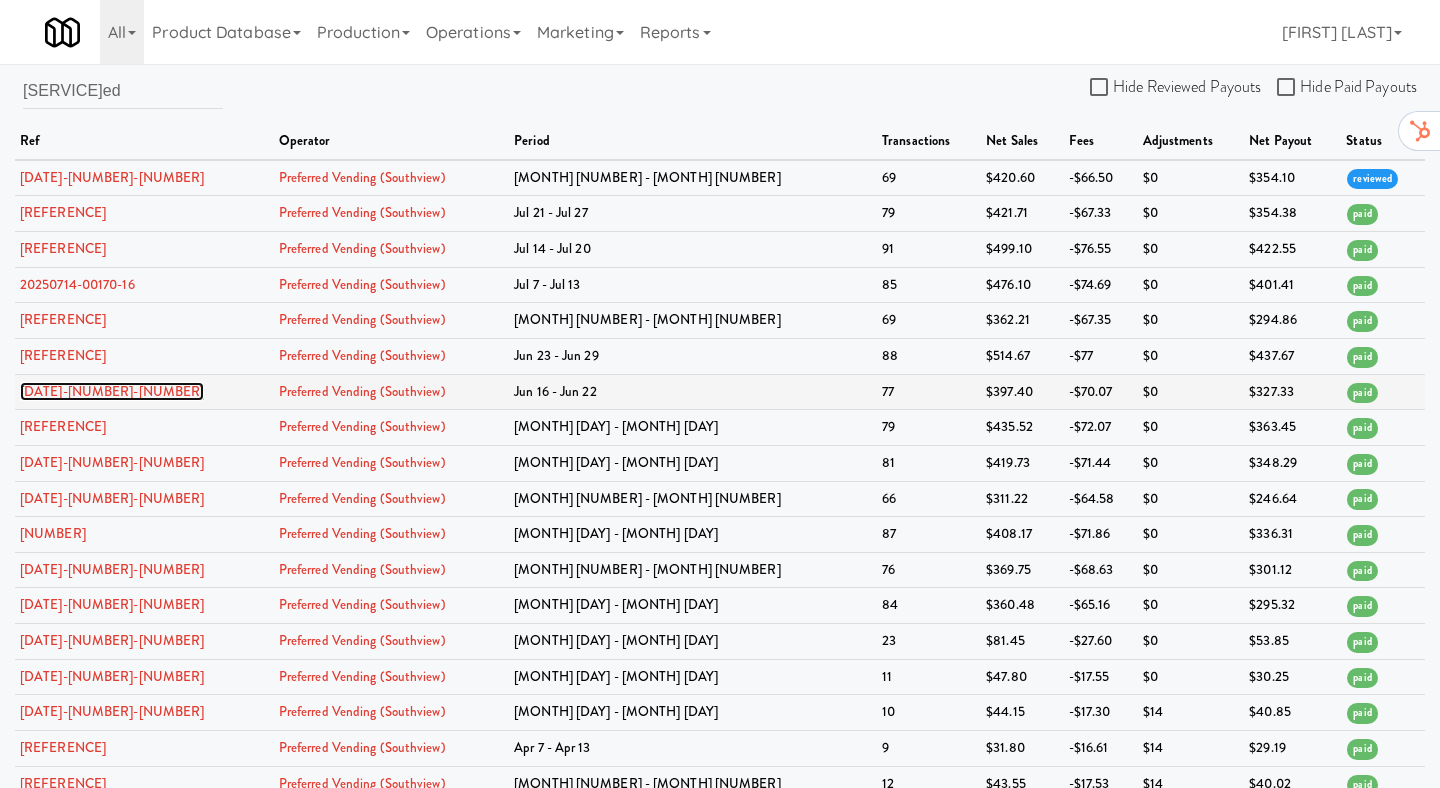 click on "[DATE]-[NUMBER]-[NUMBER]" at bounding box center [112, 391] 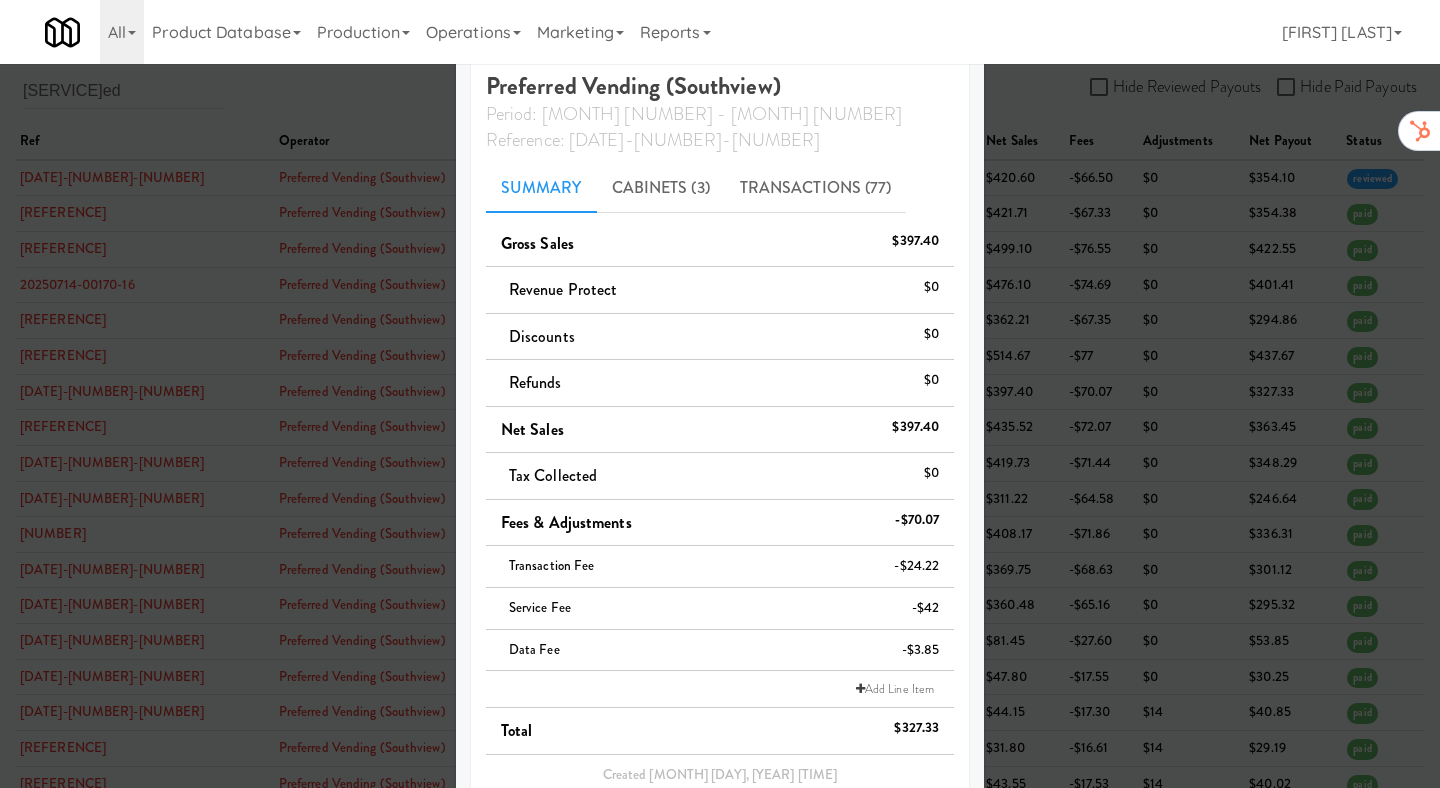 click at bounding box center [720, 394] 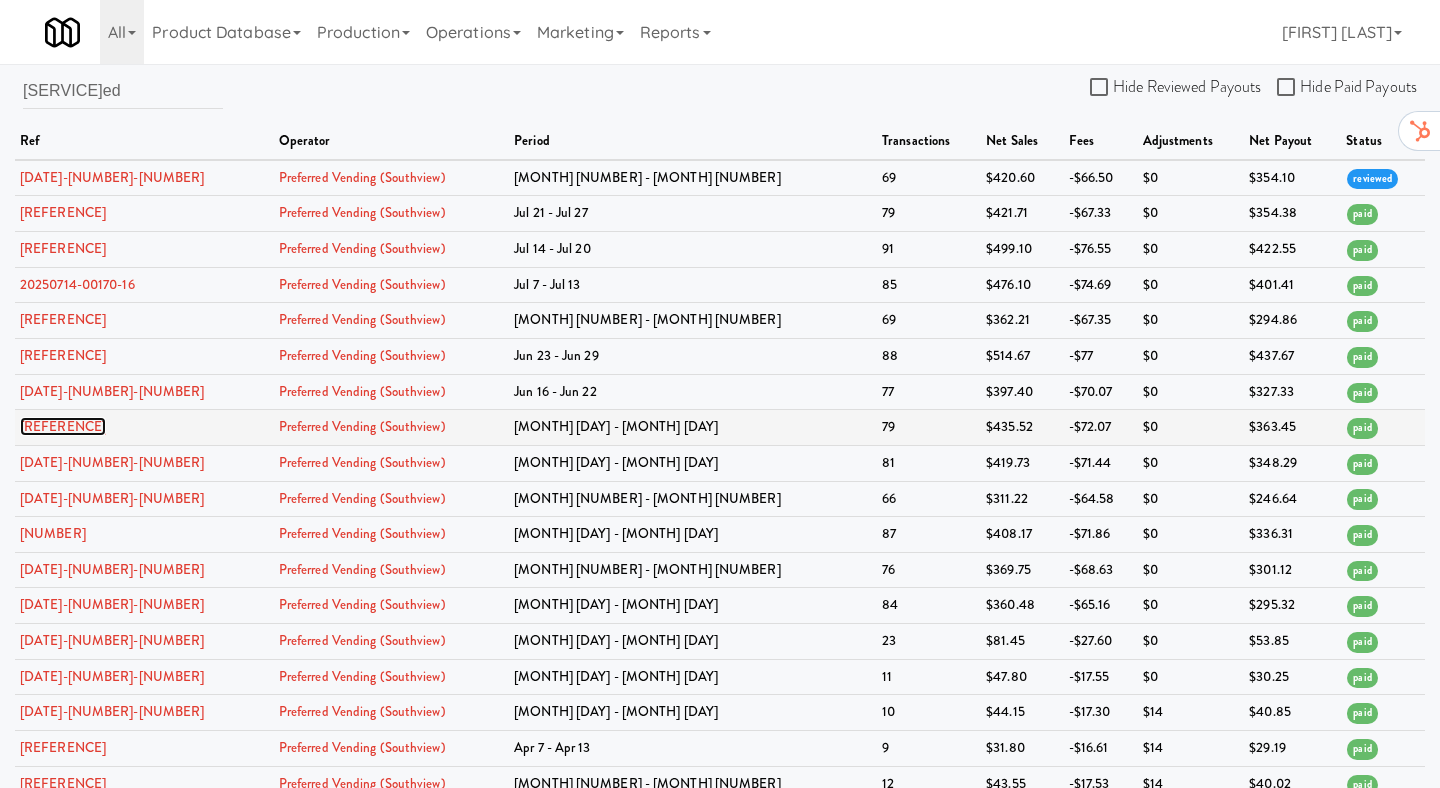 click on "[REFERENCE]" at bounding box center [63, 426] 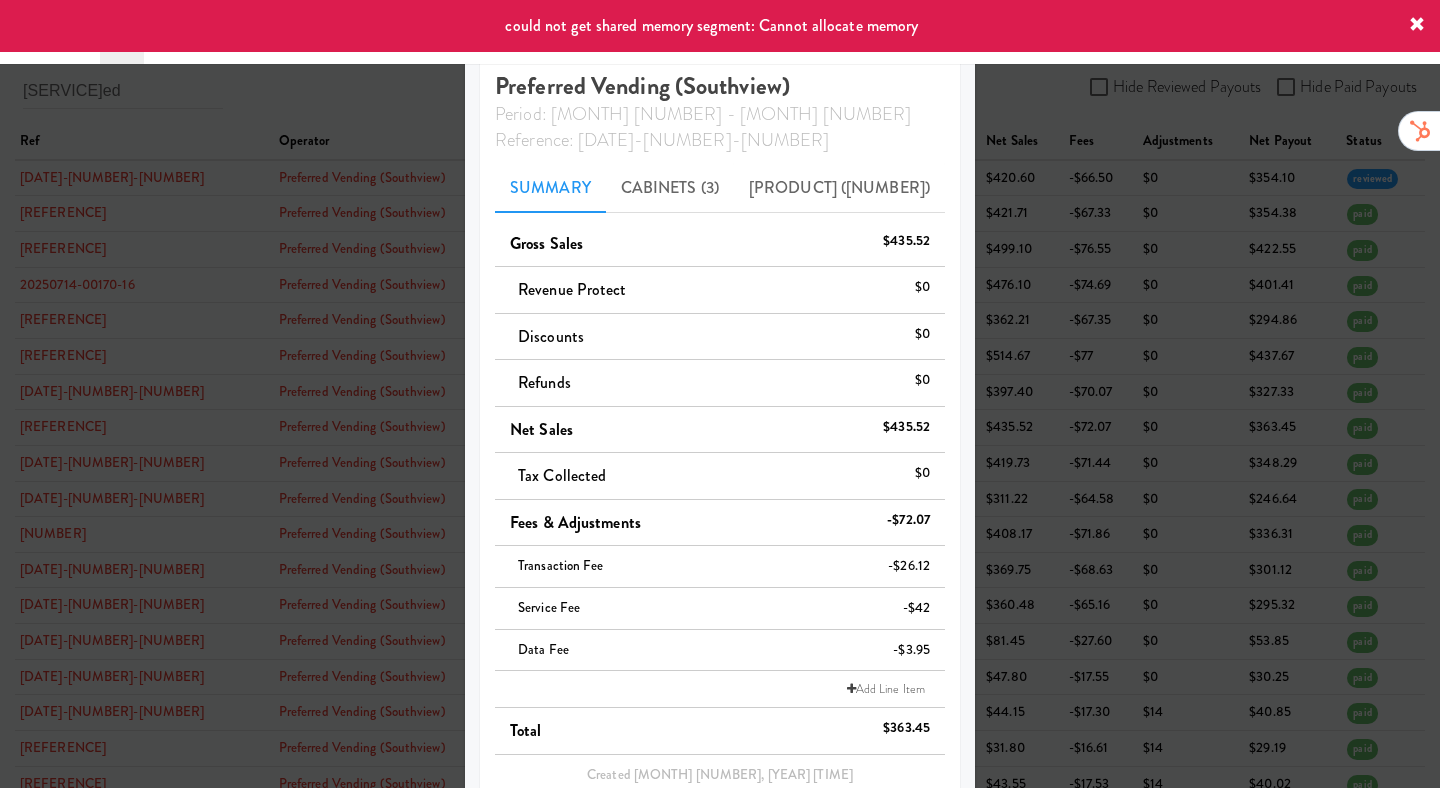 click at bounding box center (720, 394) 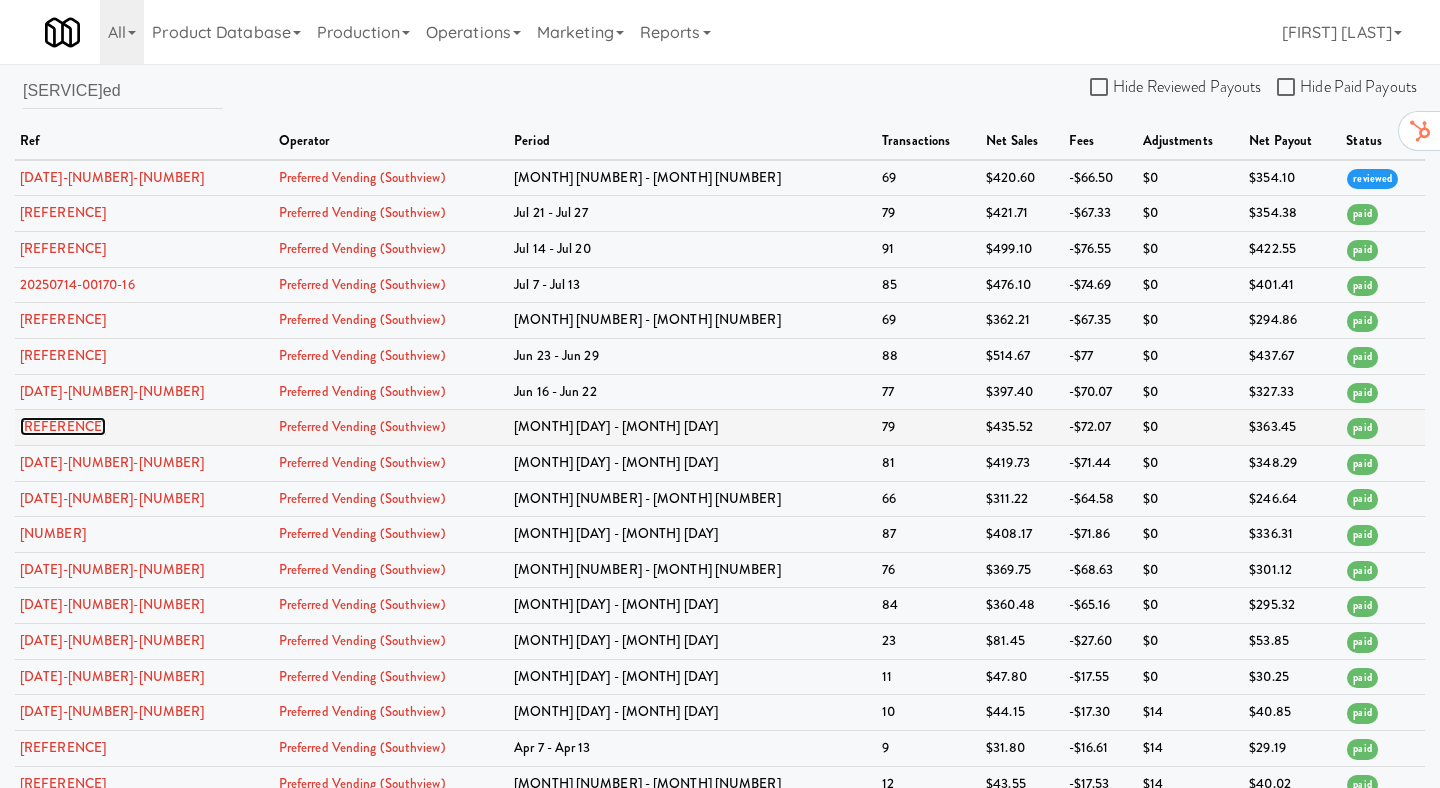 click on "[REFERENCE]" at bounding box center (63, 426) 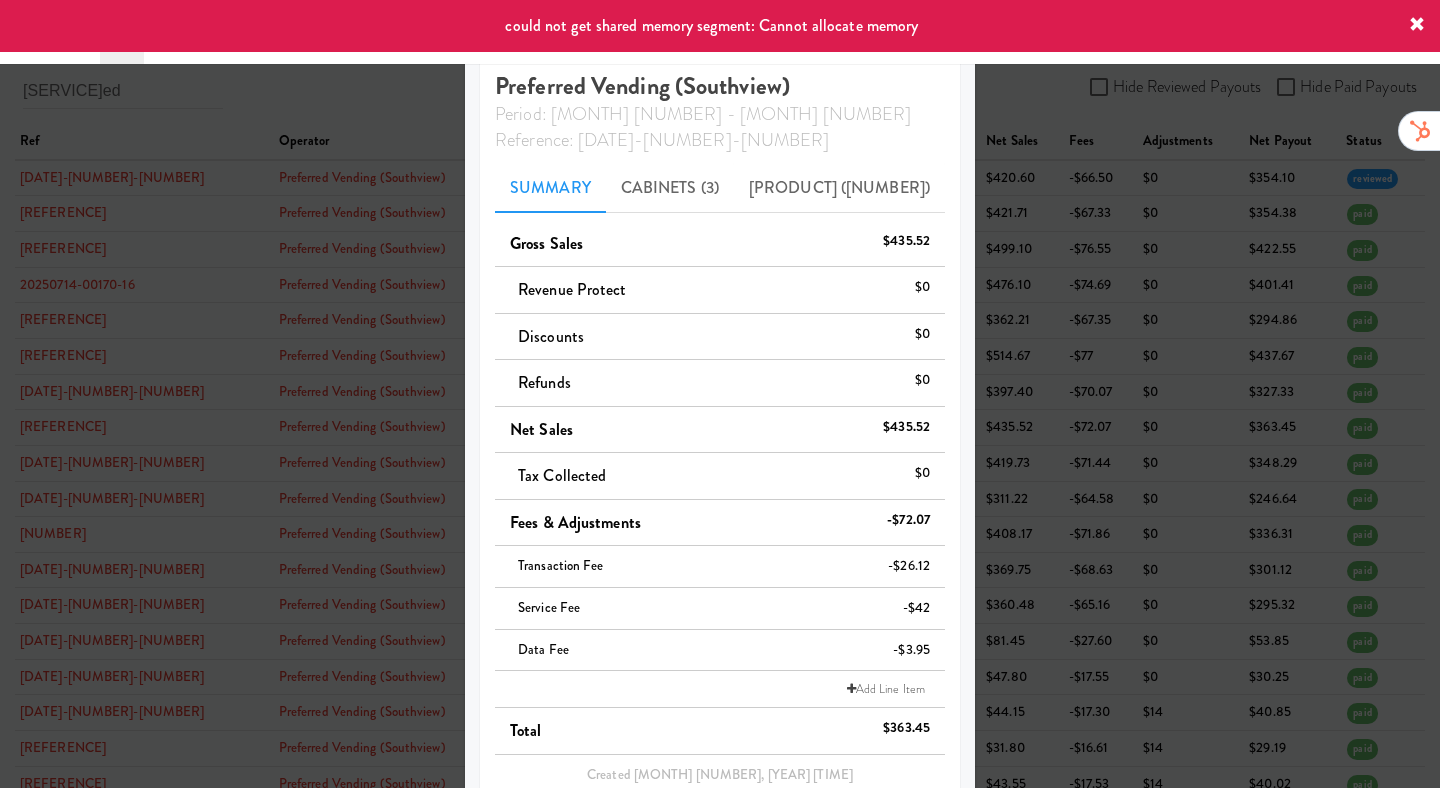 click at bounding box center [720, 394] 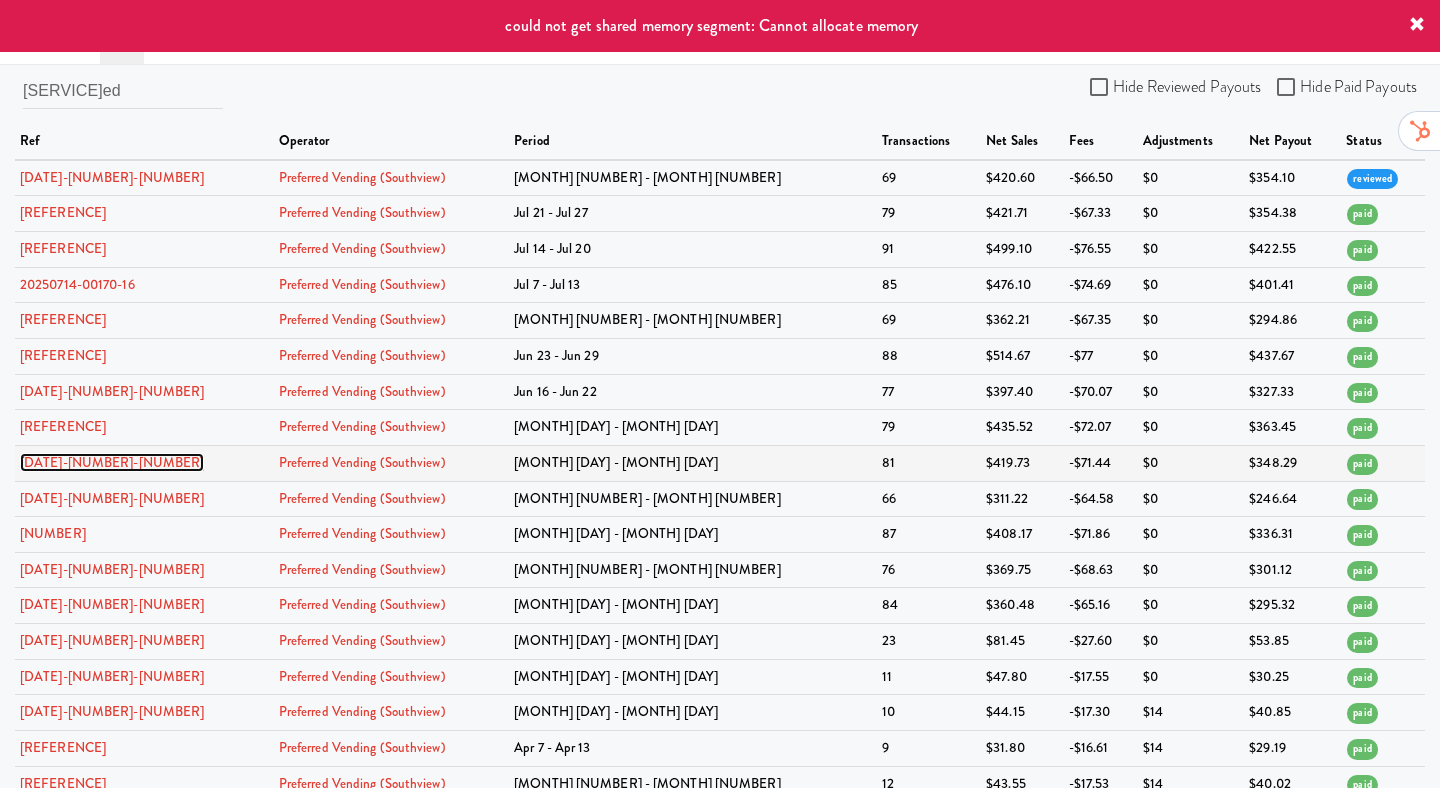 click on "[DATE]-[NUMBER]-[NUMBER]" at bounding box center (112, 462) 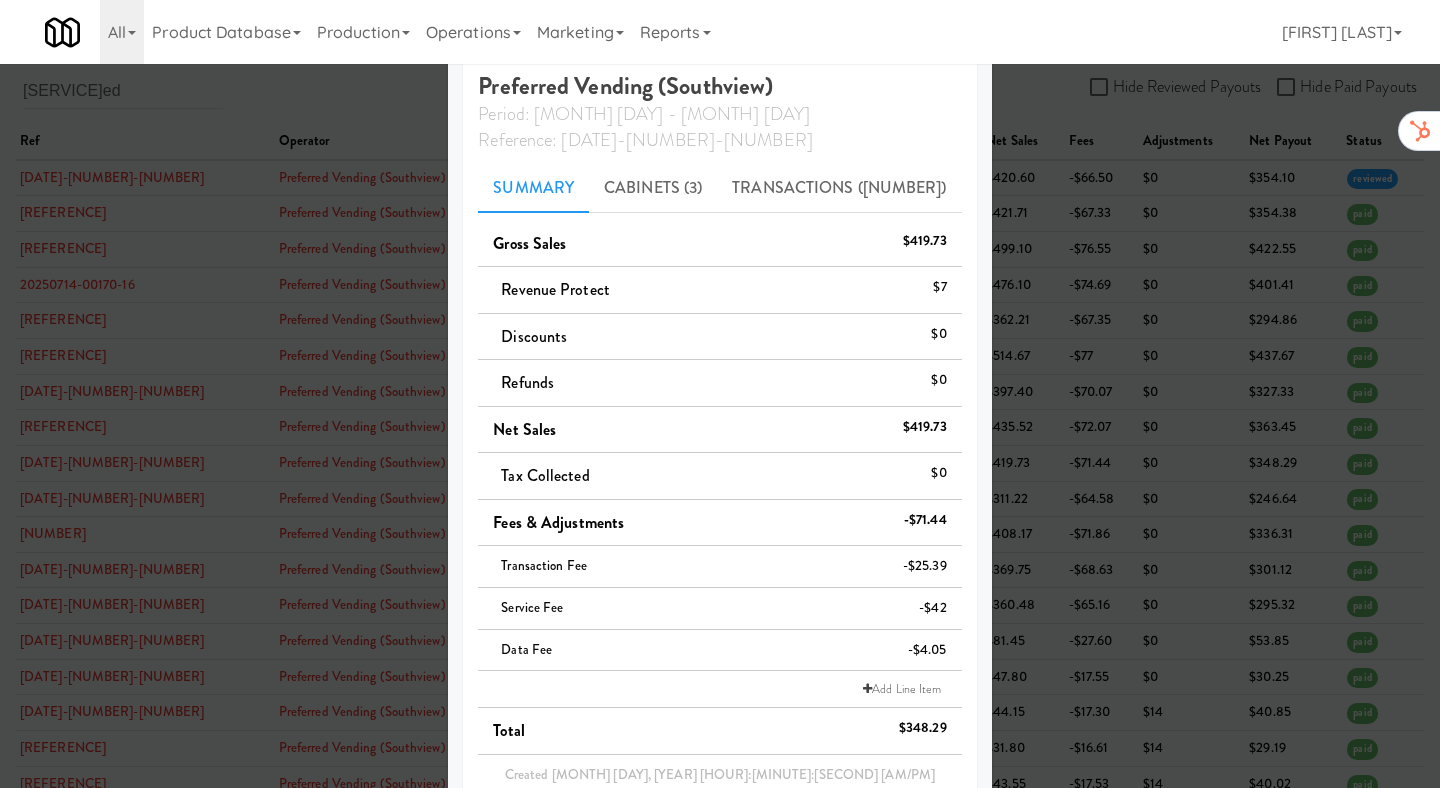 click at bounding box center [720, 394] 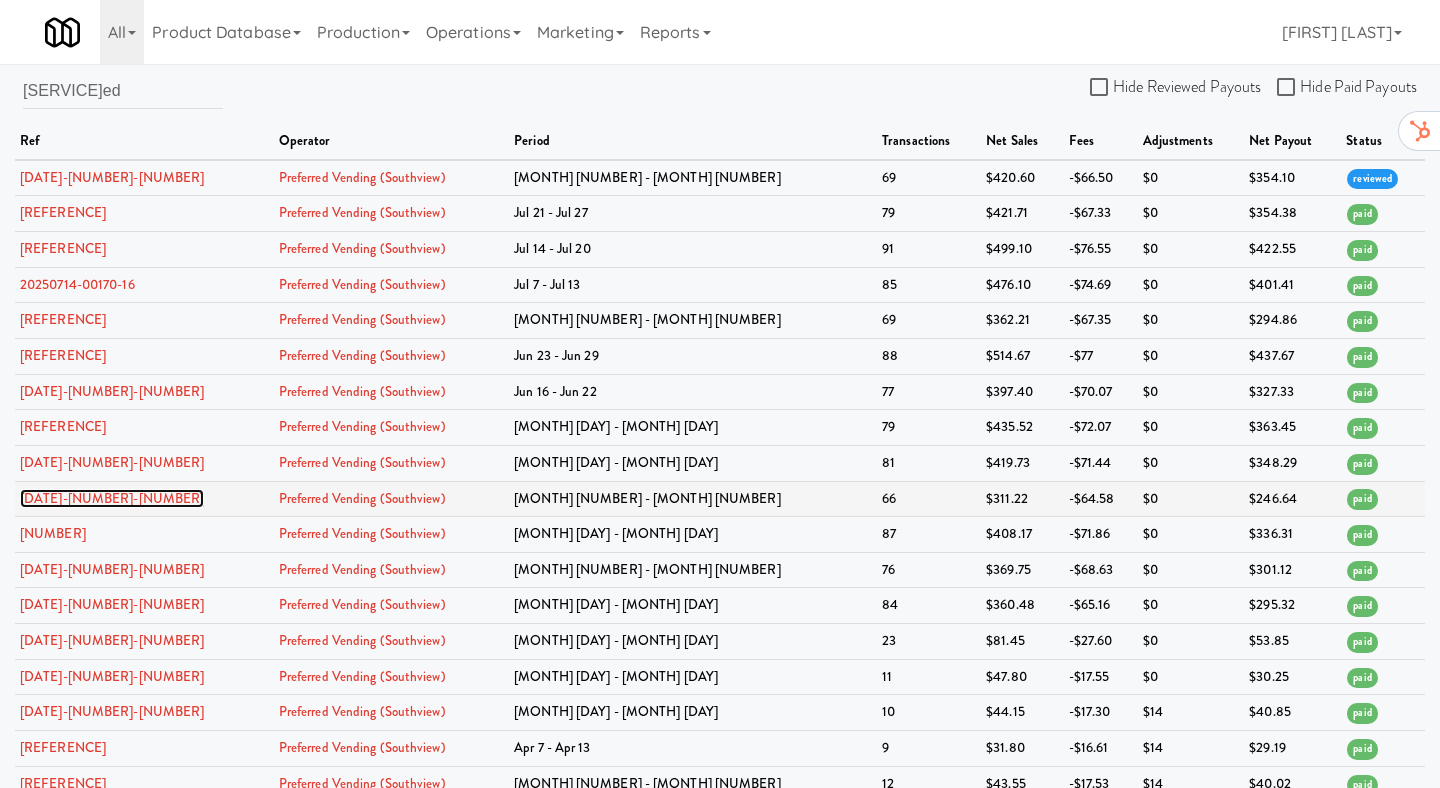 click on "[DATE]-[NUMBER]-[NUMBER]" at bounding box center [112, 498] 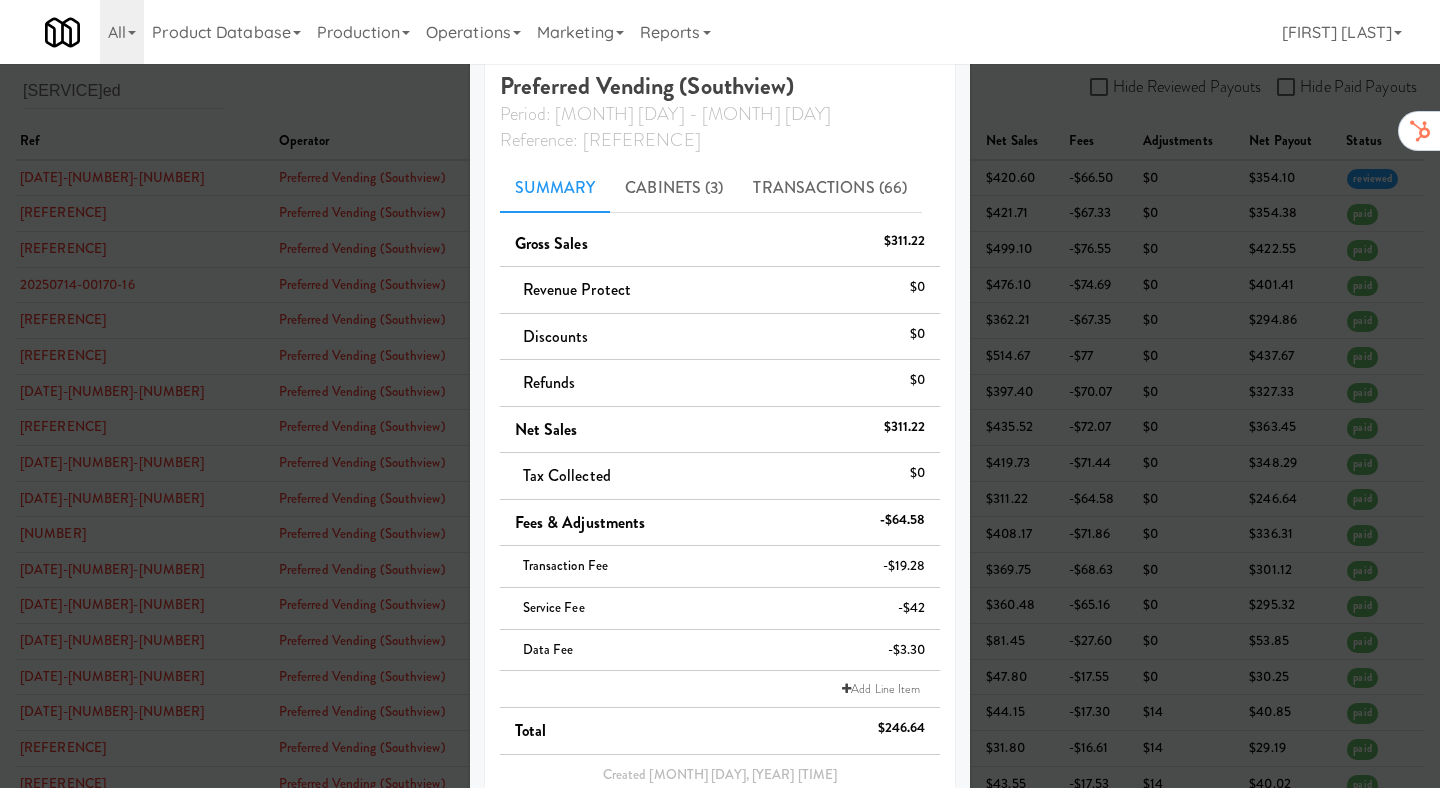 click at bounding box center [720, 394] 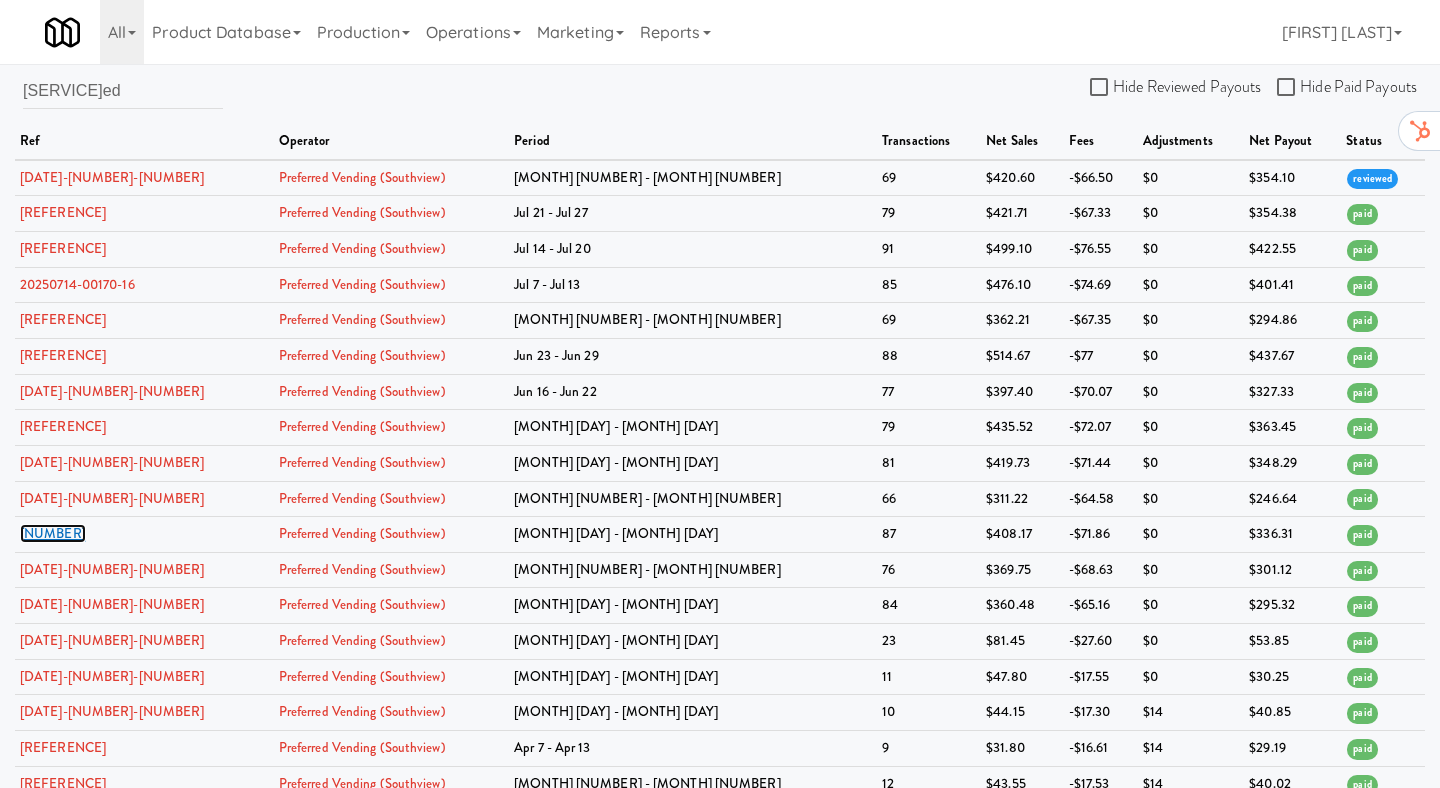 click on "[NUMBER]" at bounding box center (53, 533) 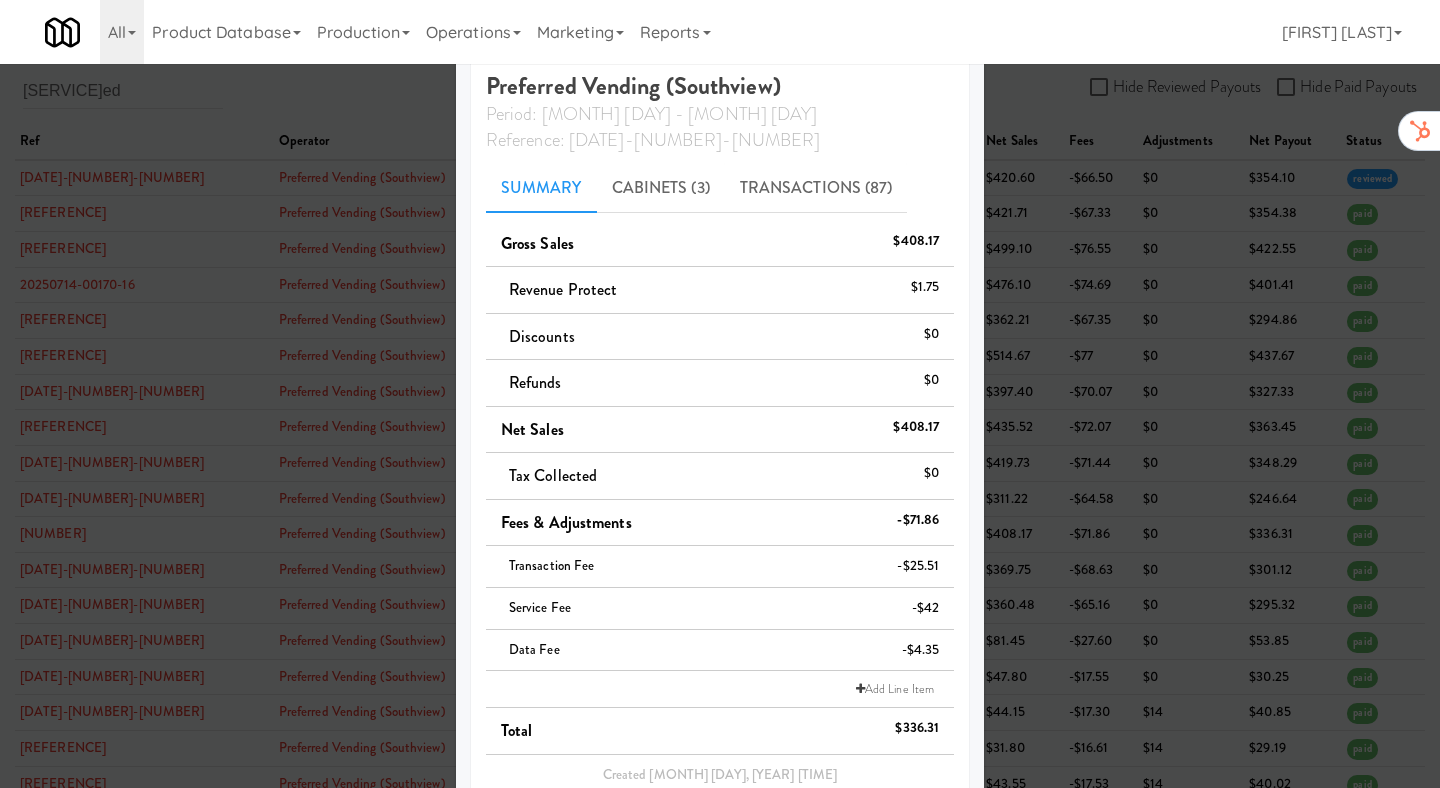 click at bounding box center (720, 394) 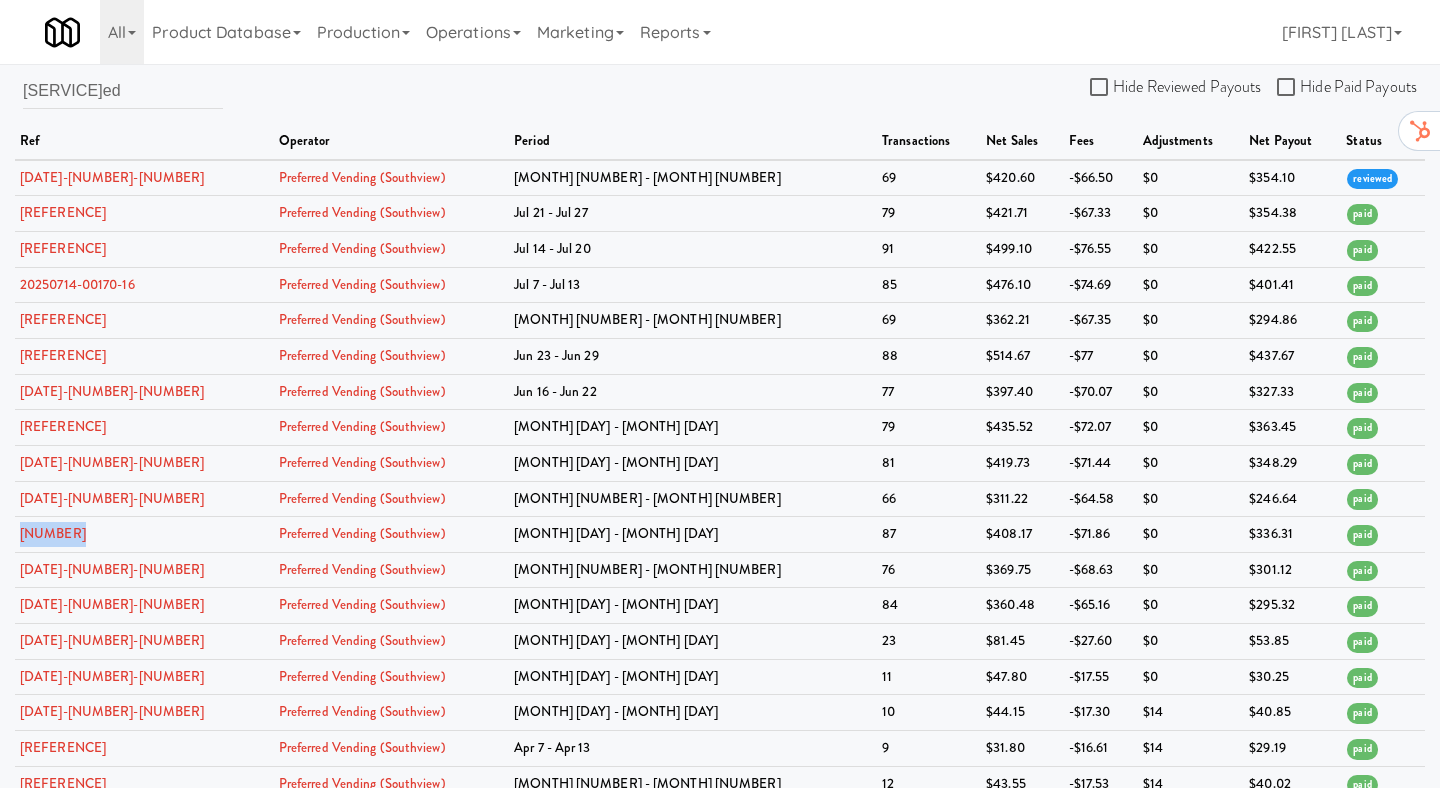 click on "[NUMBER]" at bounding box center (144, 535) 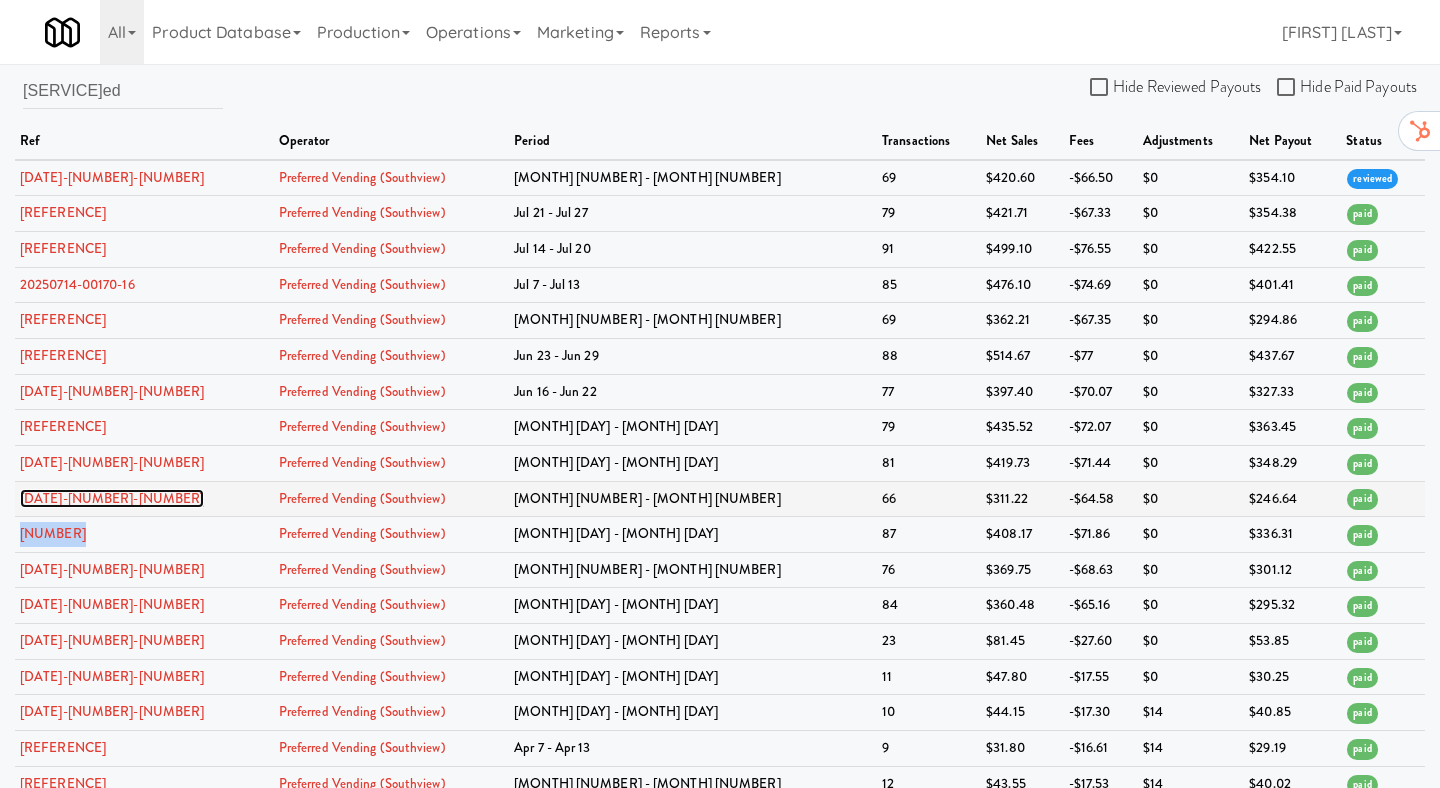 click on "[DATE]-[NUMBER]-[NUMBER]" at bounding box center (112, 498) 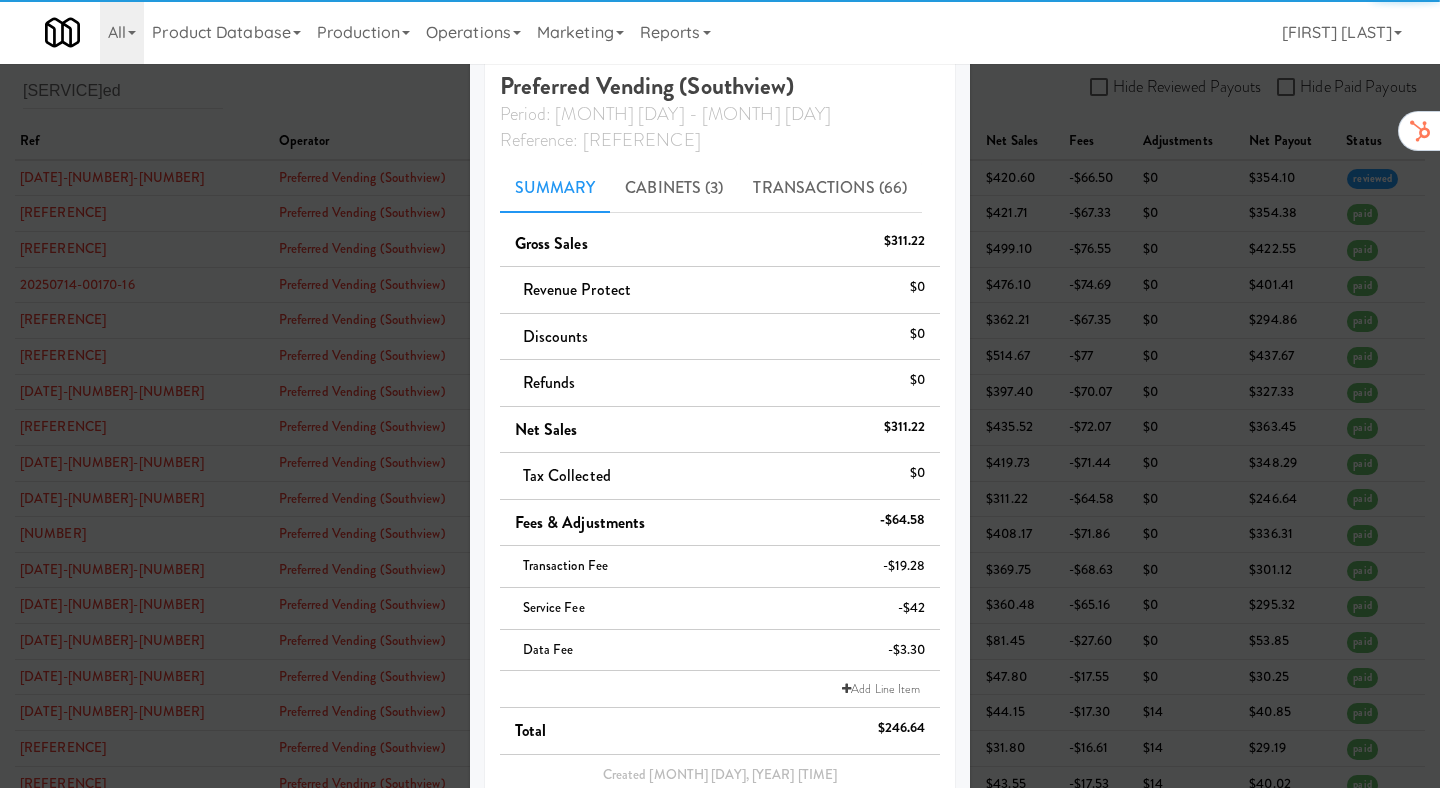click at bounding box center (720, 394) 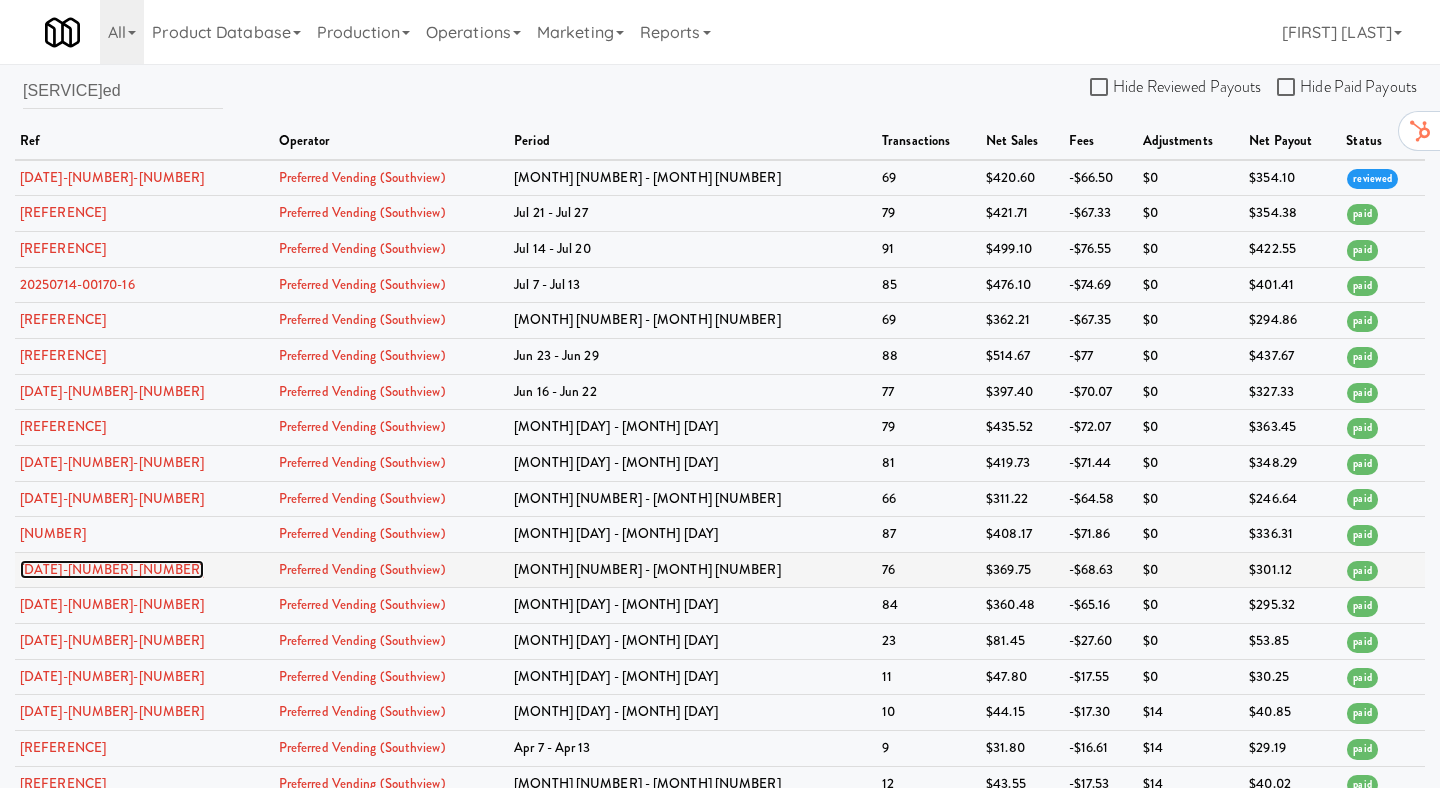 click on "[DATE]-[NUMBER]-[NUMBER]" at bounding box center [112, 569] 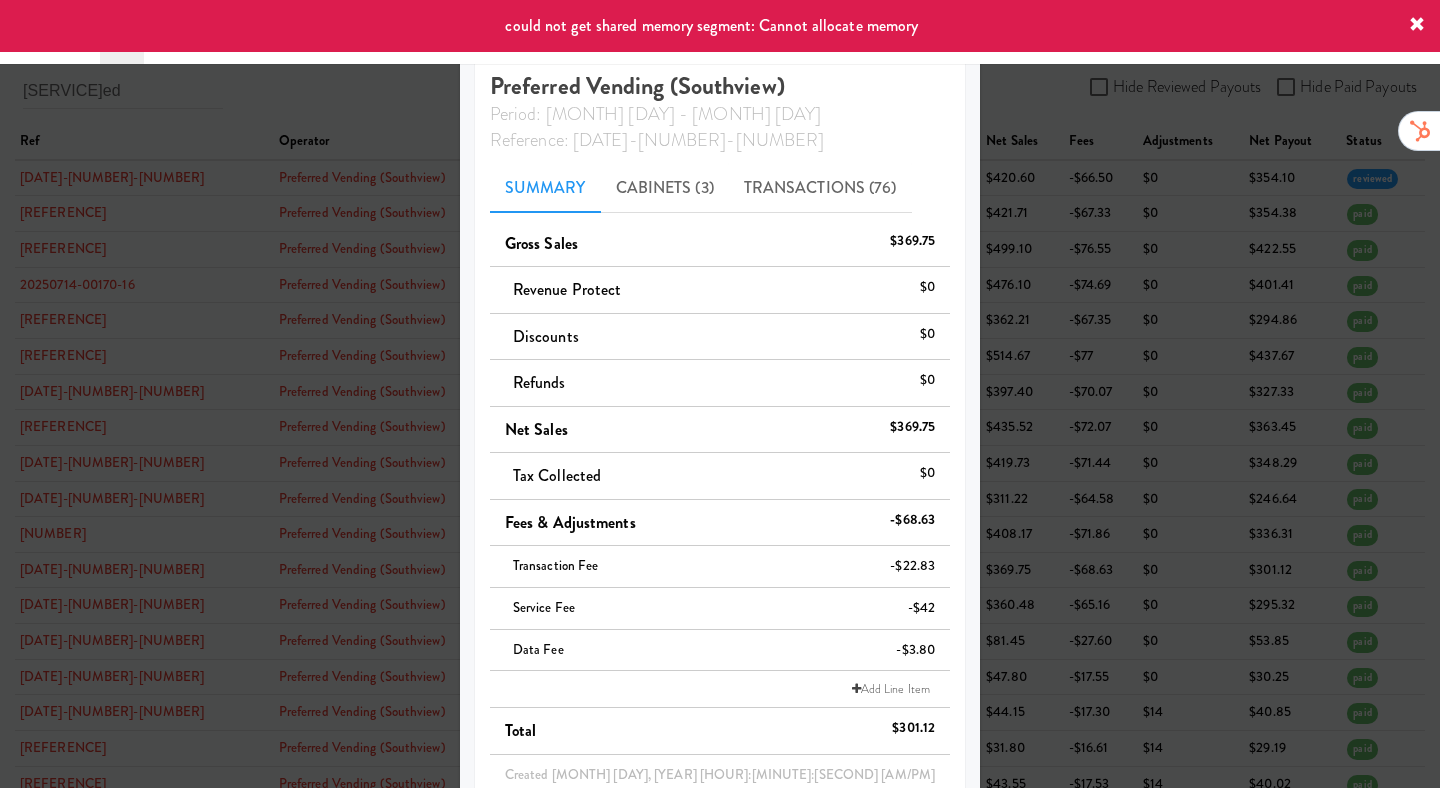 click at bounding box center (720, 394) 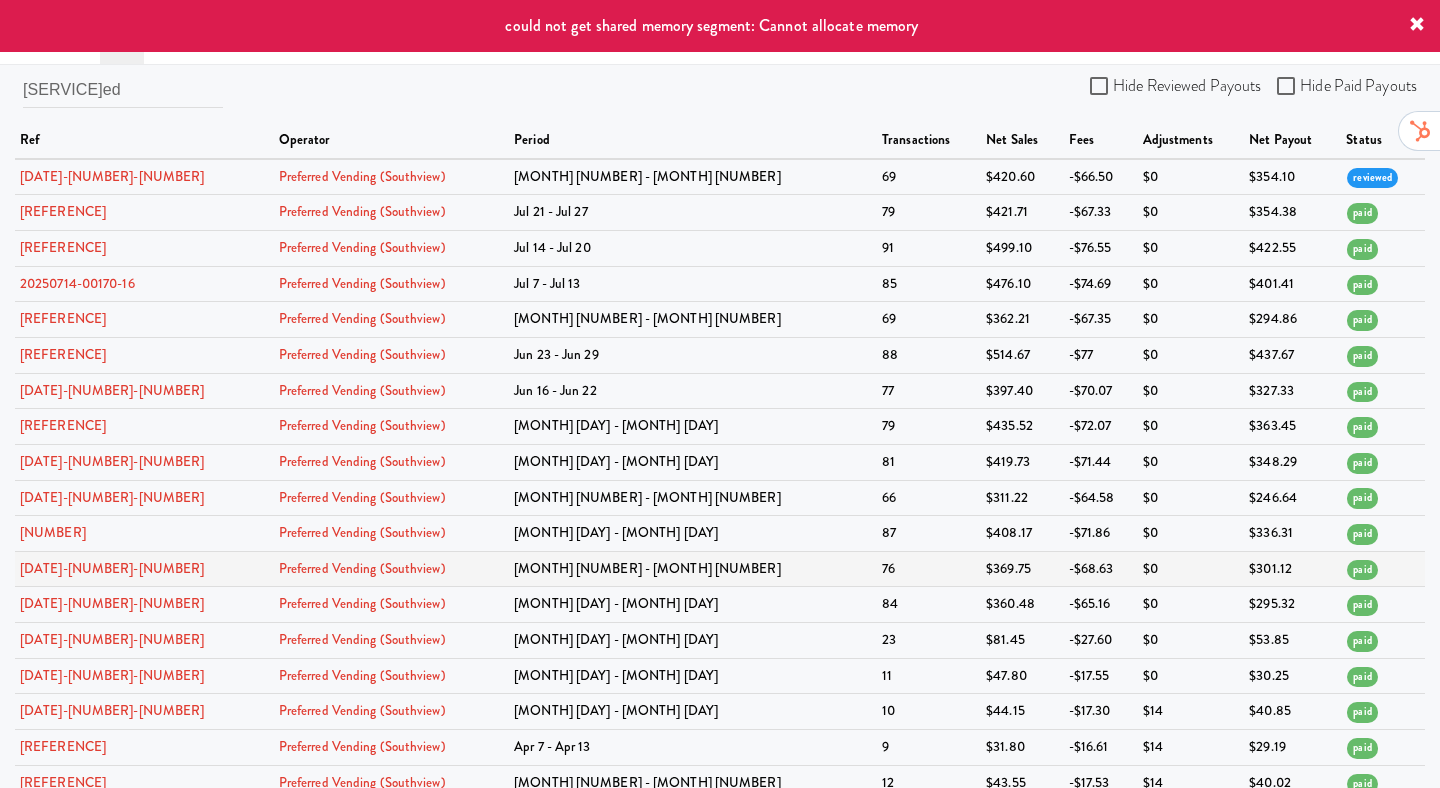 scroll, scrollTop: 64, scrollLeft: 0, axis: vertical 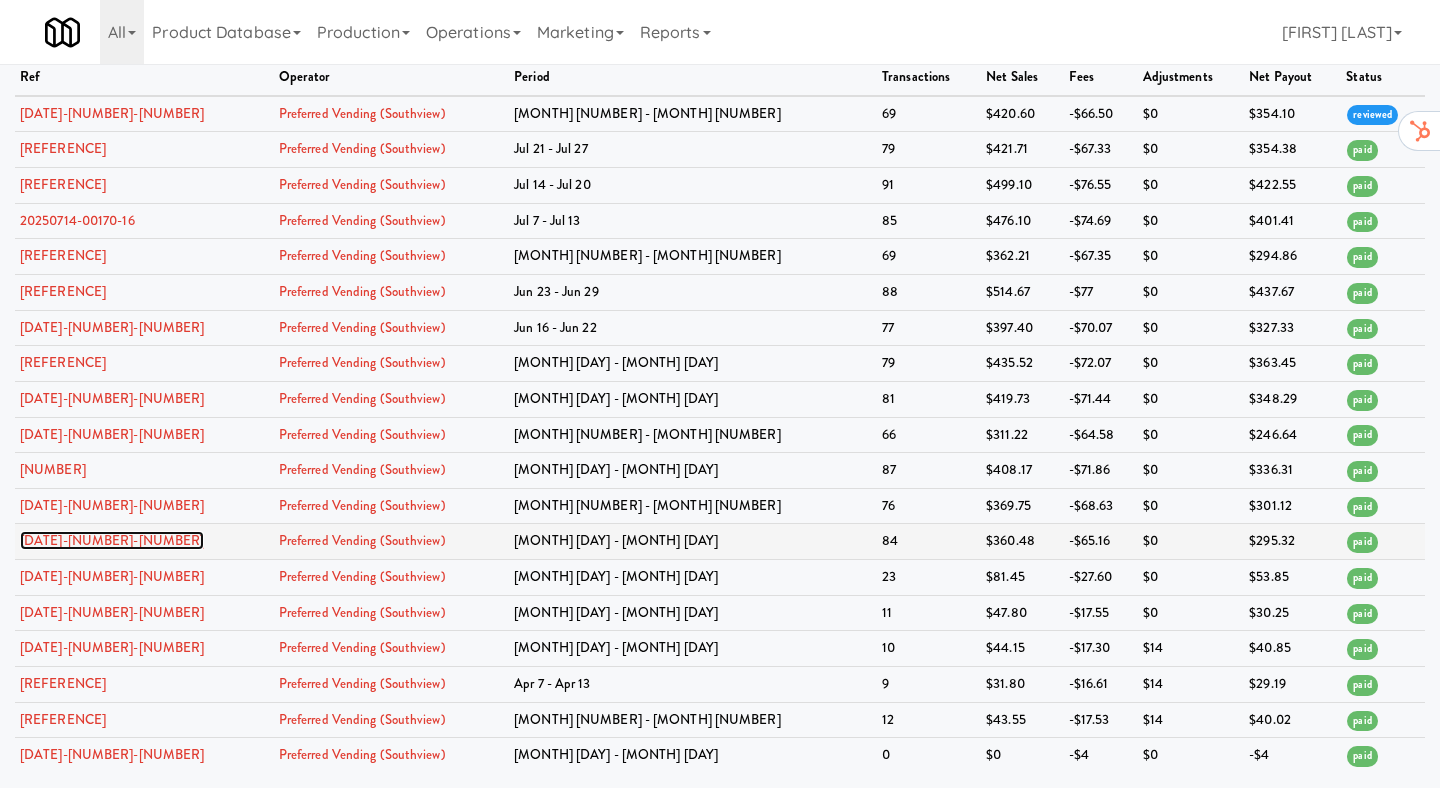 click on "[DATE]-[NUMBER]-[NUMBER]" at bounding box center [112, 540] 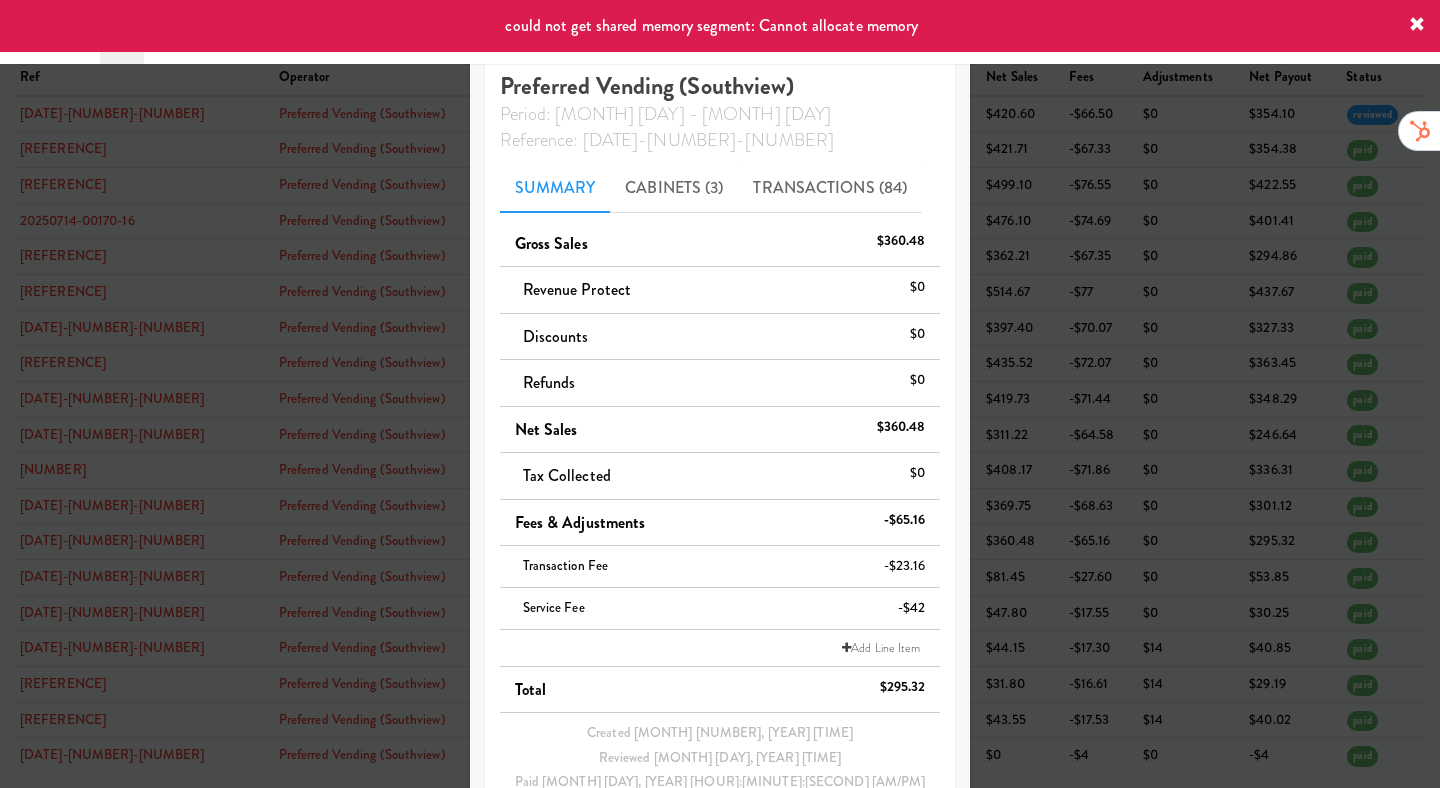 click at bounding box center [720, 394] 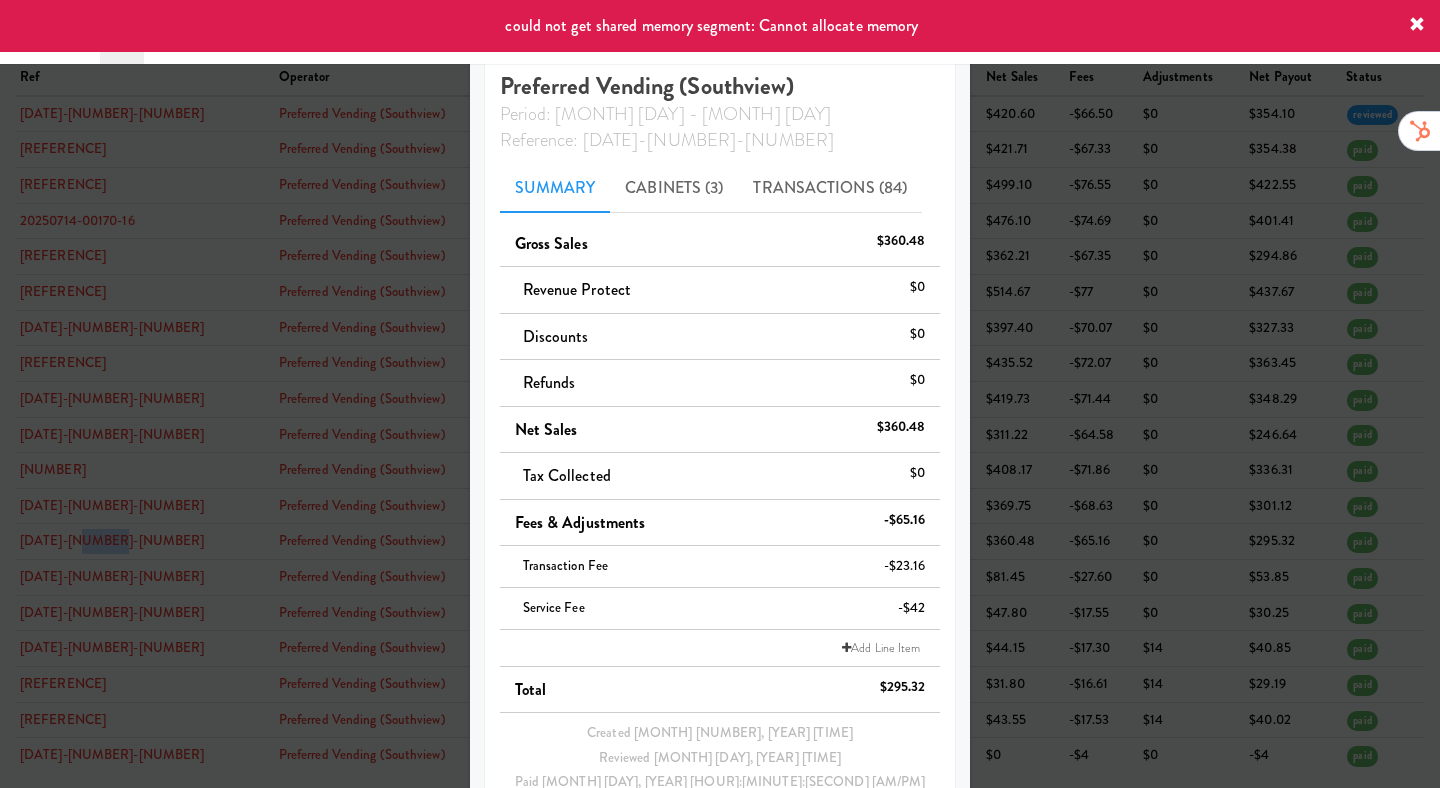 click on "[DATE]-[NUMBER]-[NUMBER]" at bounding box center (144, 542) 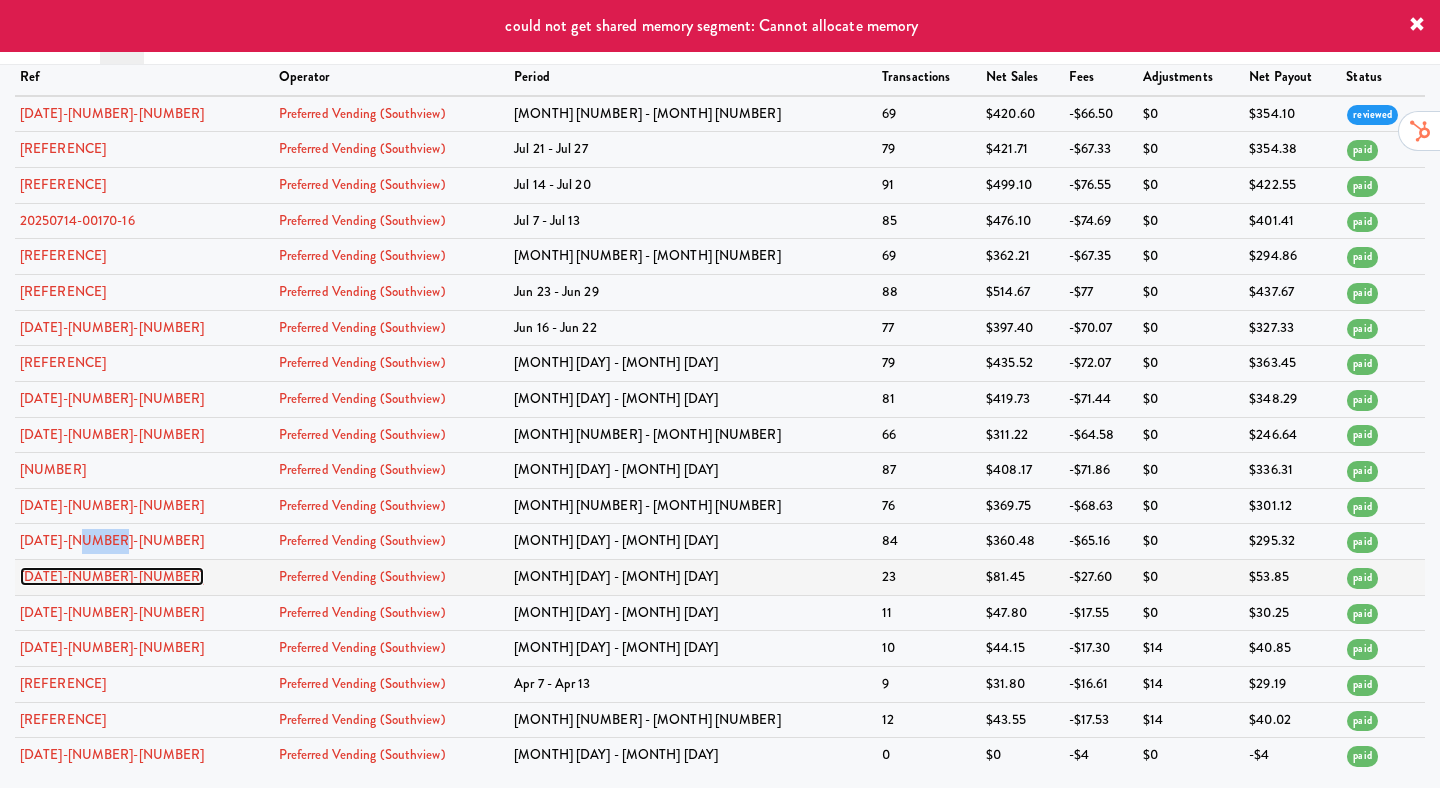 click on "[DATE]-[NUMBER]-[NUMBER]" at bounding box center (112, 576) 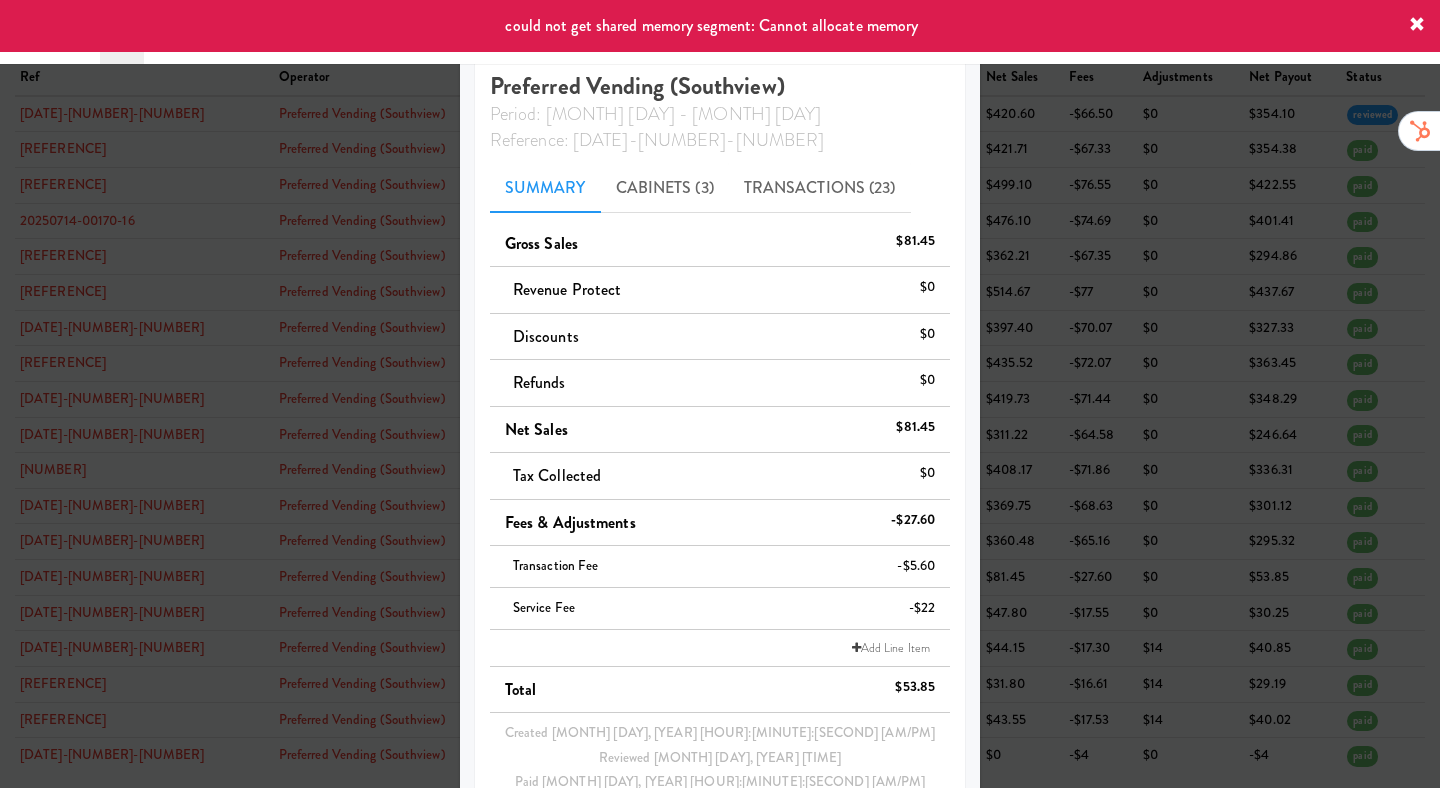 click at bounding box center (720, 394) 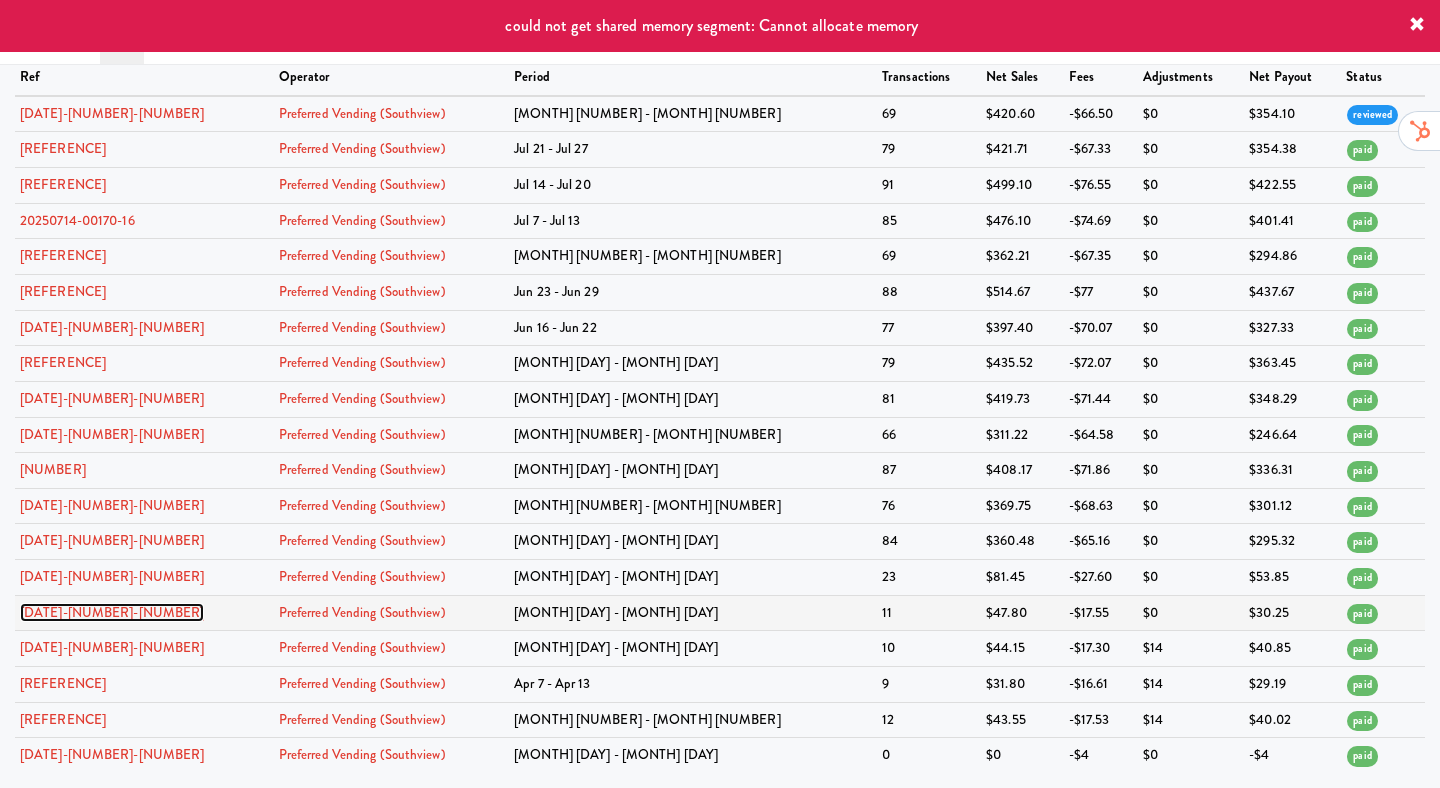 click on "[DATE]-[NUMBER]-[NUMBER]" at bounding box center (112, 612) 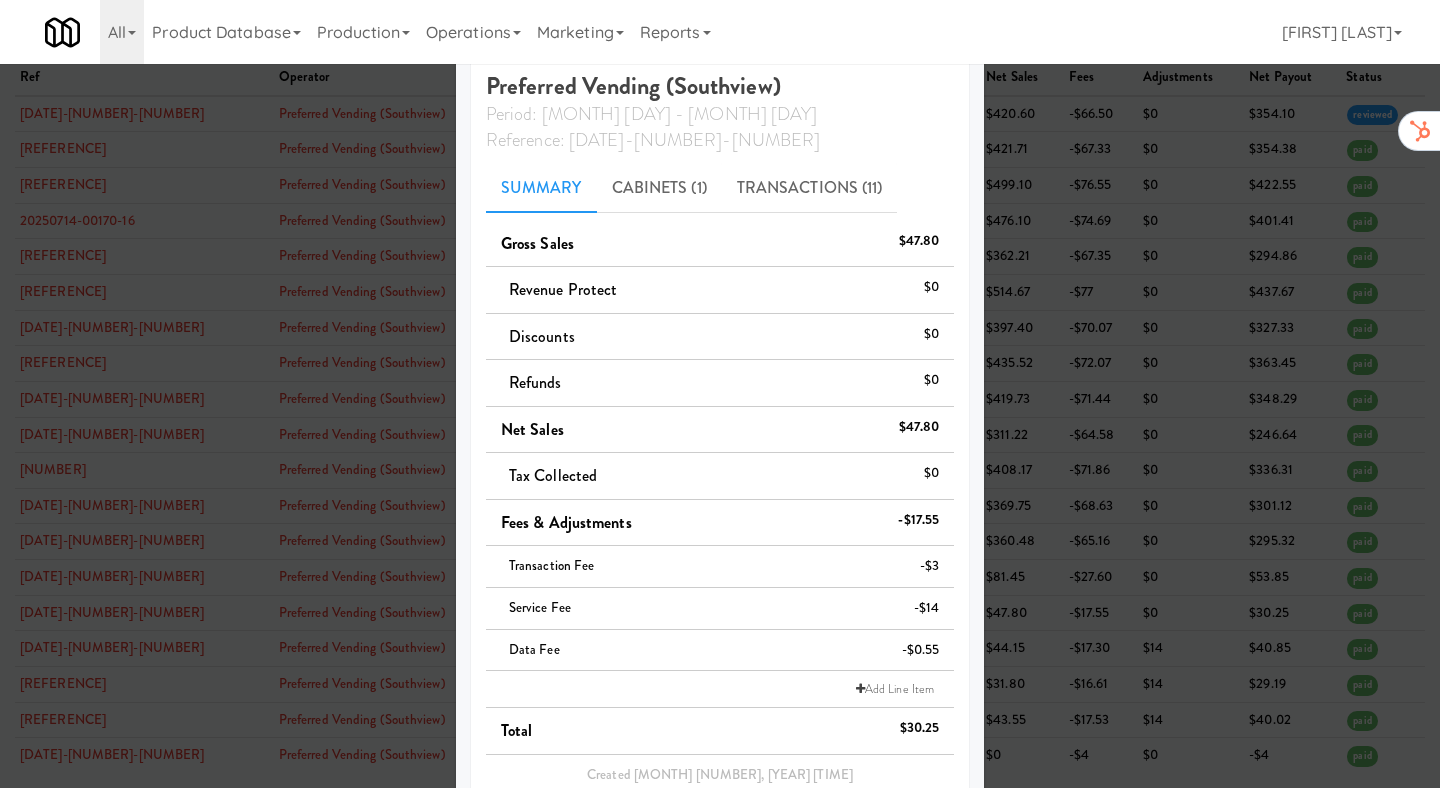click at bounding box center (720, 394) 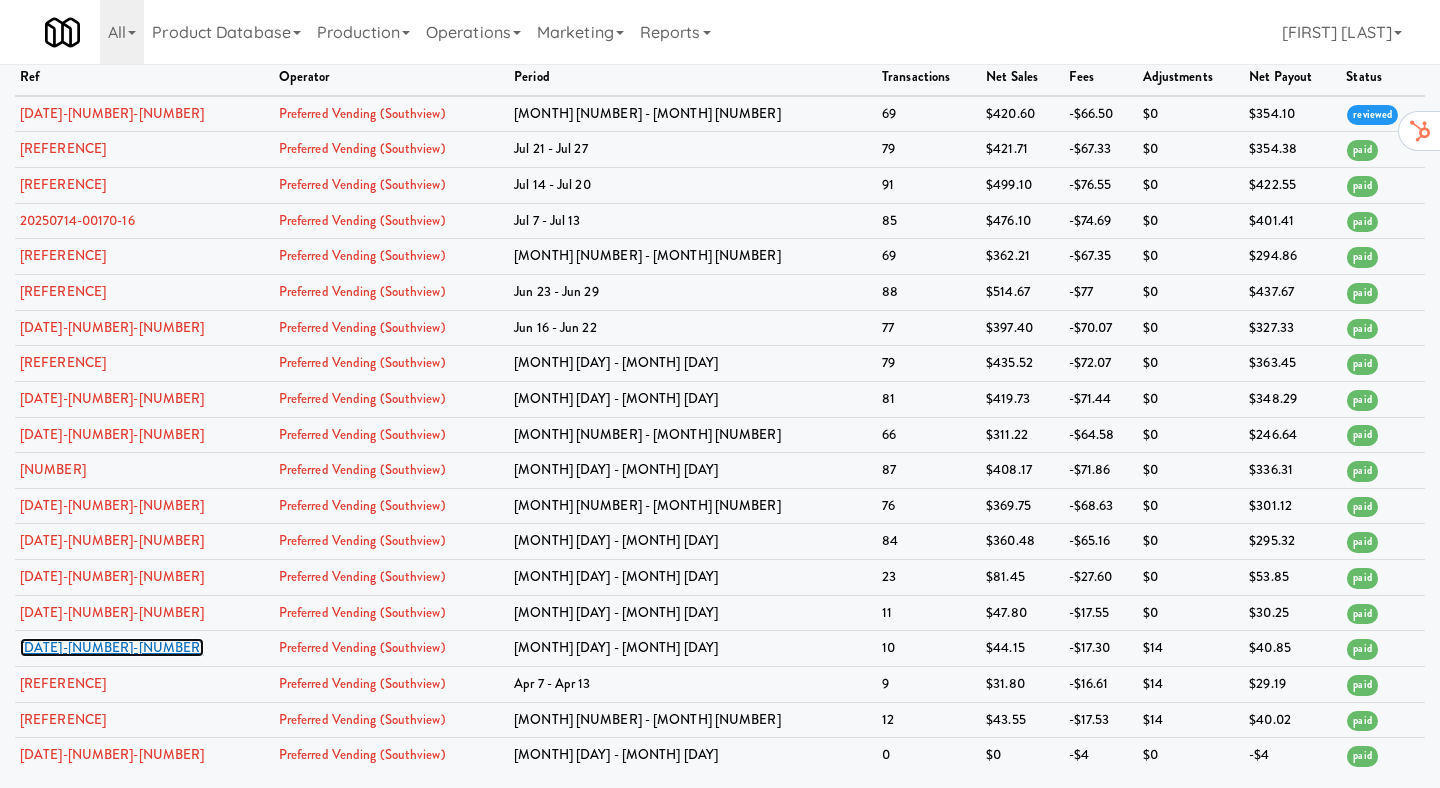 click on "[DATE]-[NUMBER]-[NUMBER]" at bounding box center (112, 647) 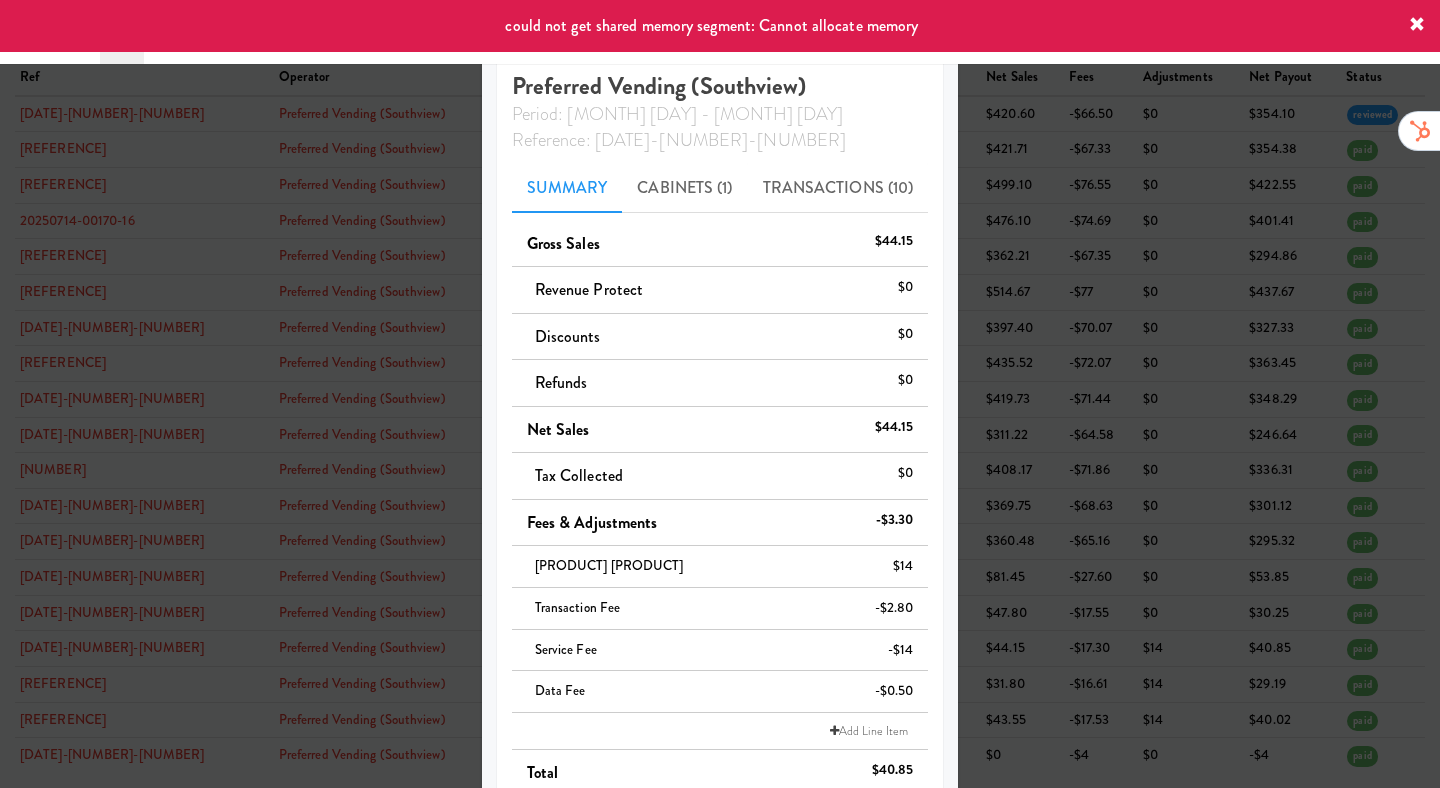 click at bounding box center (720, 394) 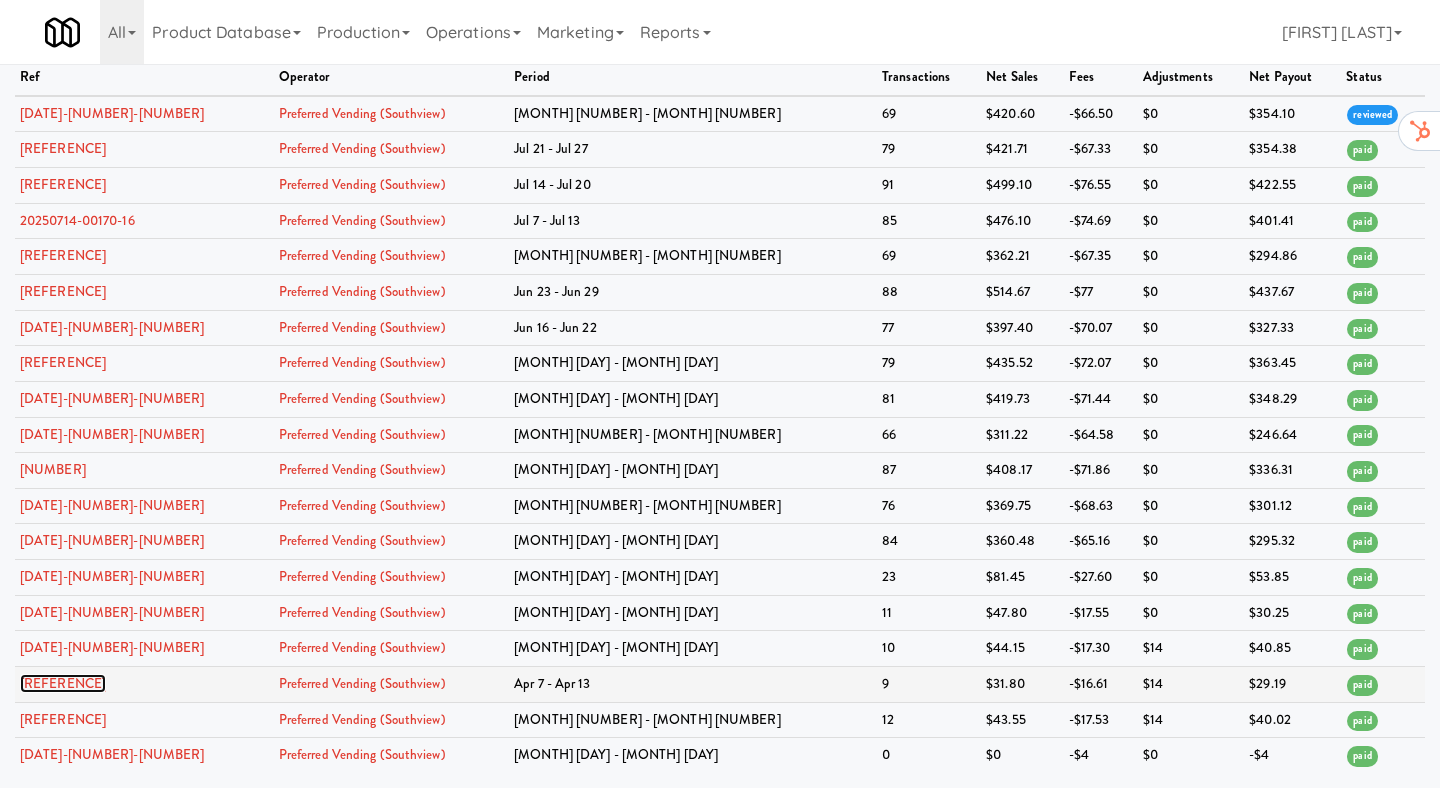 click on "[REFERENCE]" at bounding box center (63, 683) 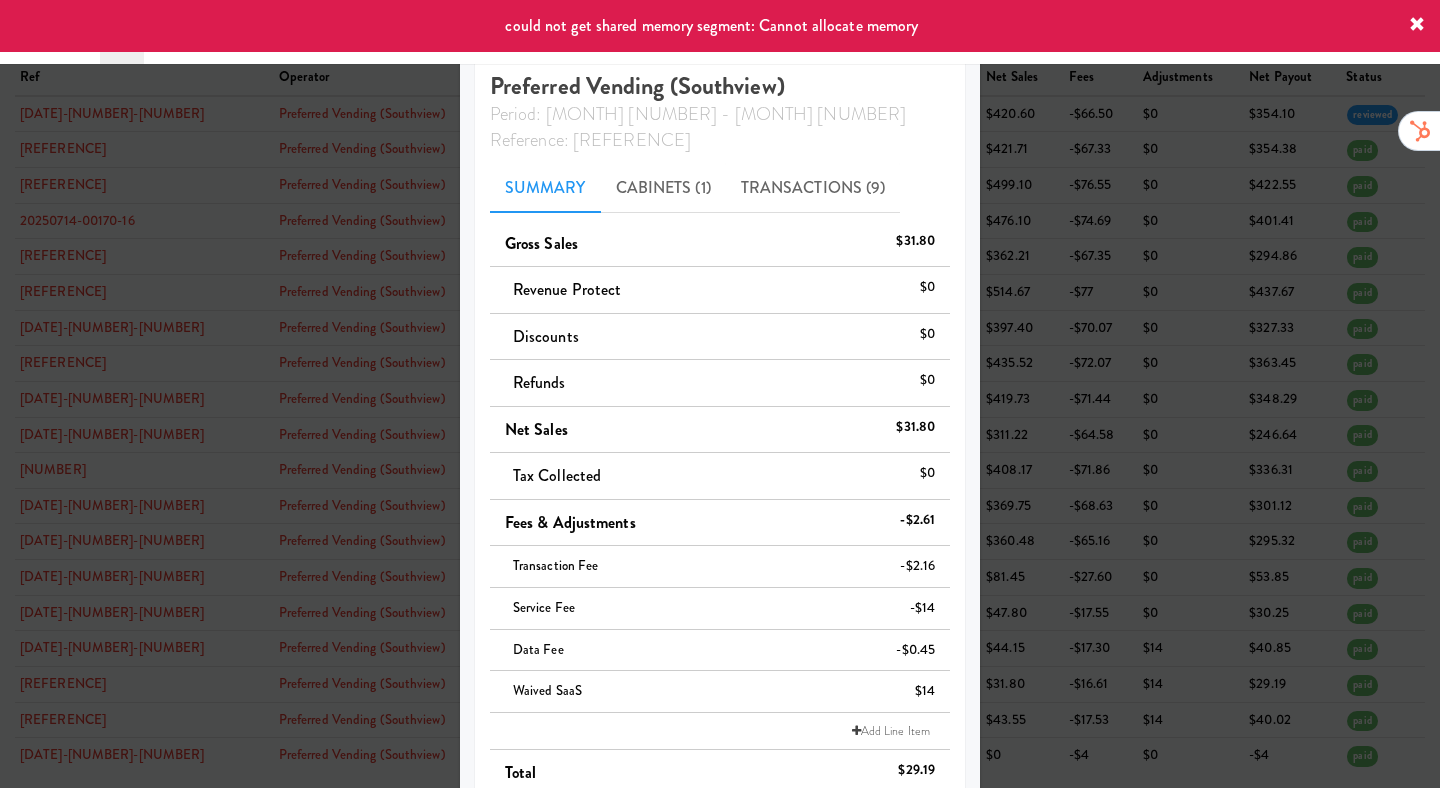 click at bounding box center (720, 394) 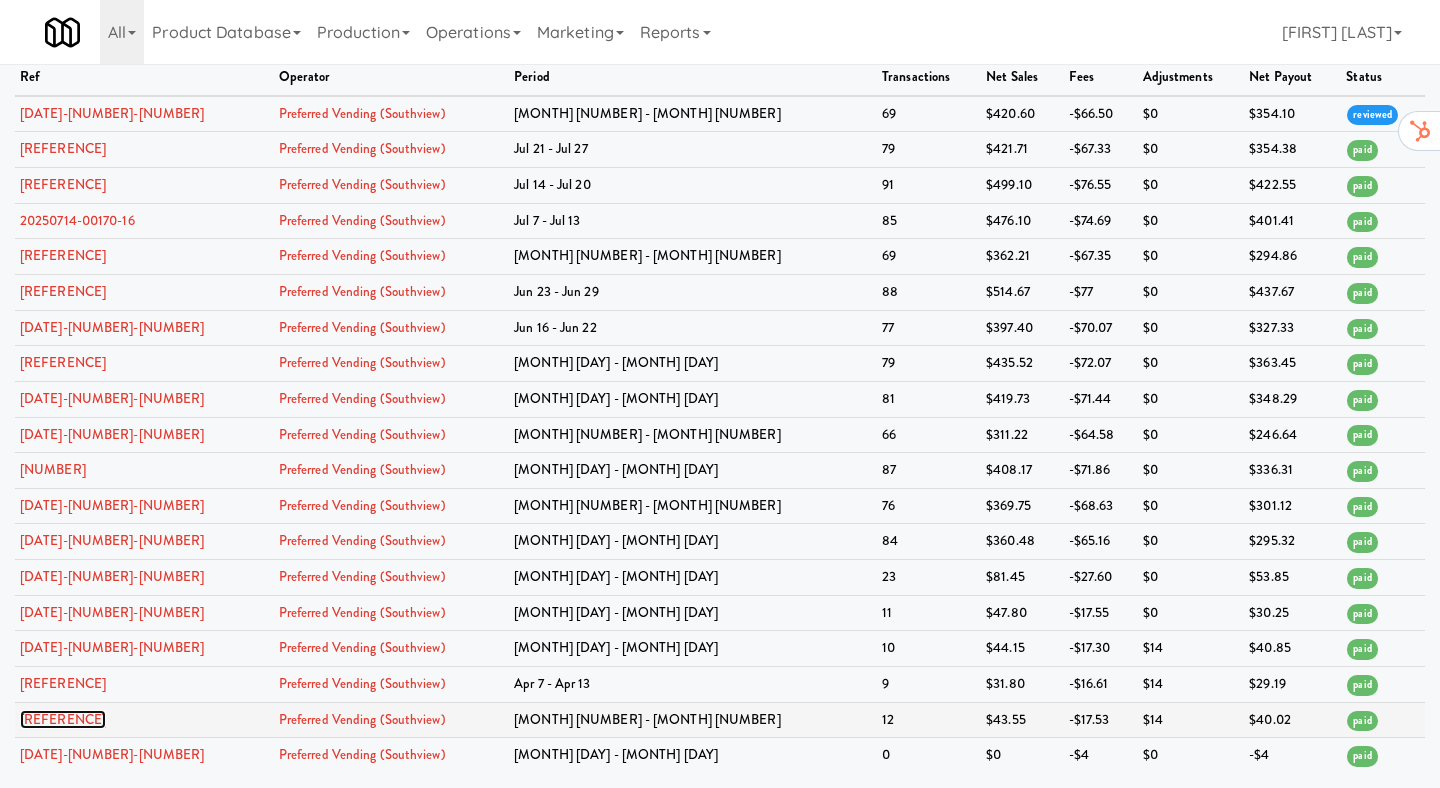 click on "[REFERENCE]" at bounding box center [63, 719] 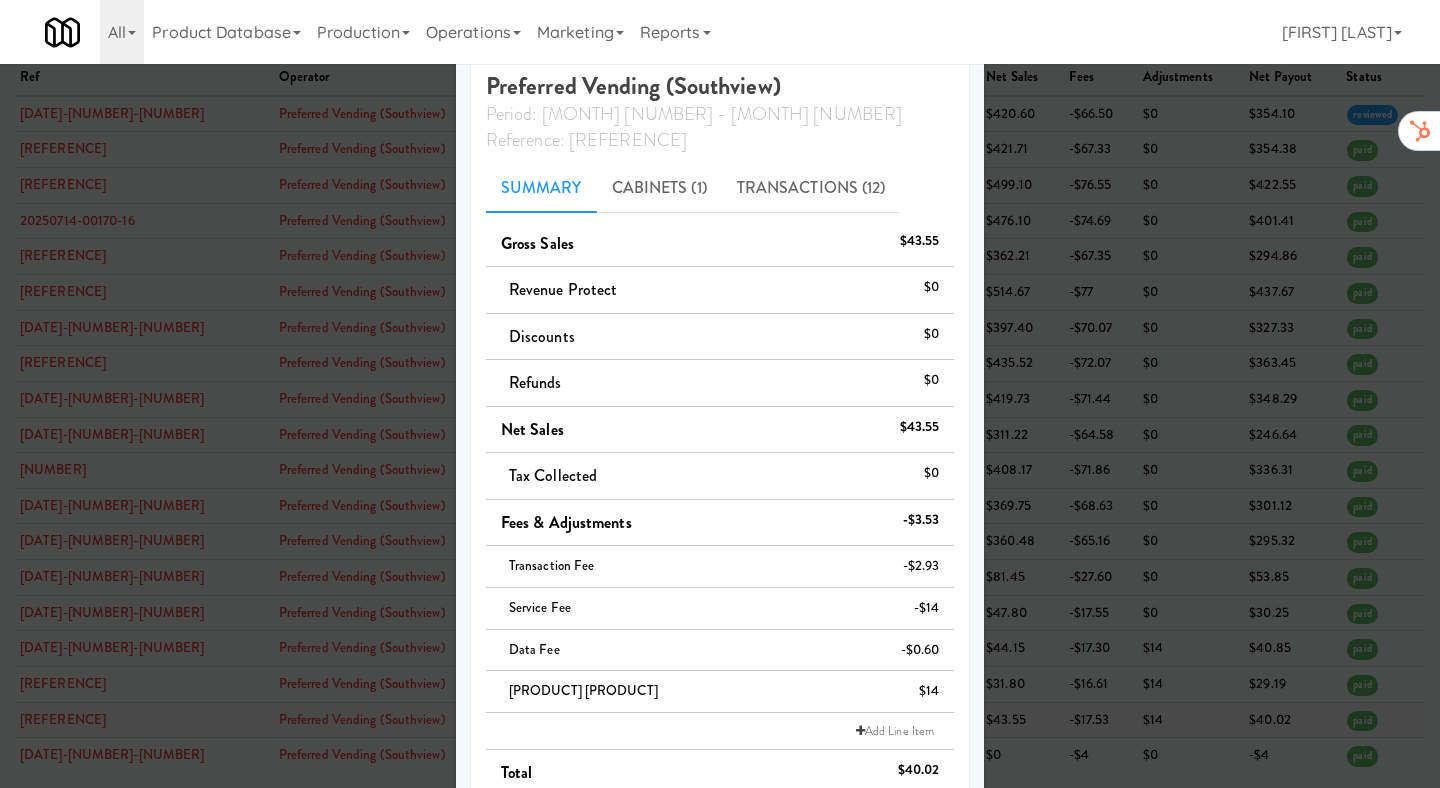 click at bounding box center [720, 394] 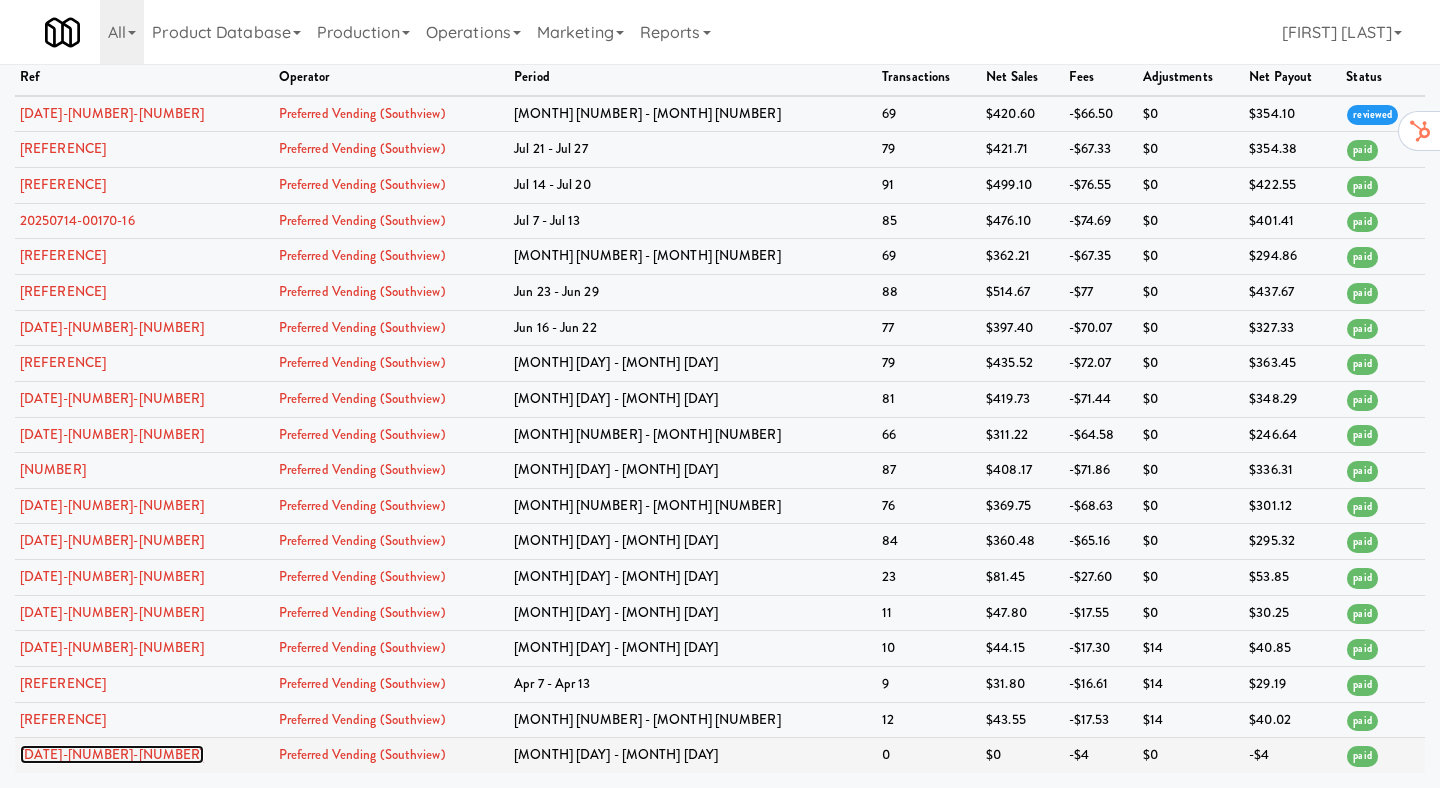 click on "[DATE]-[NUMBER]-[NUMBER]" at bounding box center [112, 754] 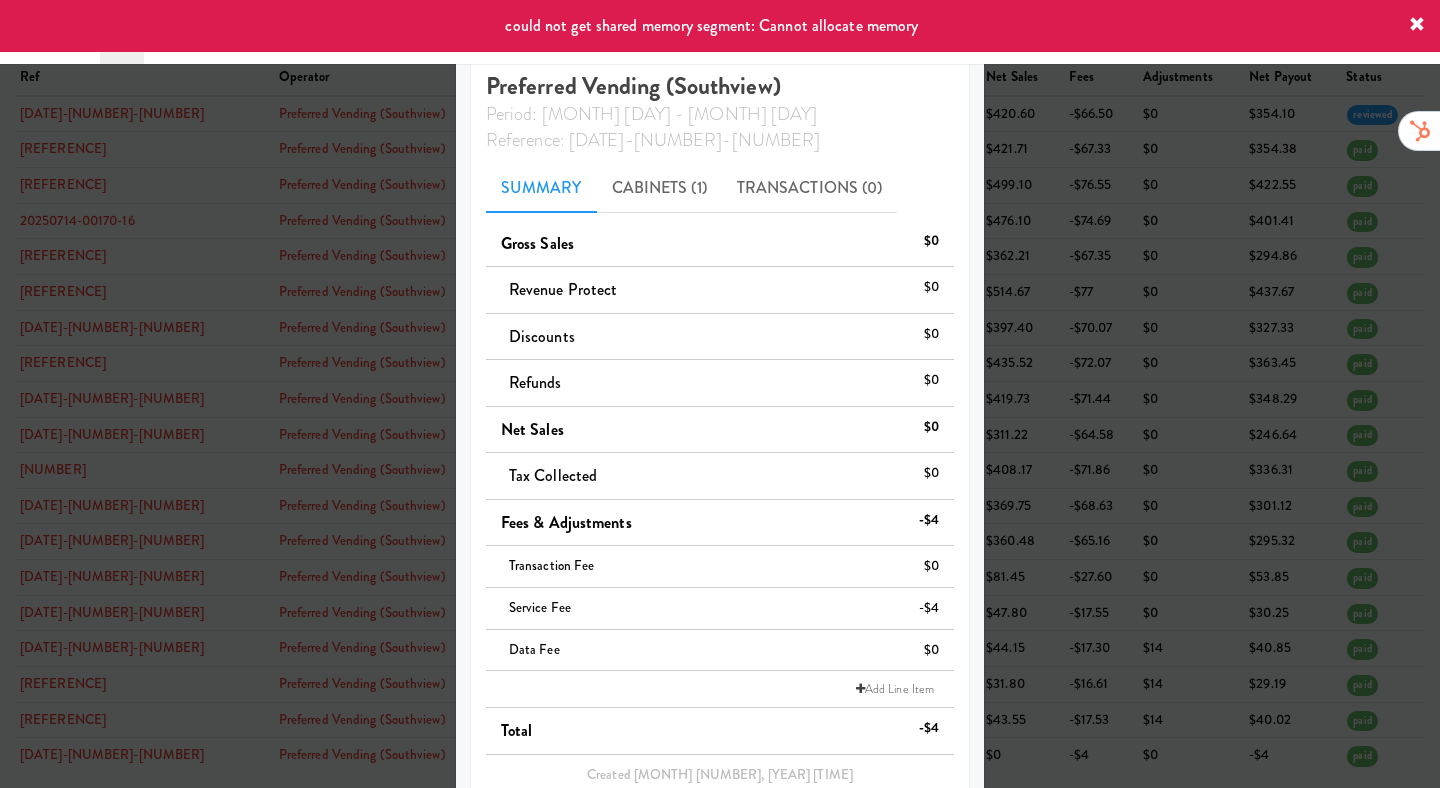 click at bounding box center [720, 394] 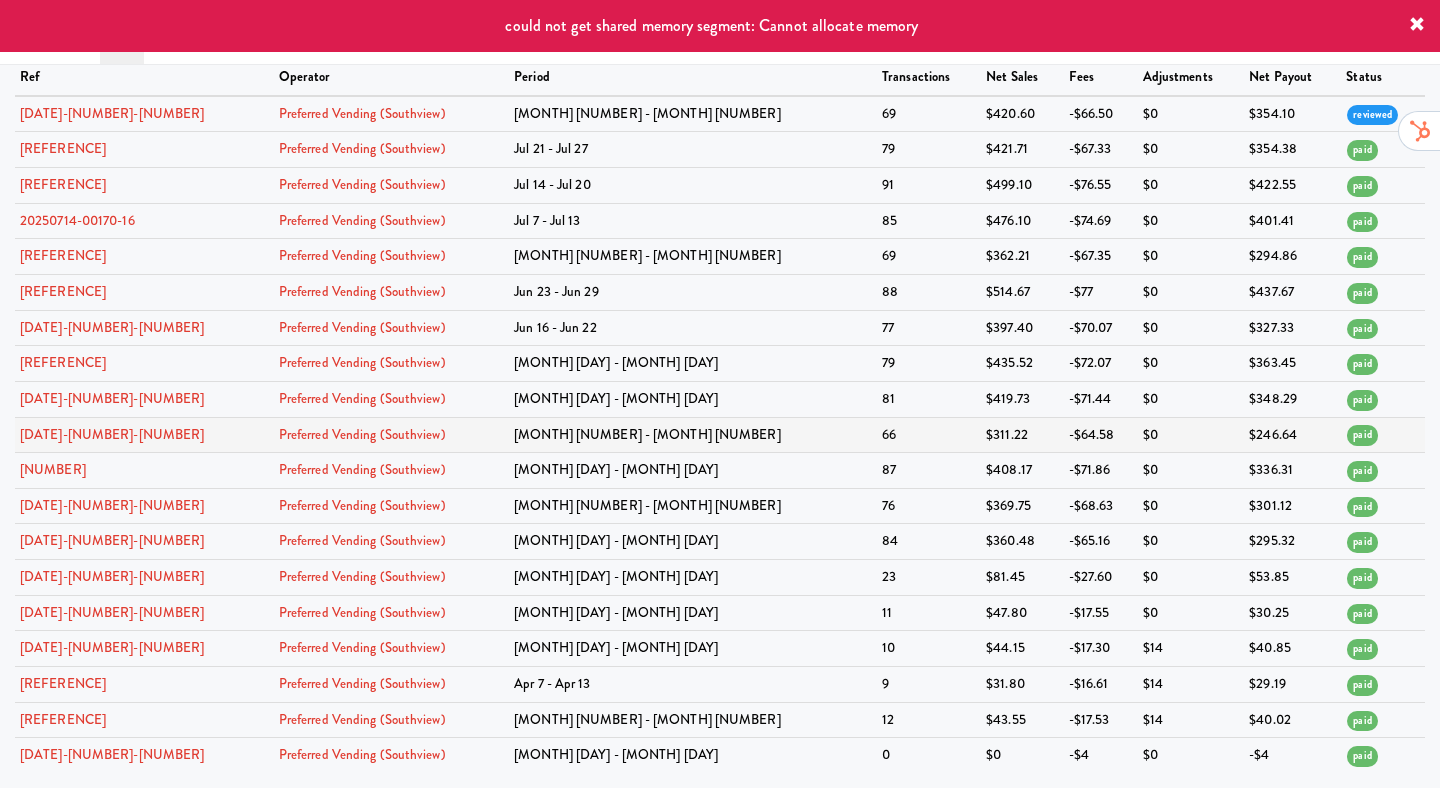 scroll, scrollTop: 0, scrollLeft: 0, axis: both 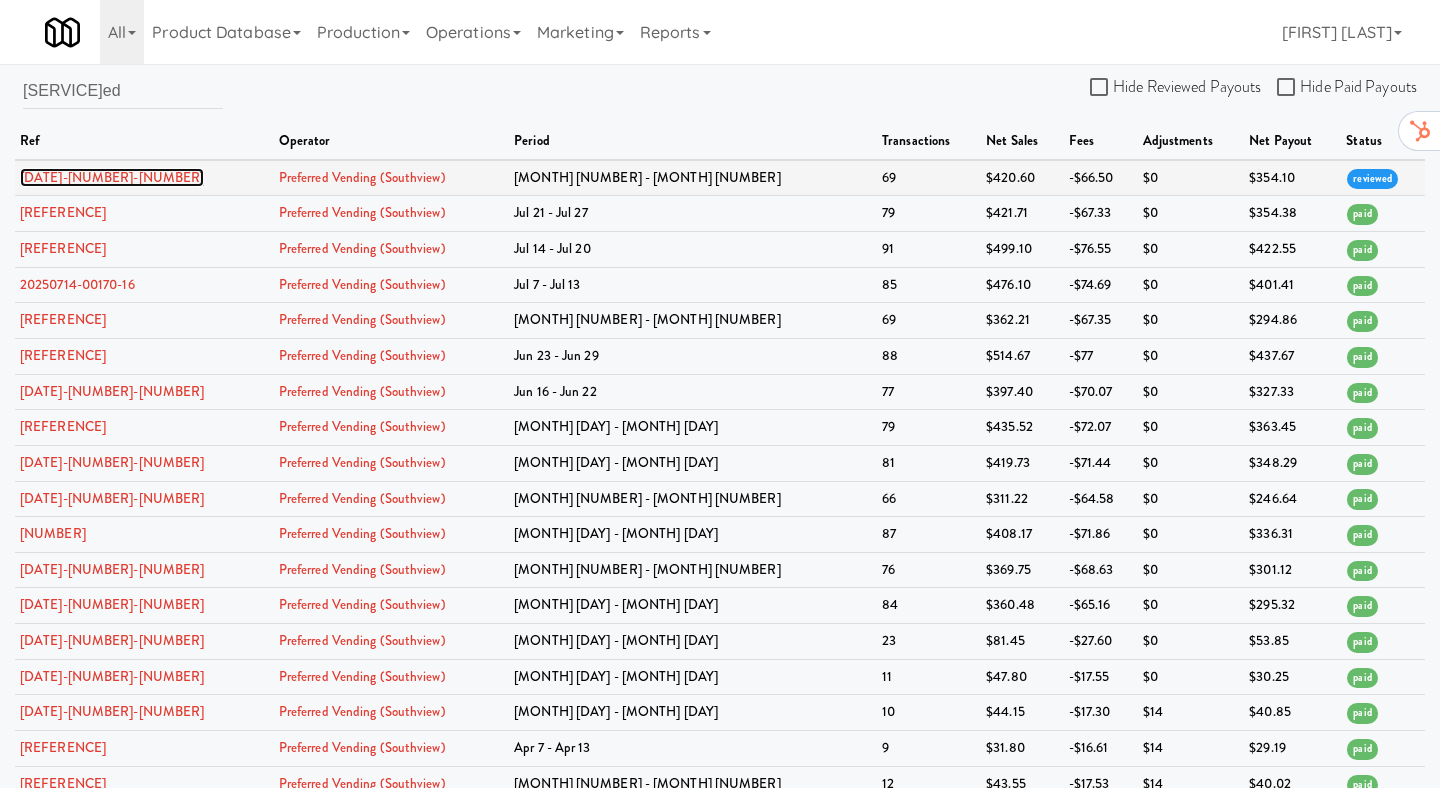click on "[DATE]-[NUMBER]-[NUMBER]" at bounding box center (112, 177) 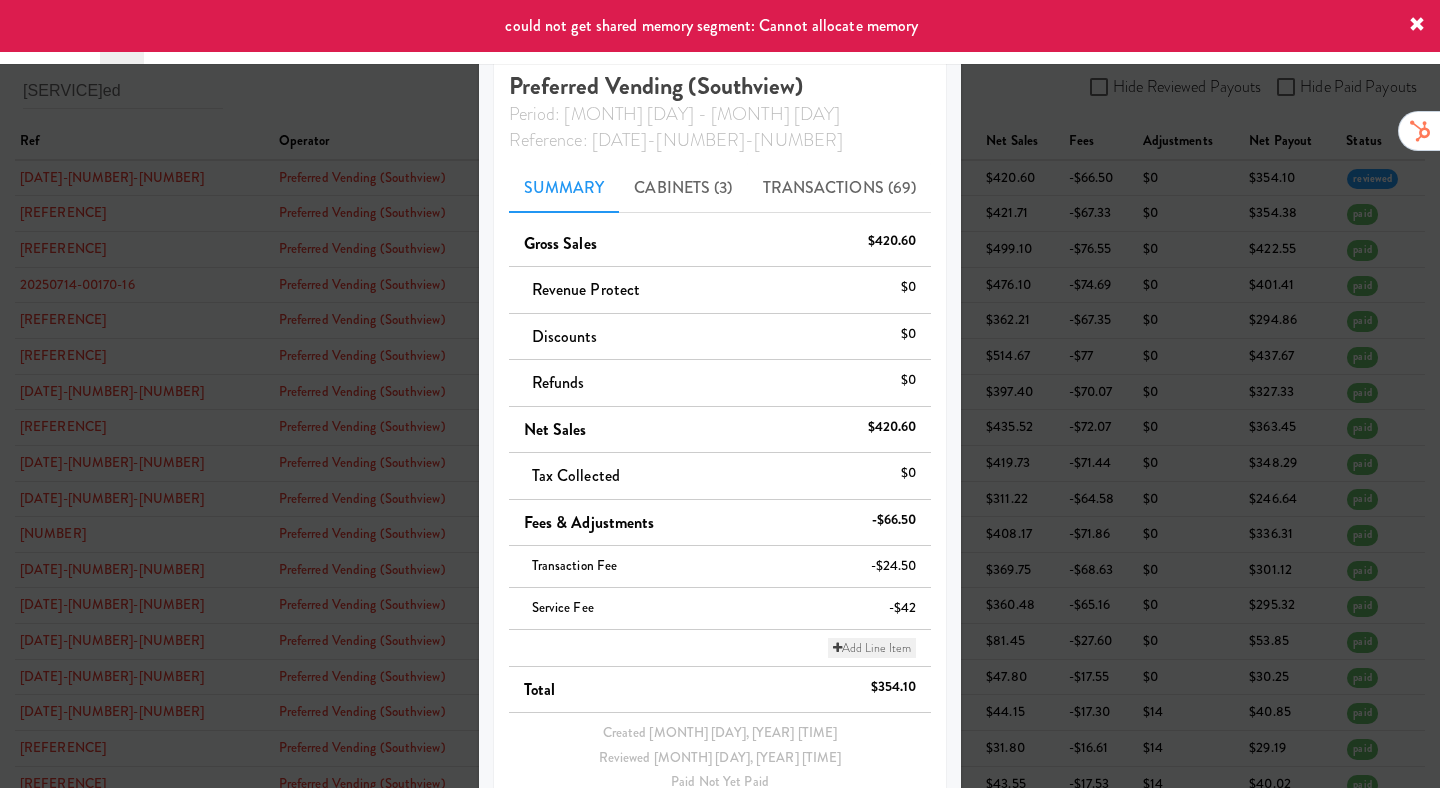 click on "Add Line Item" at bounding box center [872, 648] 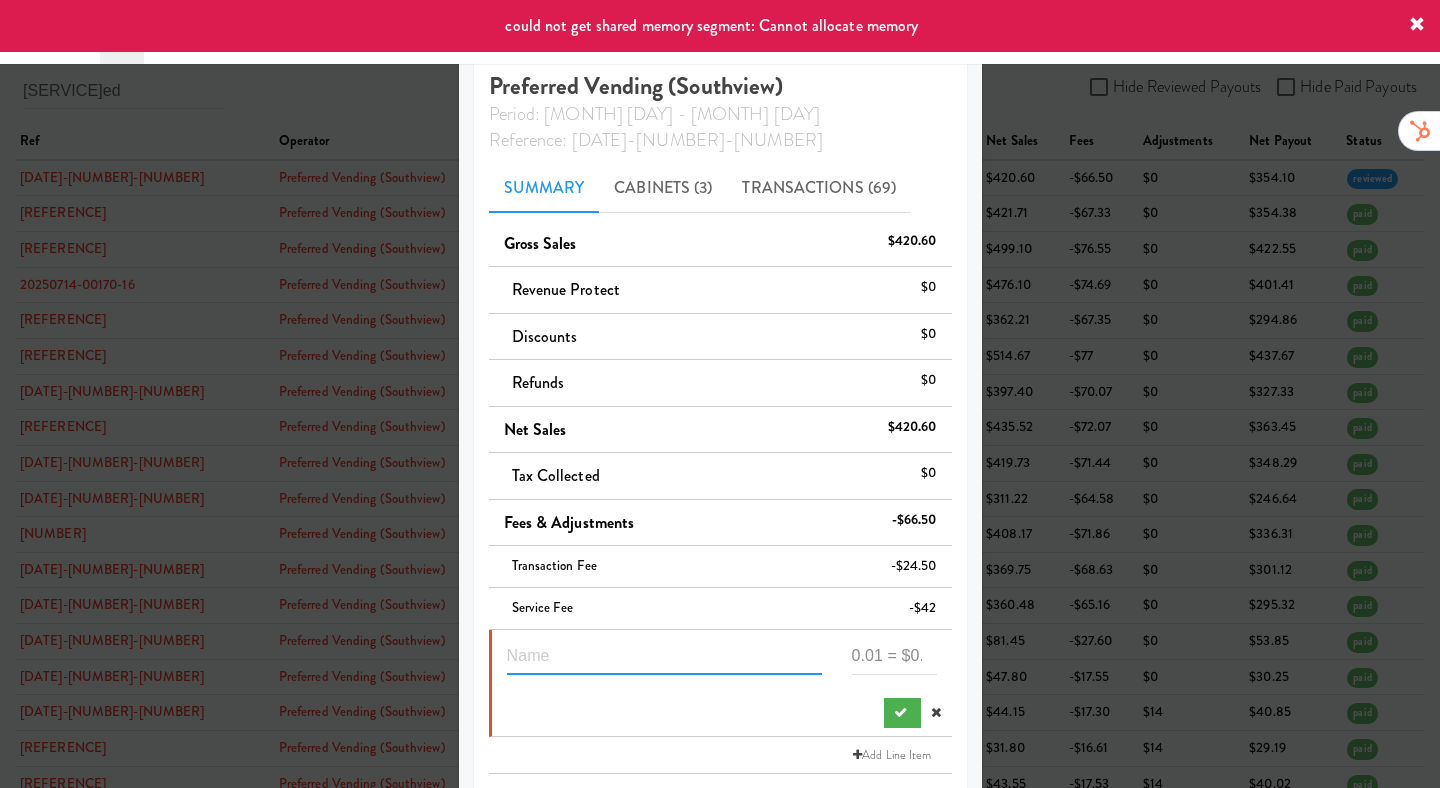 click at bounding box center [664, 656] 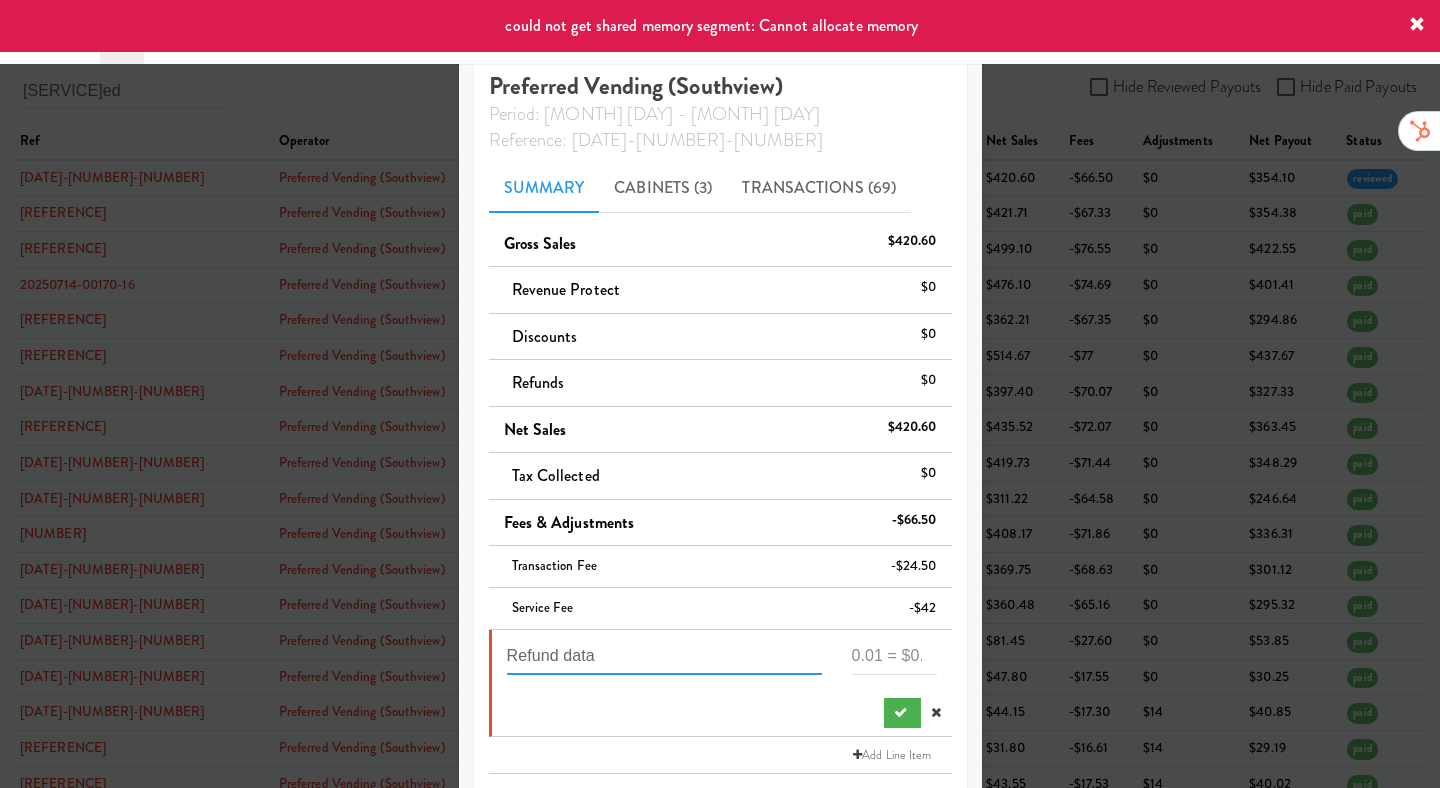 type on "Refund data" 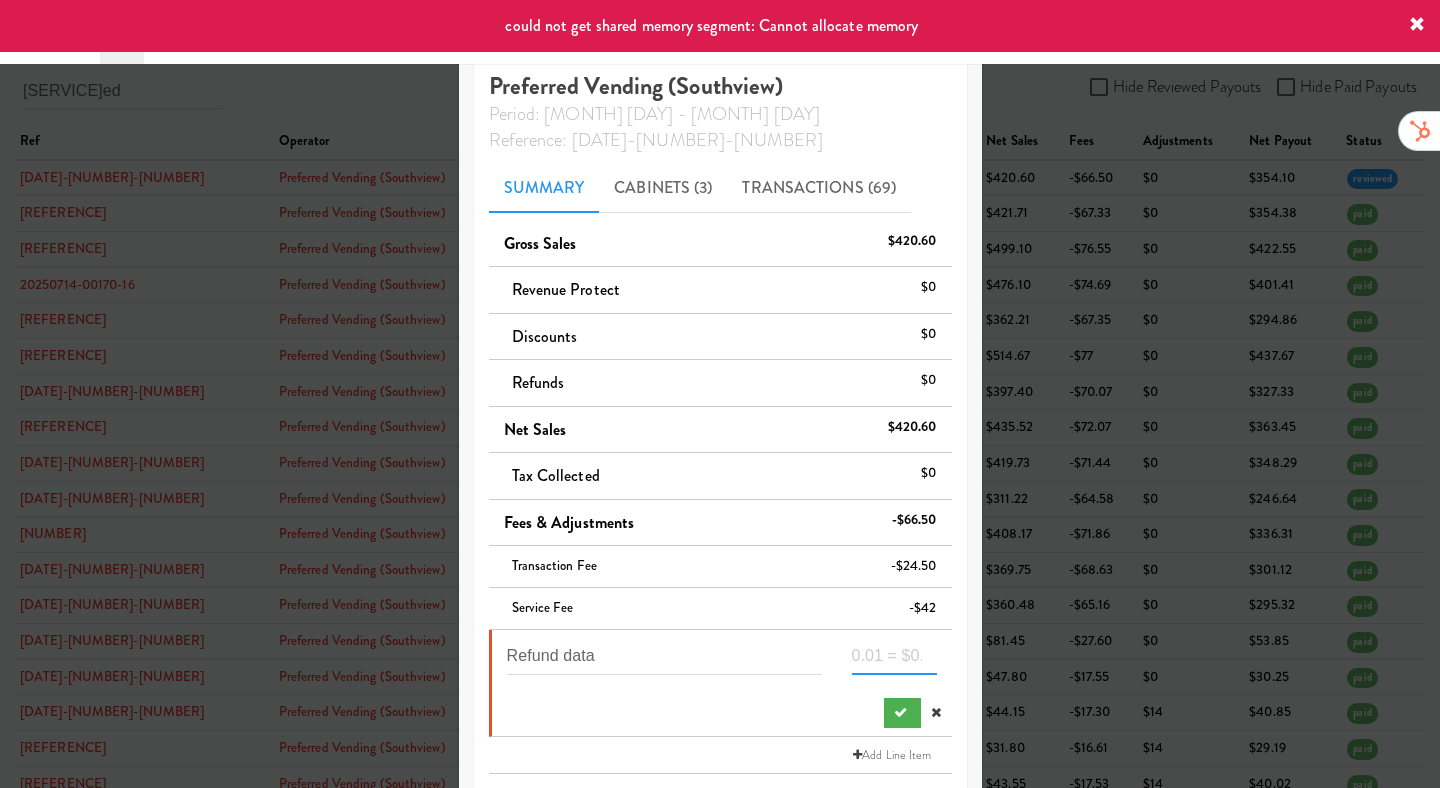 paste on "42.05" 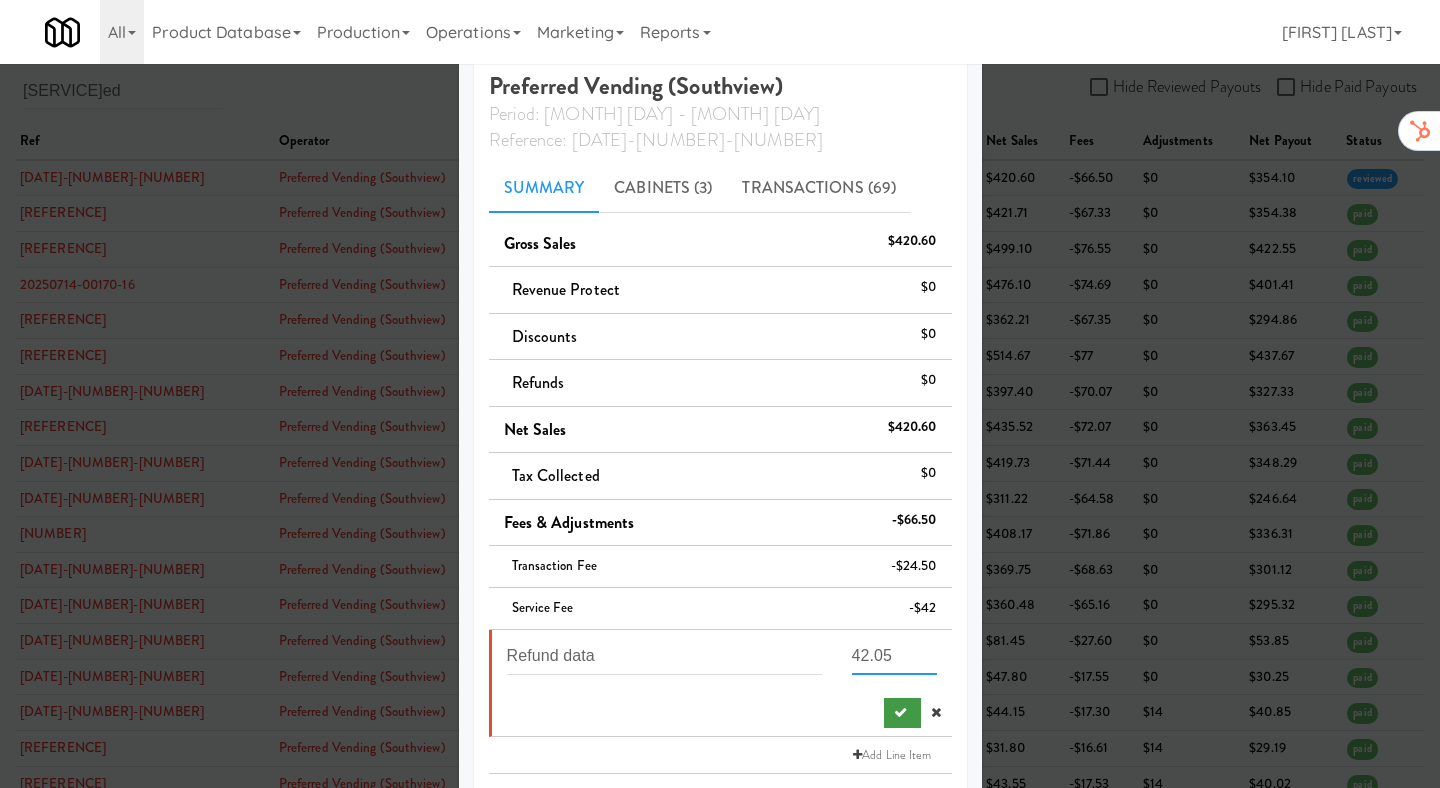 type on "42.05" 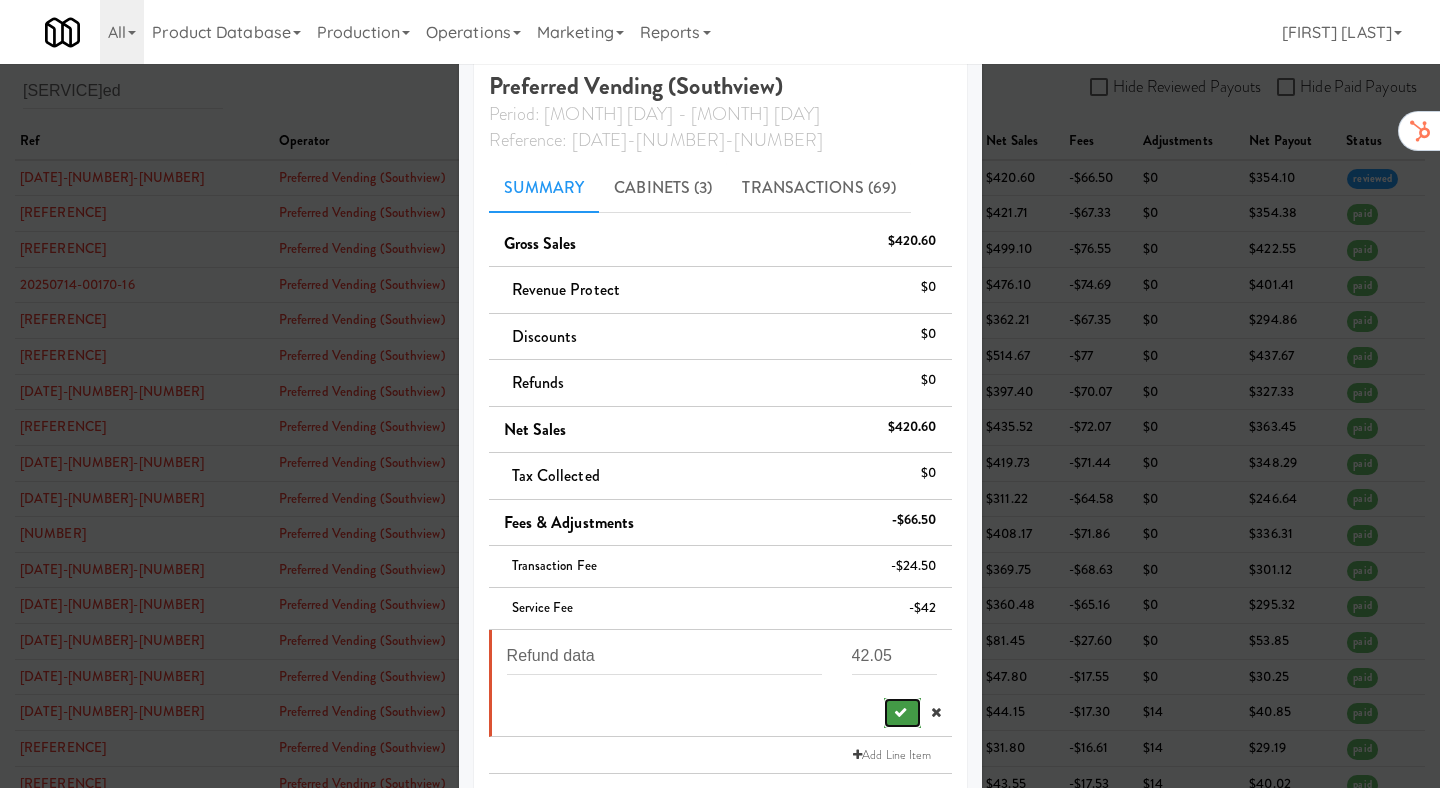 click at bounding box center [902, 713] 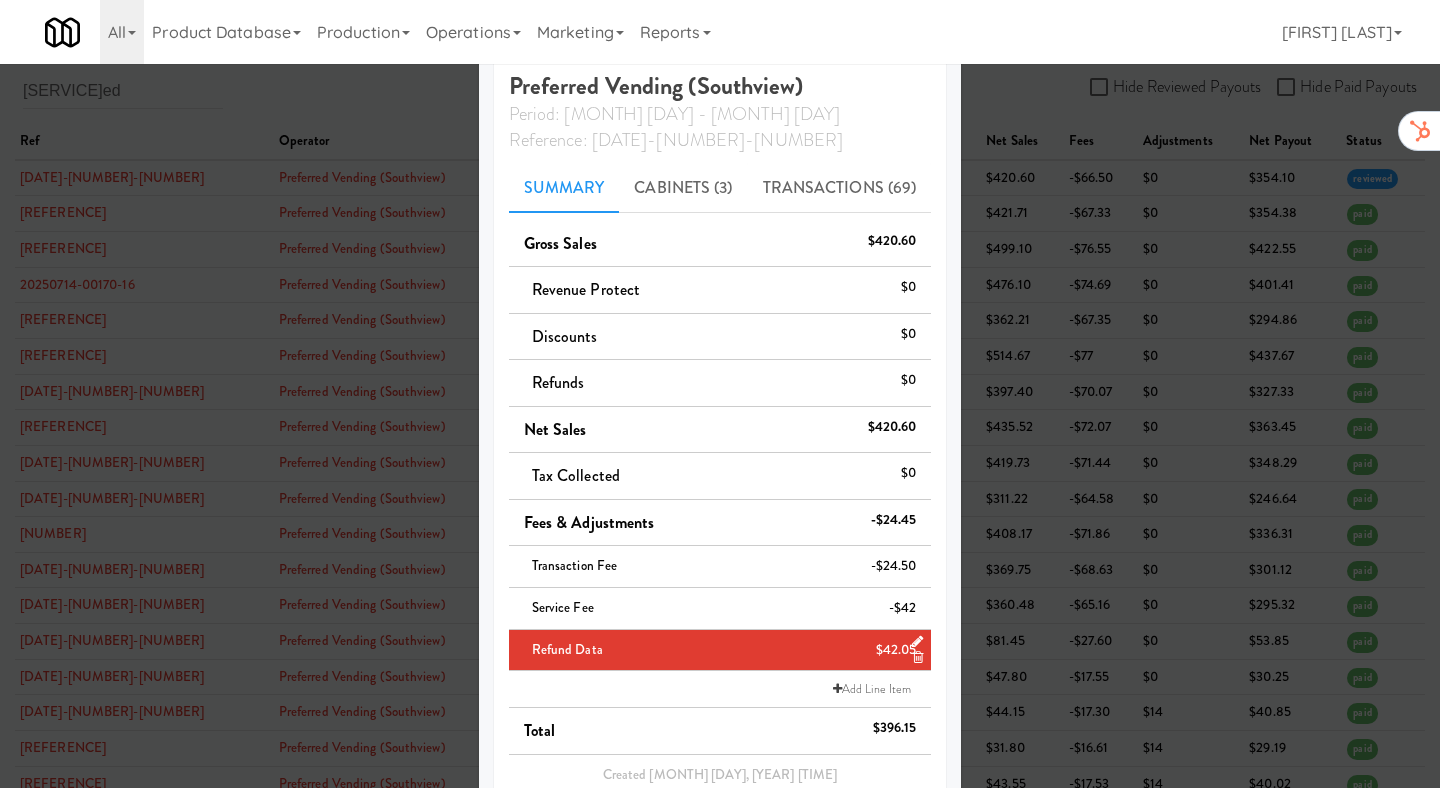 click at bounding box center (720, 394) 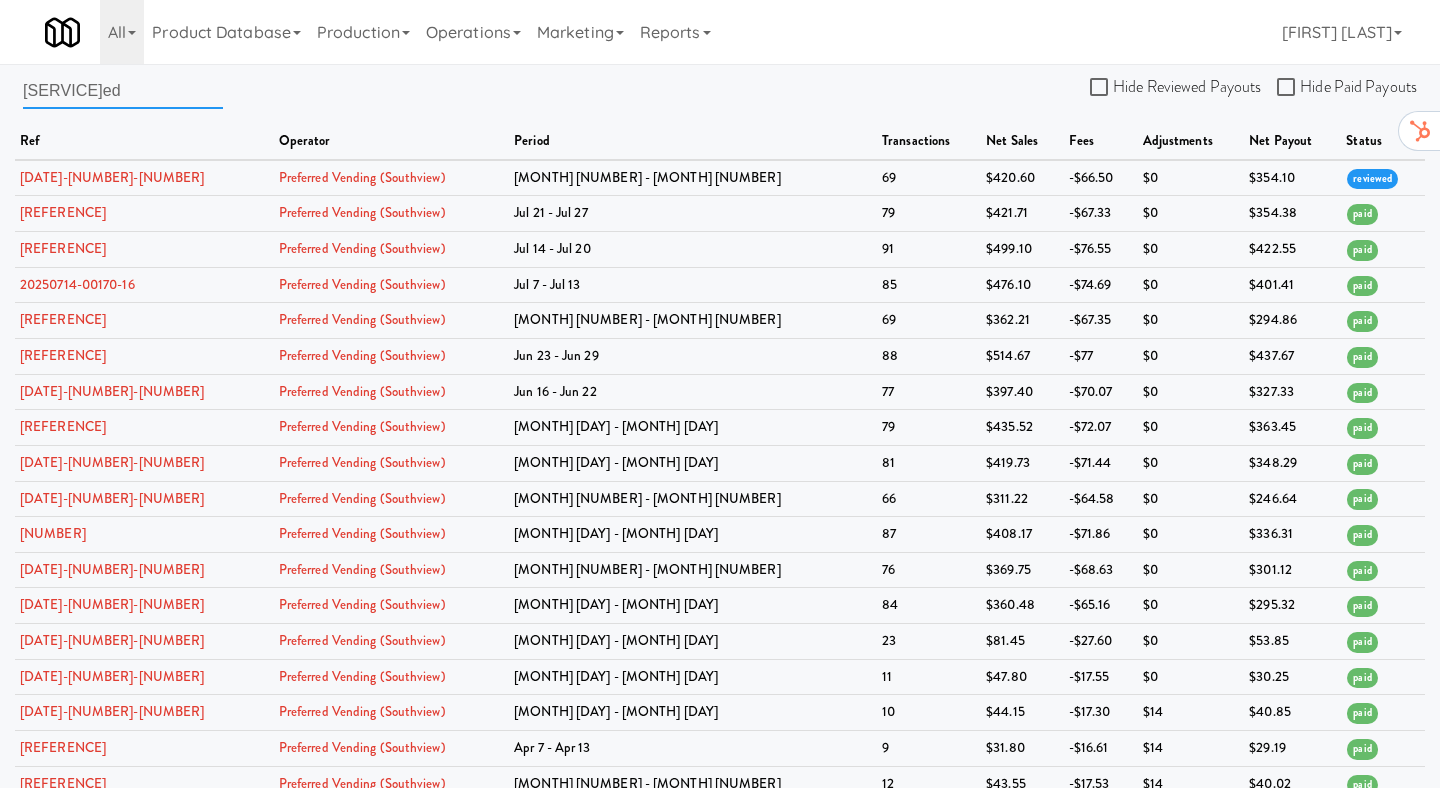 click on "[SERVICE]ed" at bounding box center [123, 90] 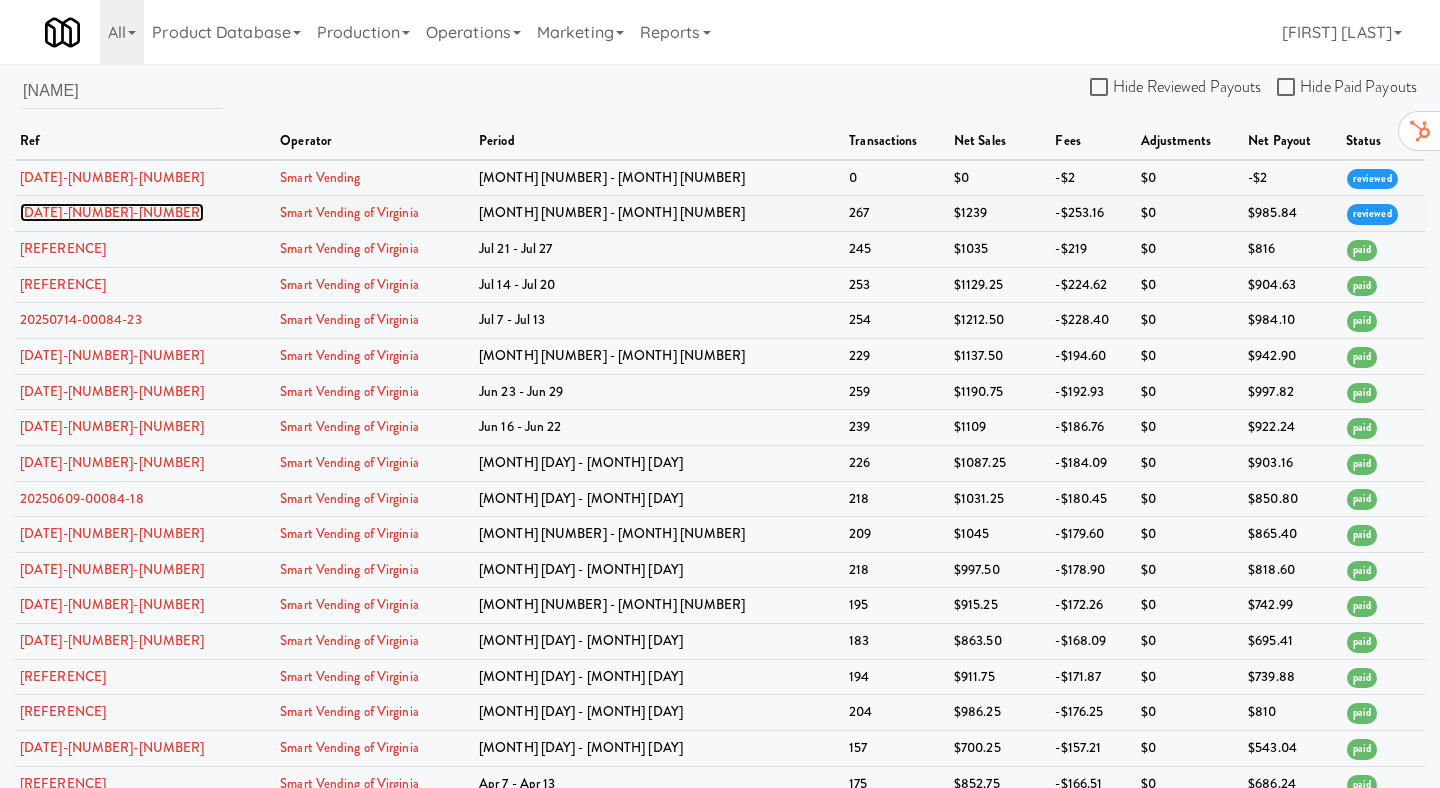 click on "[DATE]-[NUMBER]-[NUMBER]" at bounding box center (112, 212) 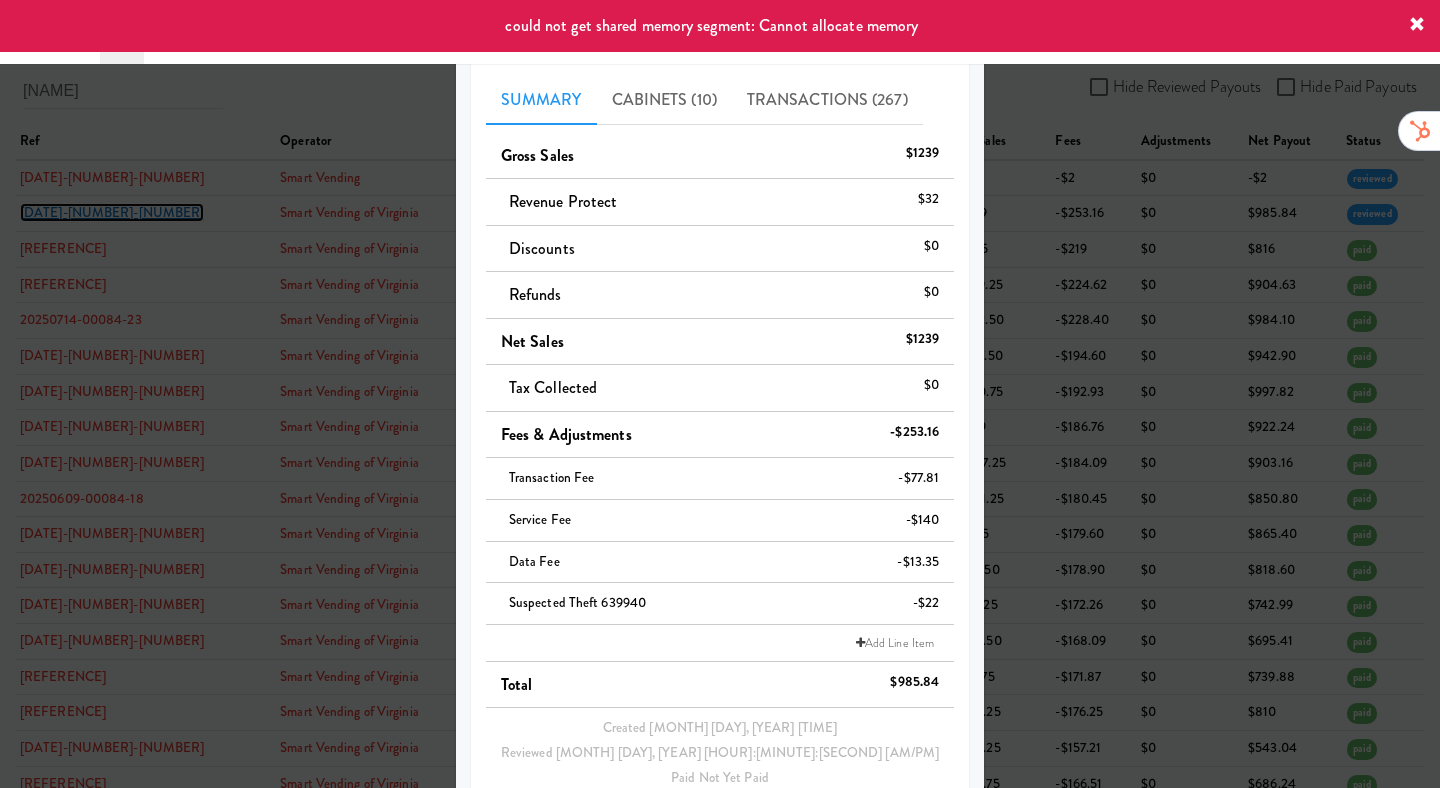 scroll, scrollTop: 0, scrollLeft: 0, axis: both 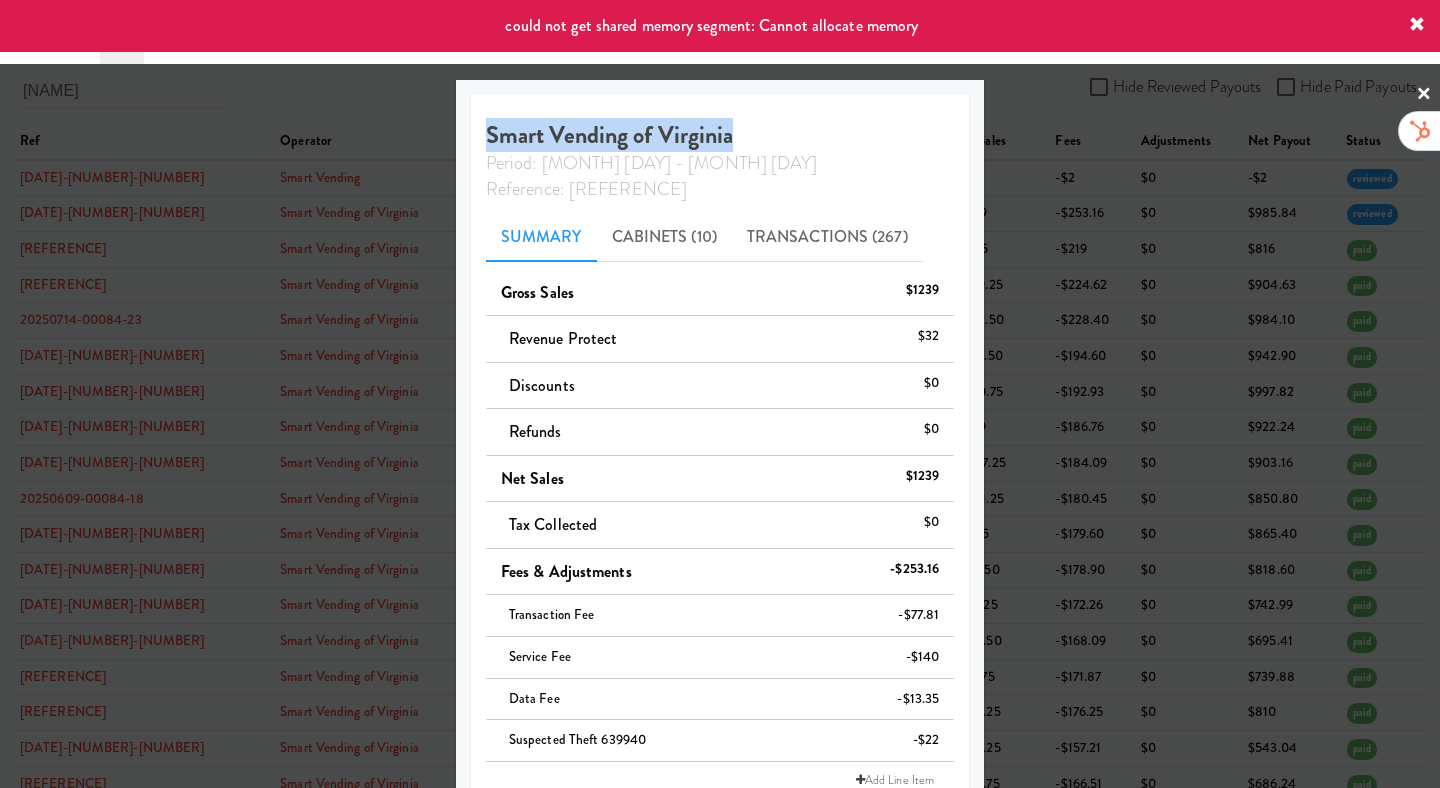 drag, startPoint x: 751, startPoint y: 128, endPoint x: 507, endPoint y: 125, distance: 244.01845 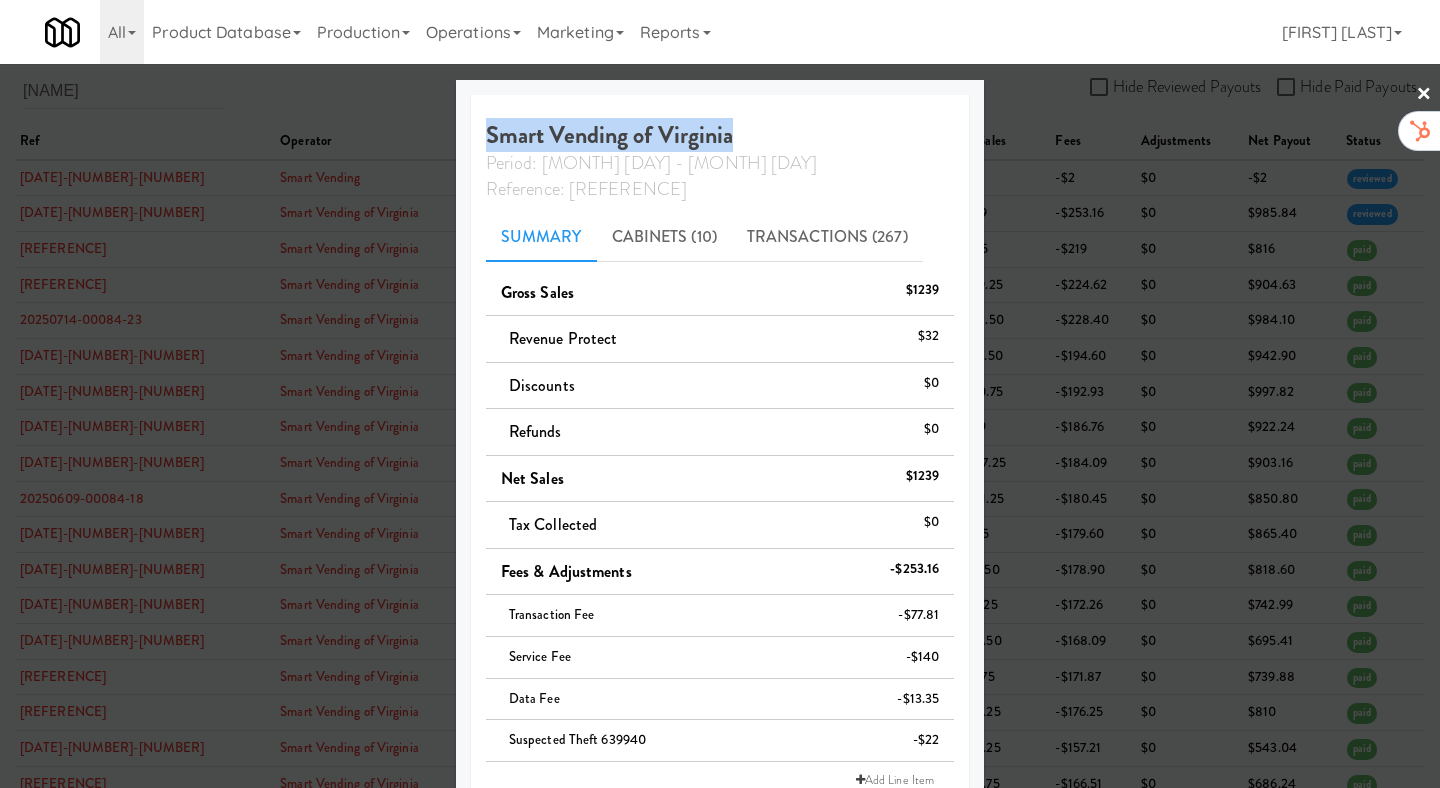 copy on "Smart Vending of Virginia" 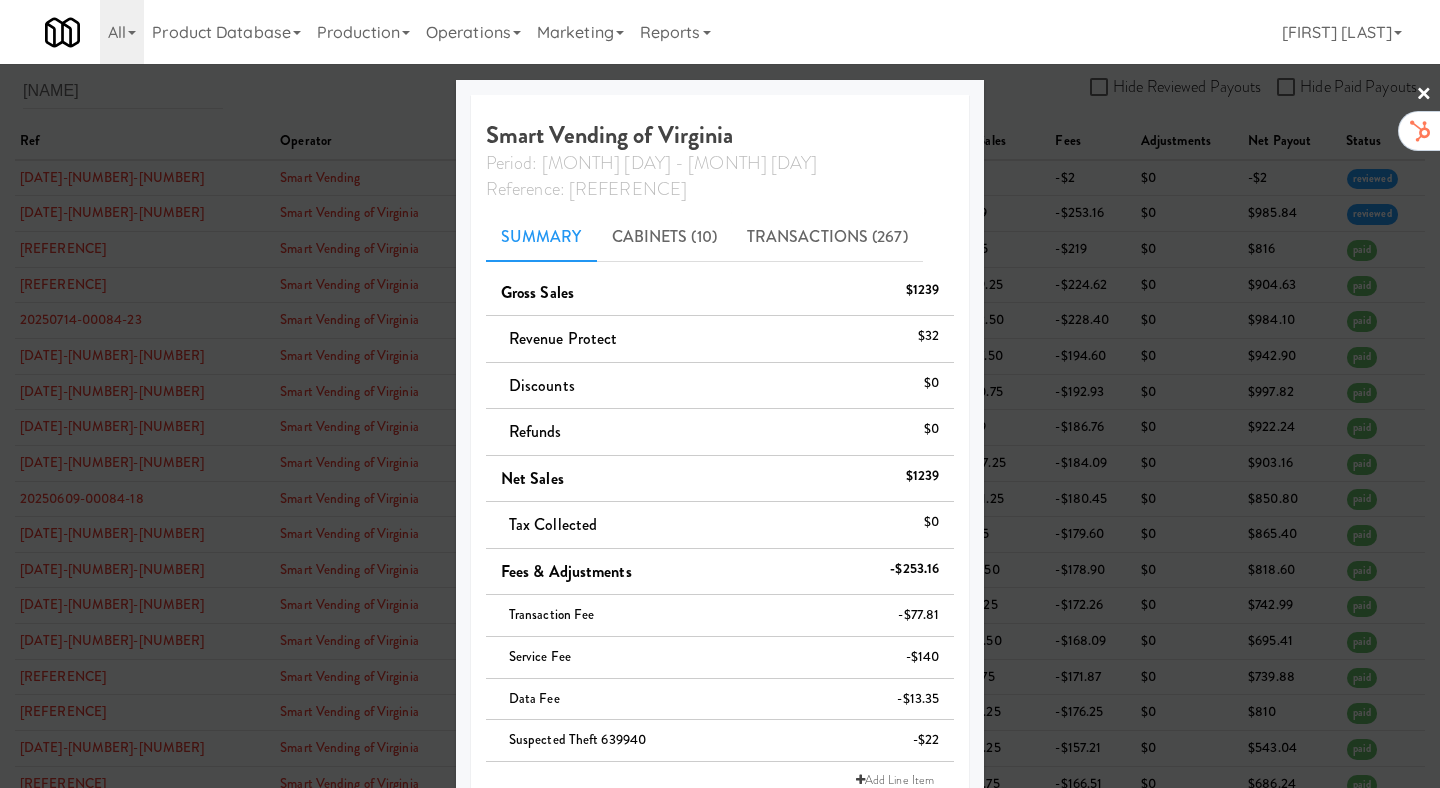 click at bounding box center [720, 394] 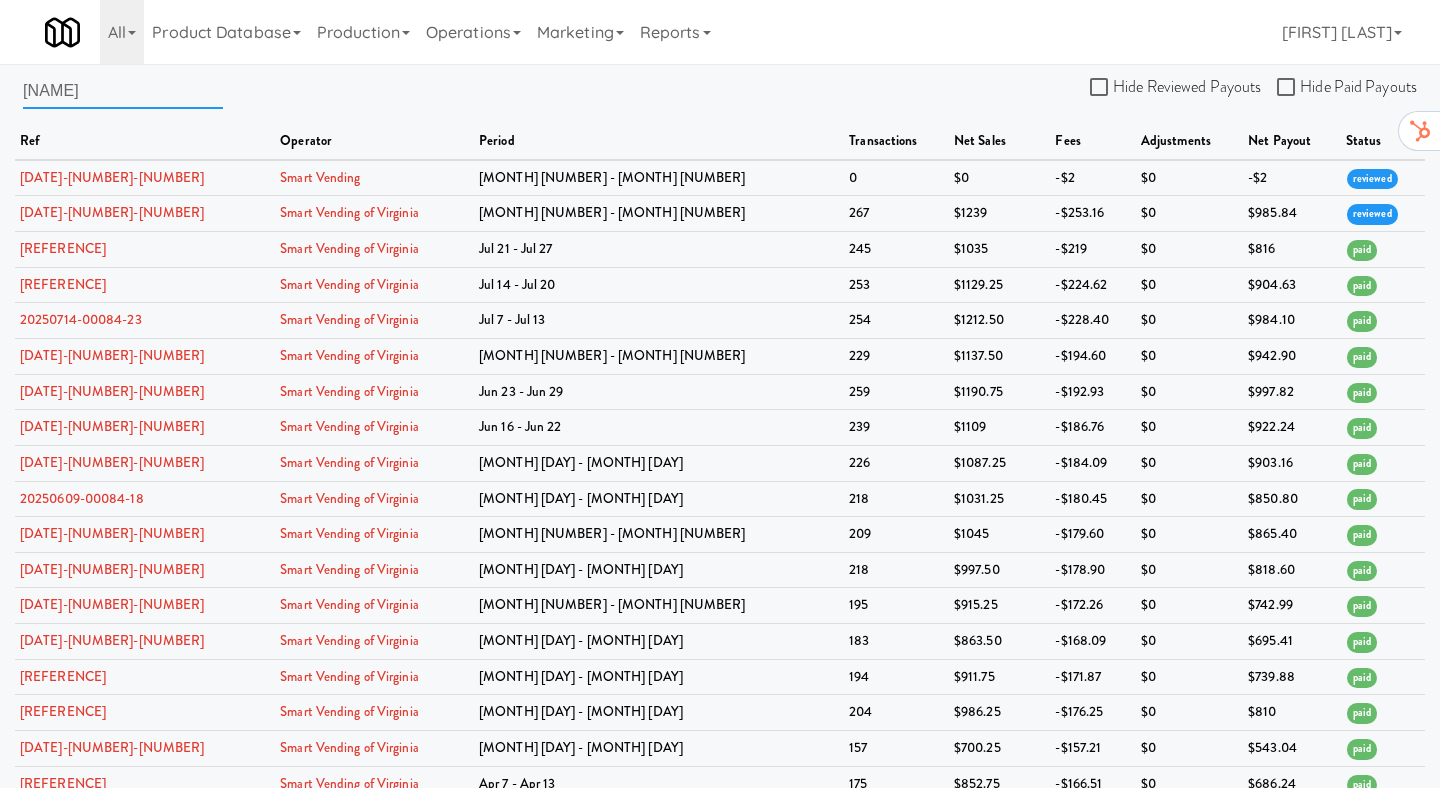 click on "[NAME]" at bounding box center [123, 90] 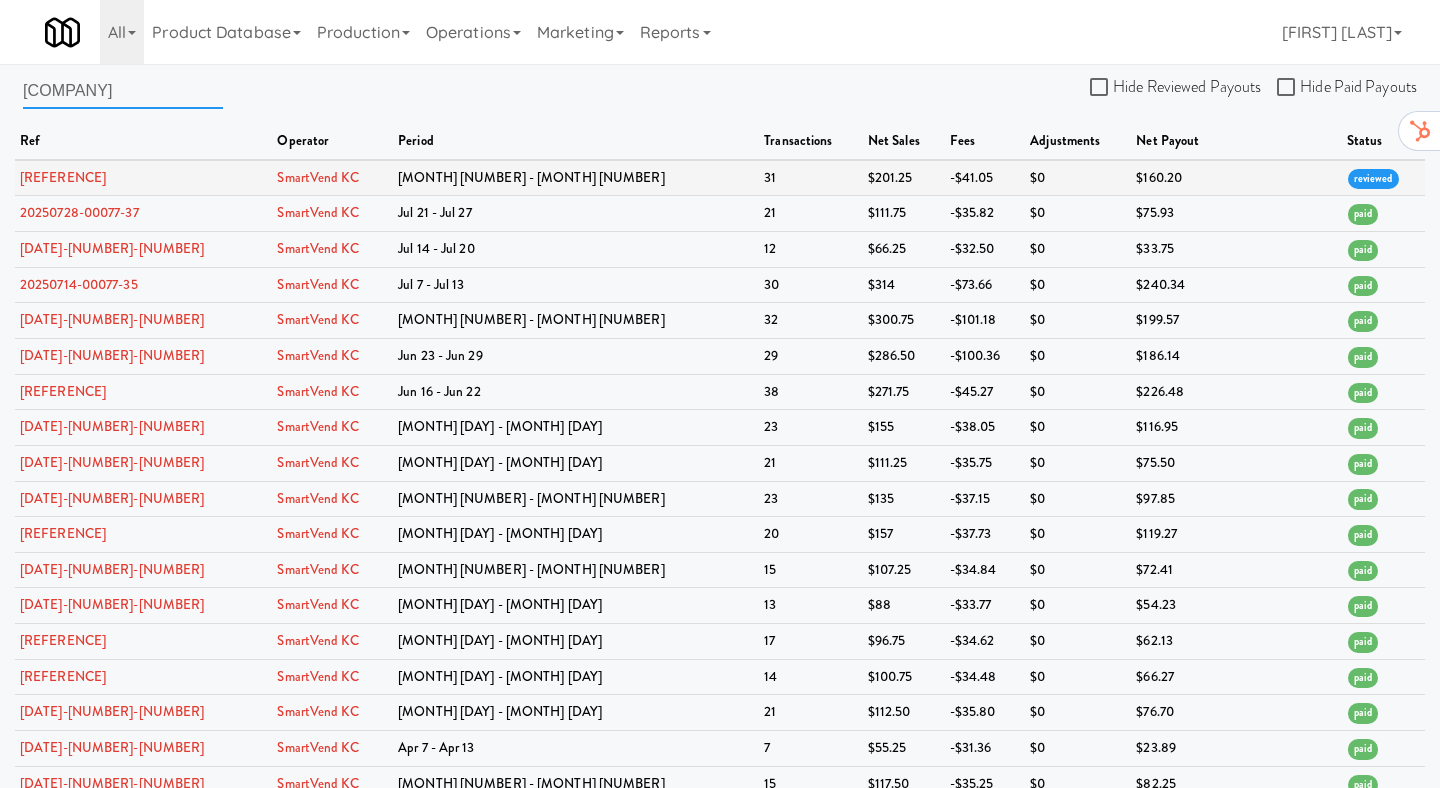 type on "[COMPANY]" 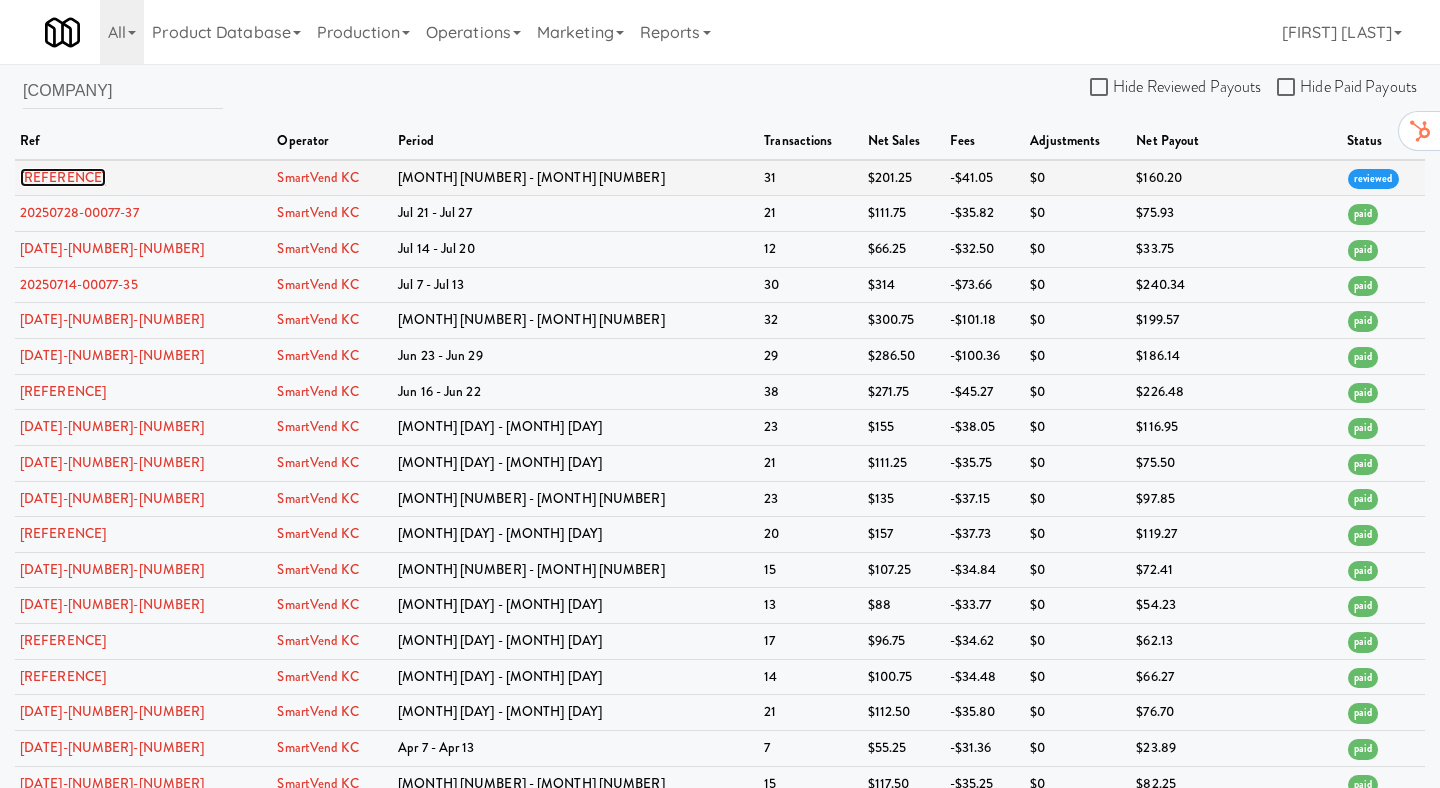 click on "[REFERENCE]" at bounding box center [63, 177] 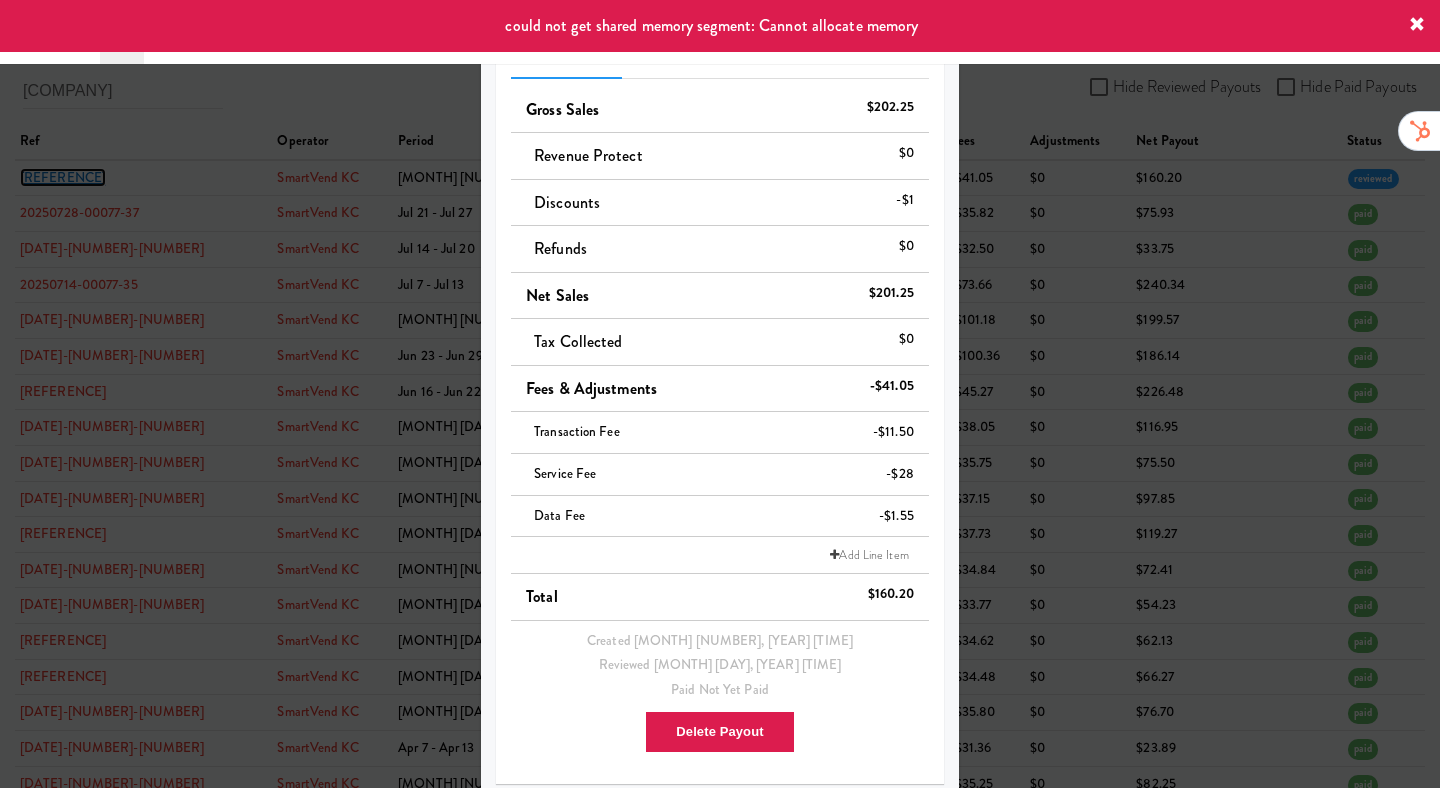 scroll, scrollTop: 193, scrollLeft: 0, axis: vertical 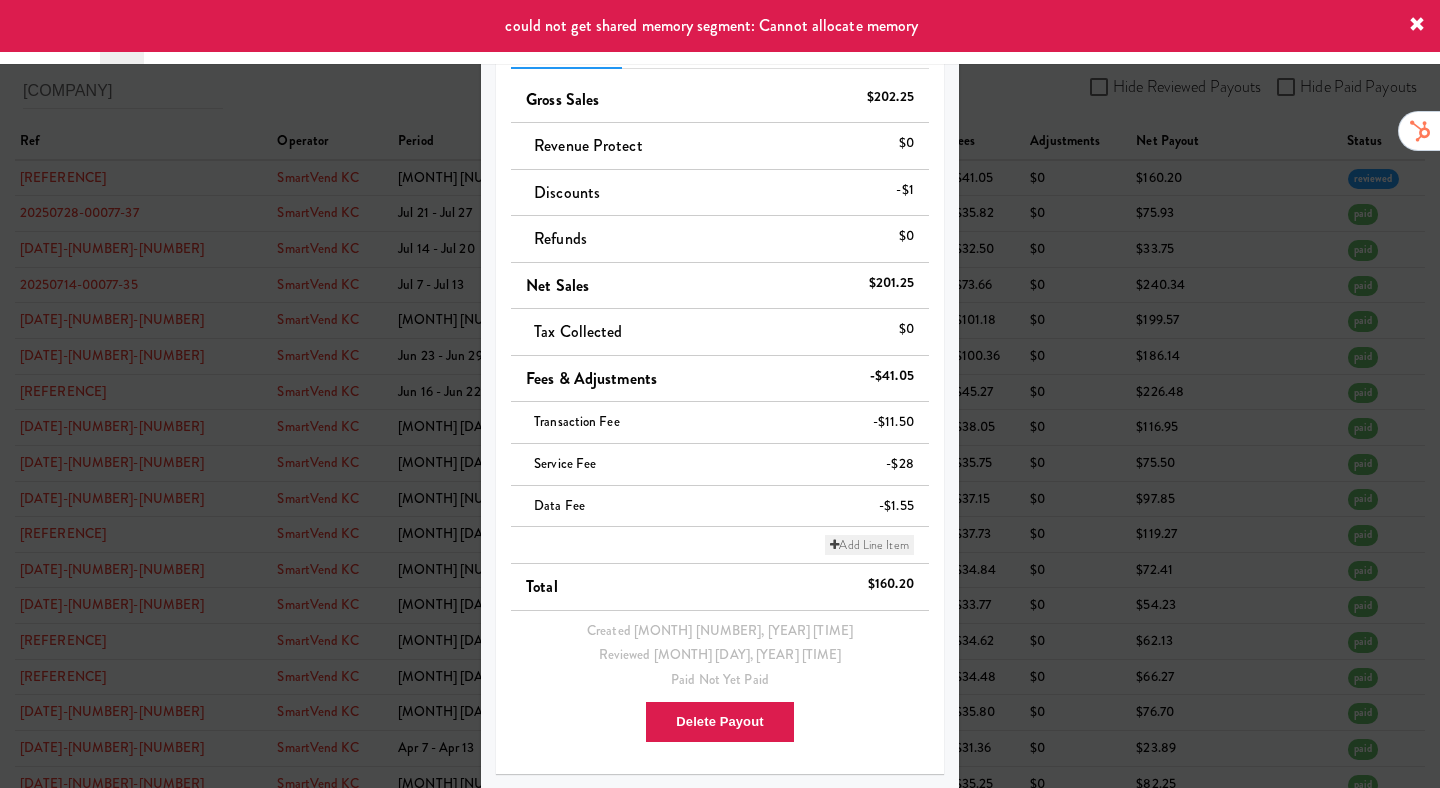 click on "Add Line Item" at bounding box center [869, 545] 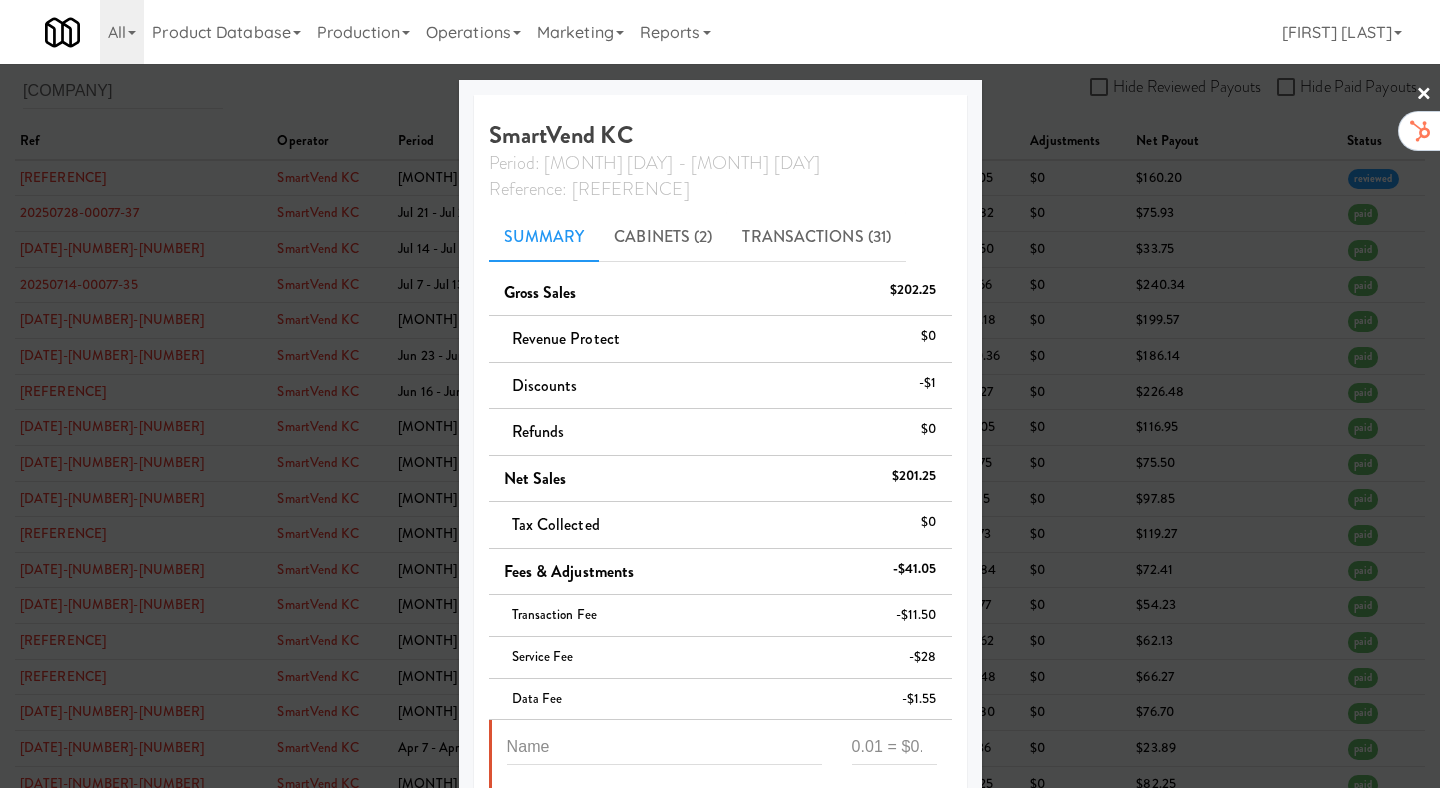 scroll, scrollTop: 0, scrollLeft: 0, axis: both 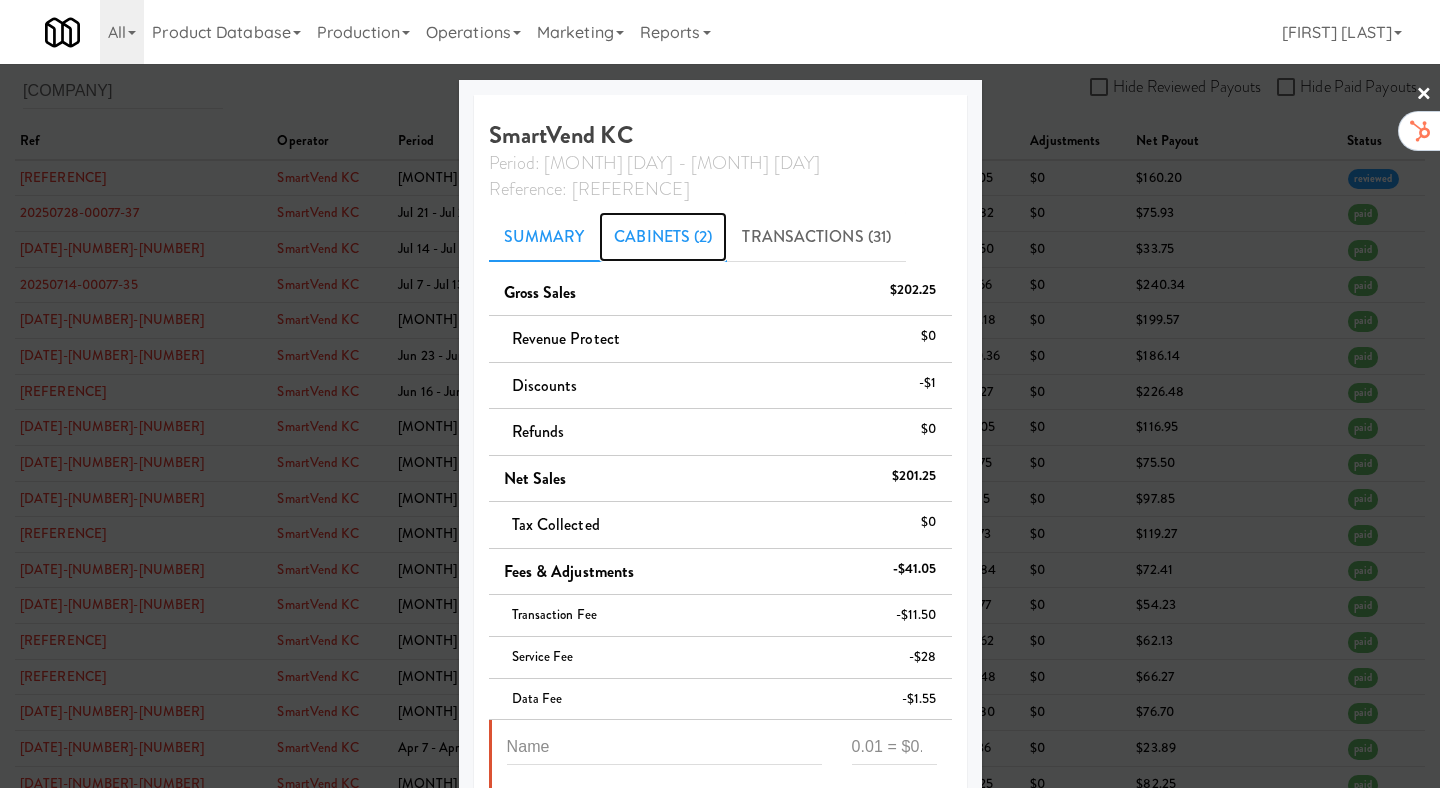 click on "Cabinets (2)" at bounding box center [663, 237] 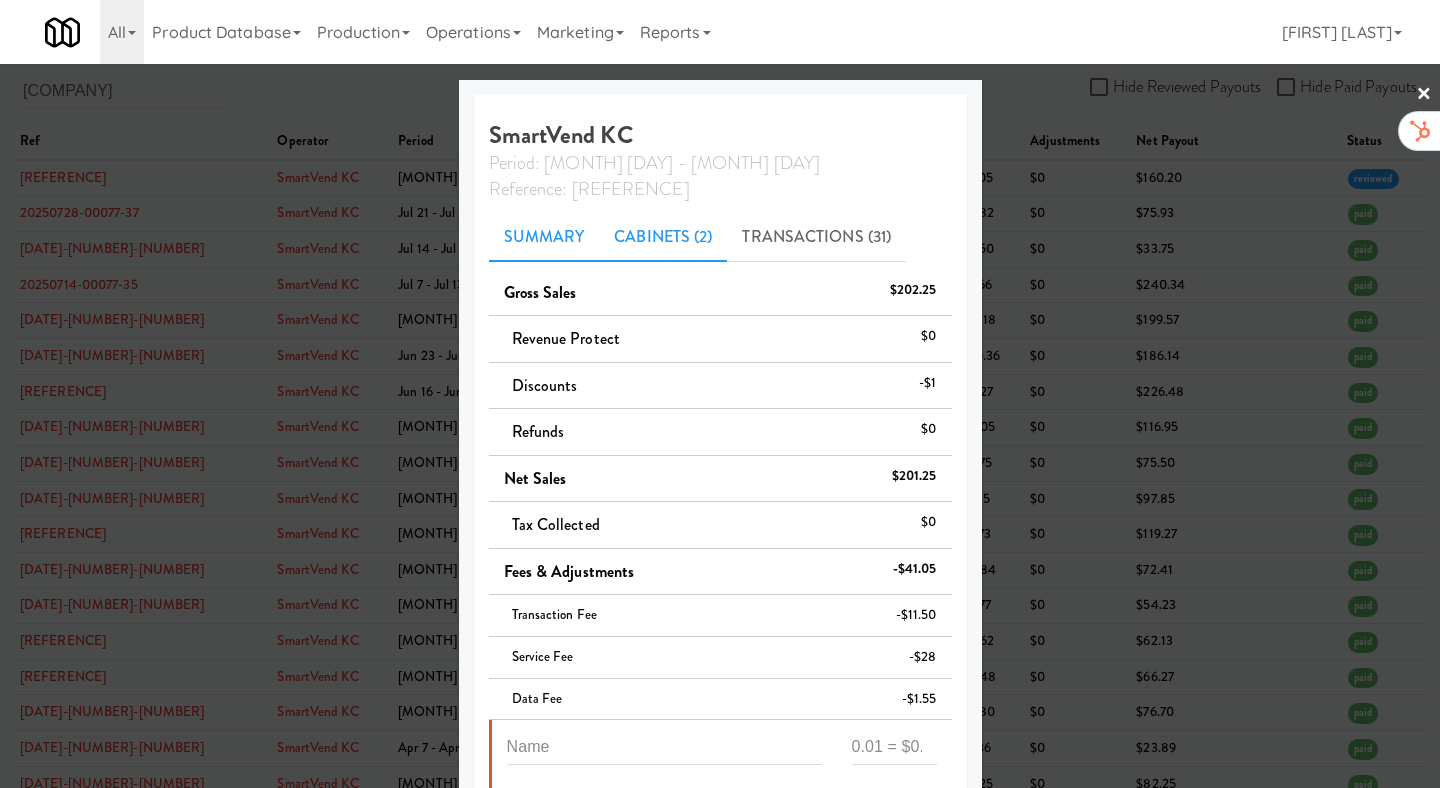scroll, scrollTop: 41, scrollLeft: 0, axis: vertical 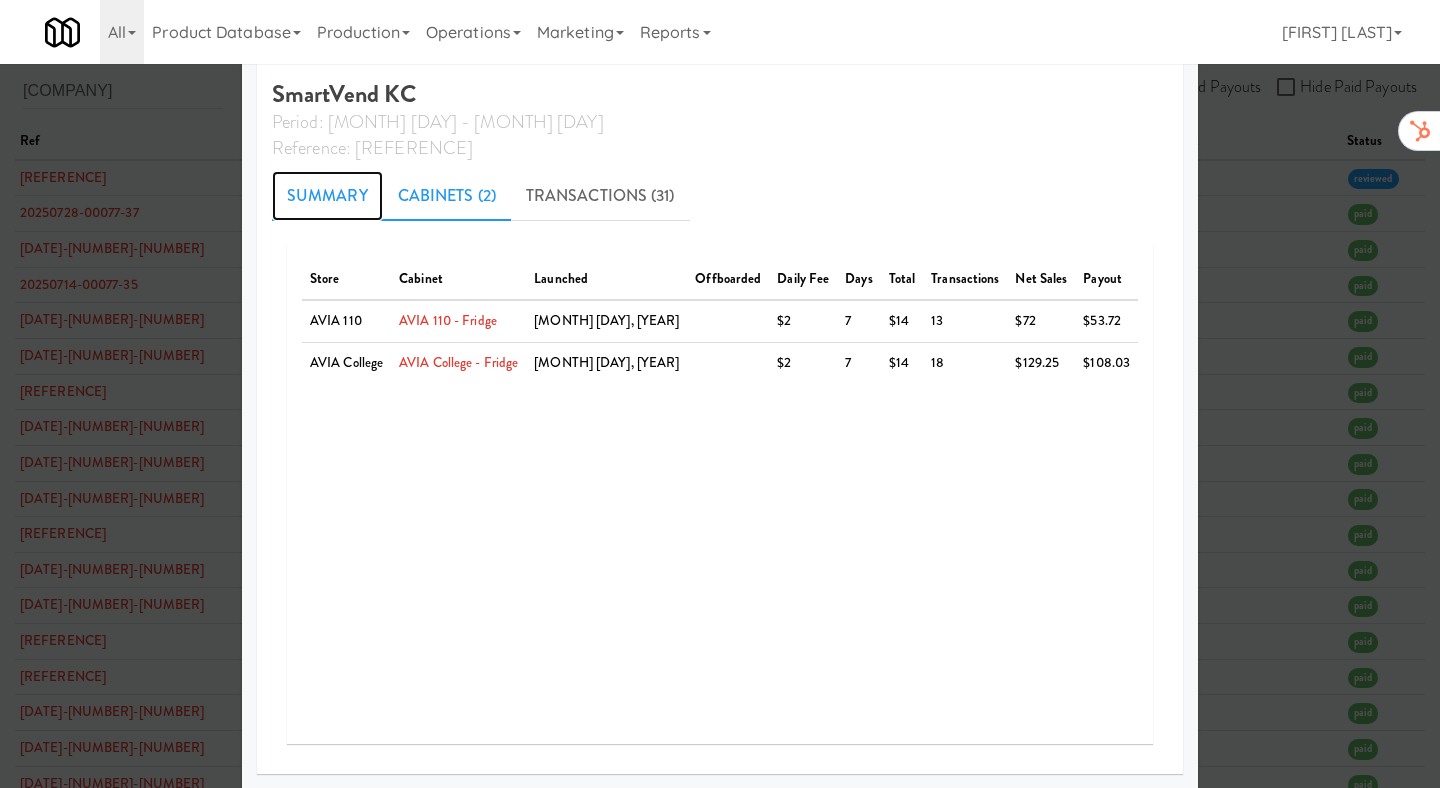 click on "Summary" at bounding box center [327, 196] 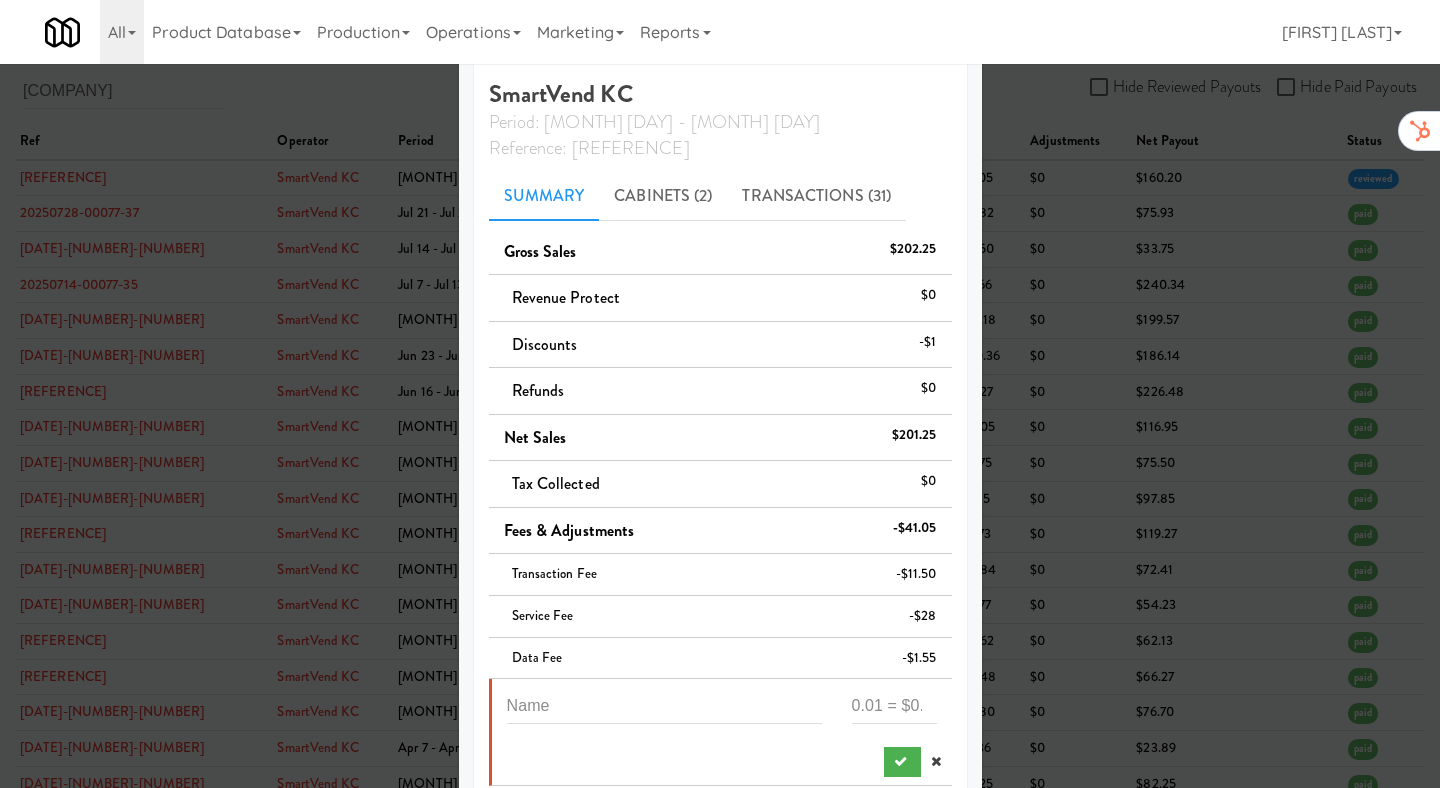 scroll, scrollTop: 269, scrollLeft: 0, axis: vertical 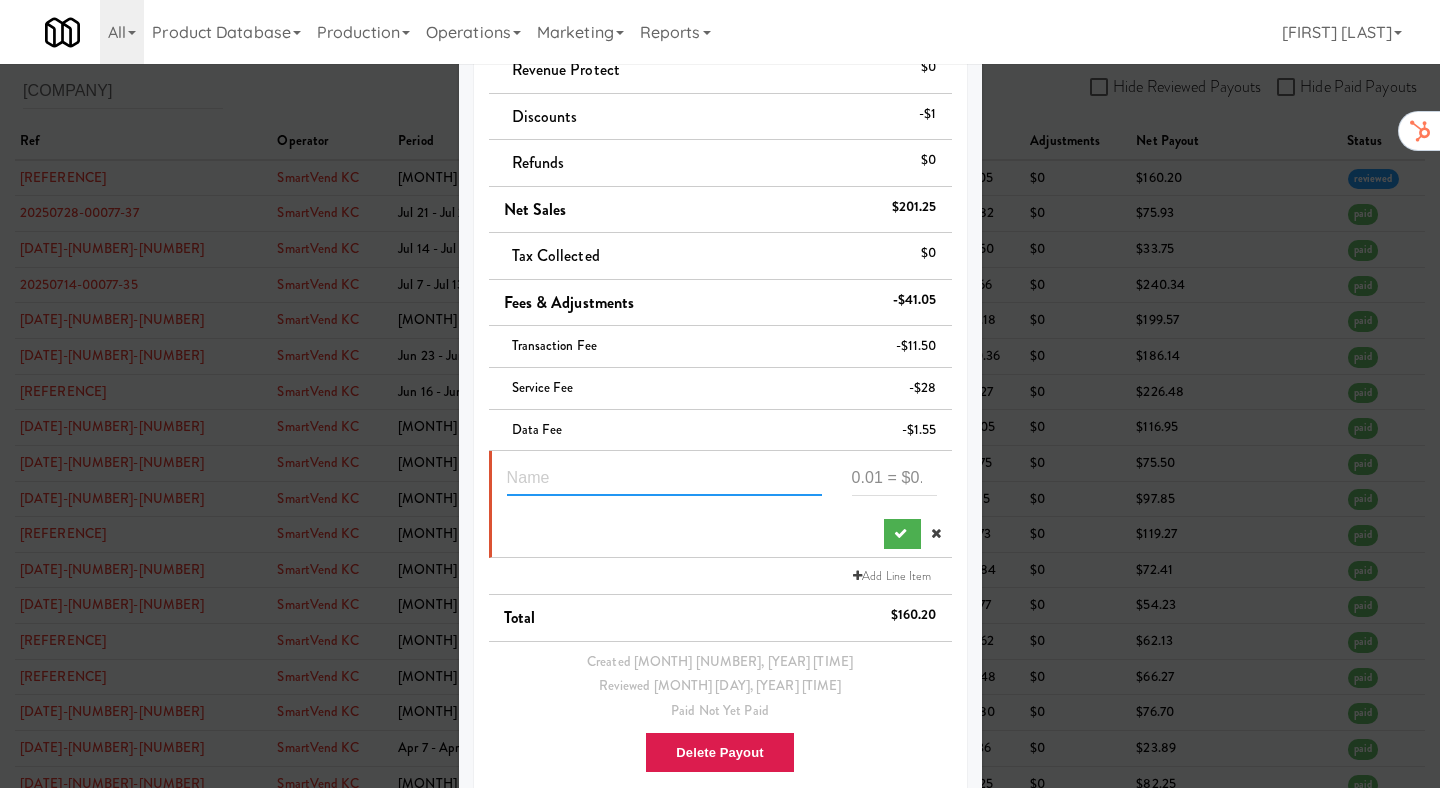 click at bounding box center (664, 477) 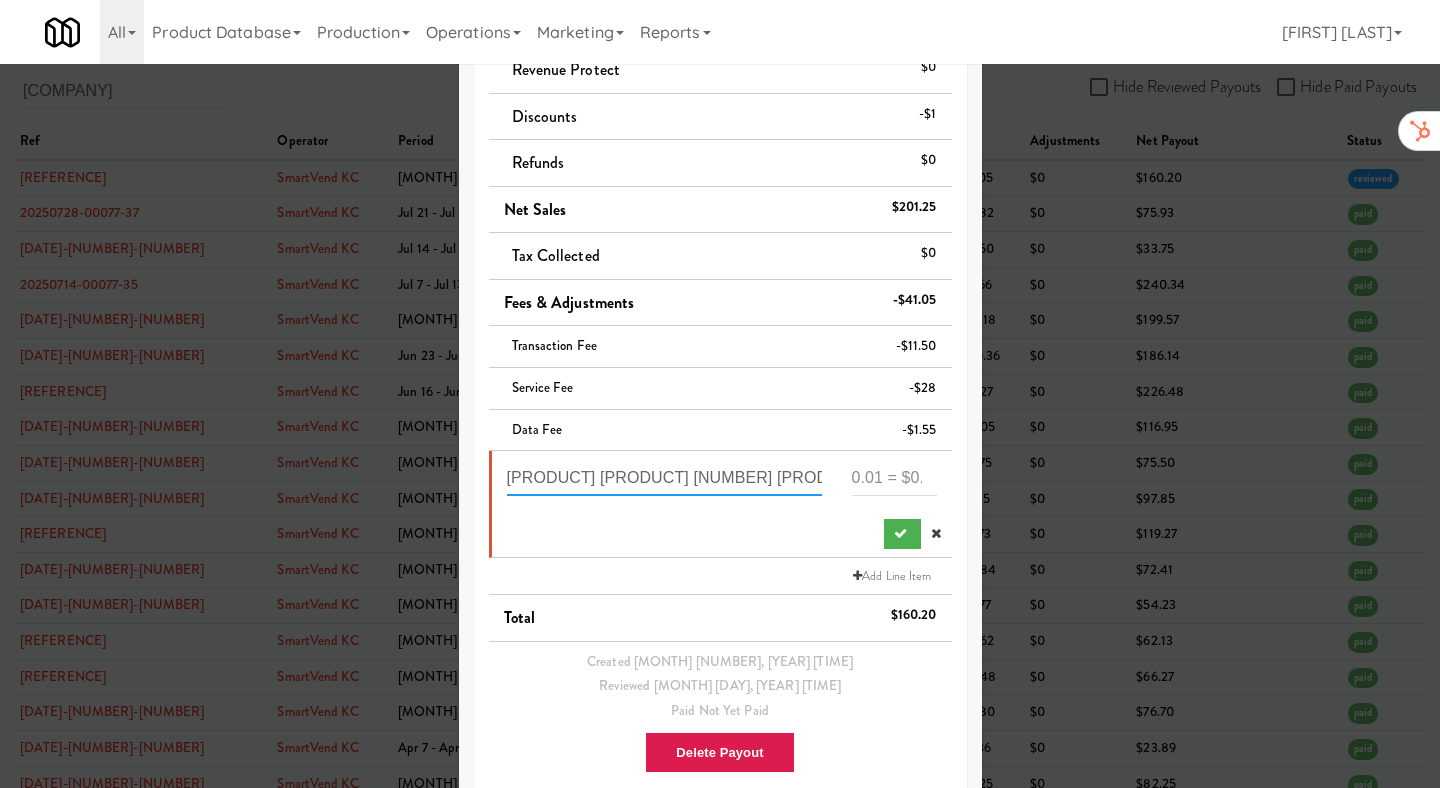 type on "[PRODUCT] [PRODUCT] [NUMBER] [PRODUCT]" 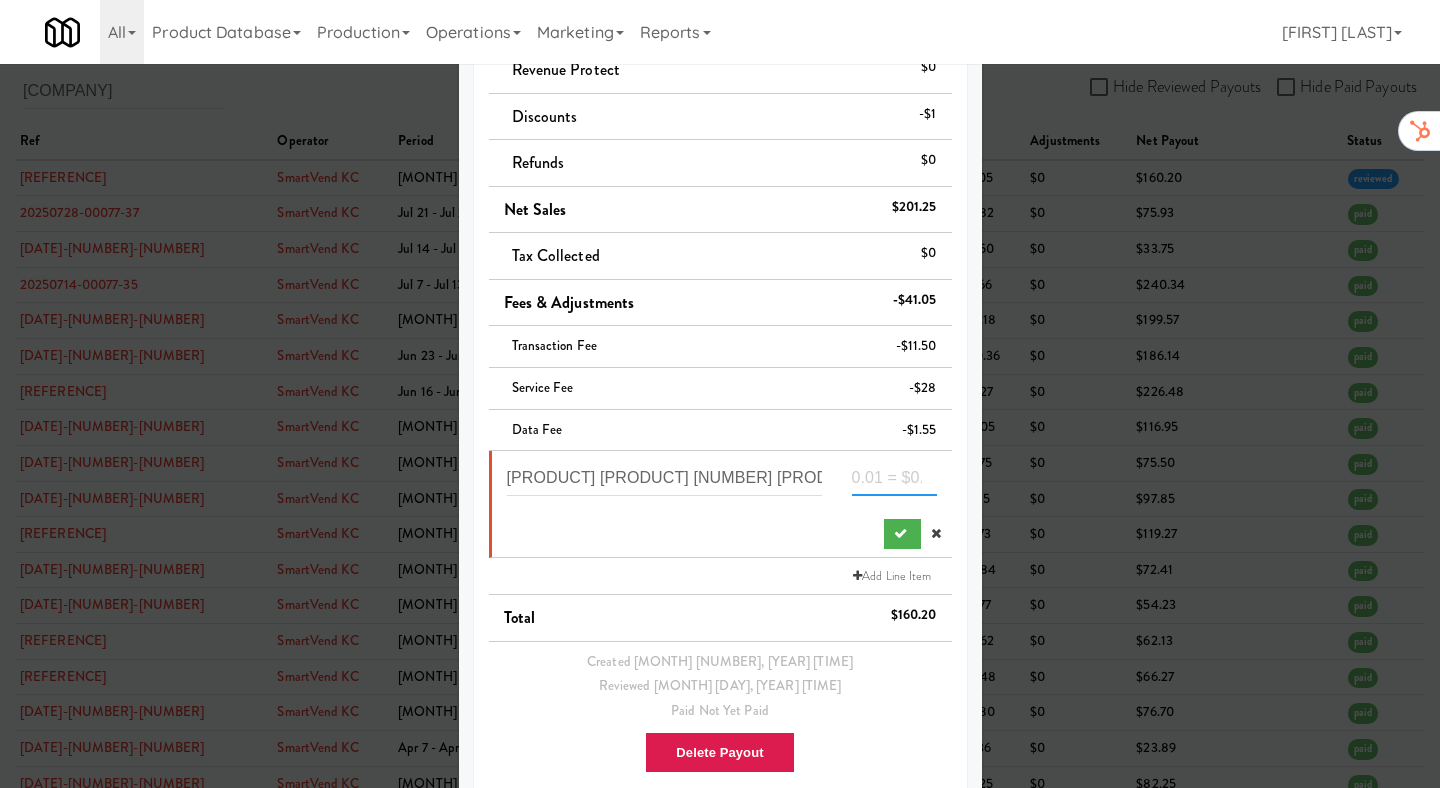 paste on "42" 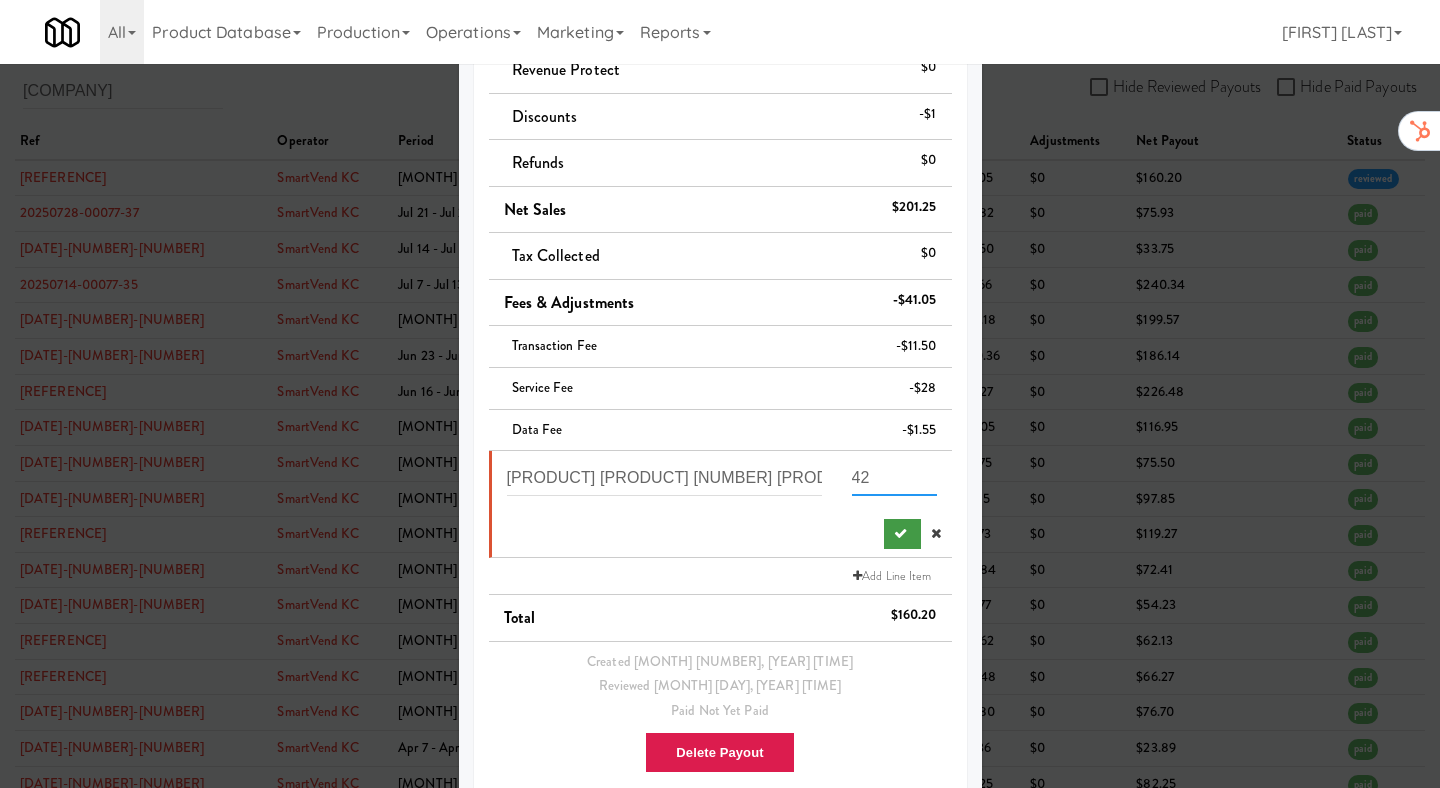 type on "42" 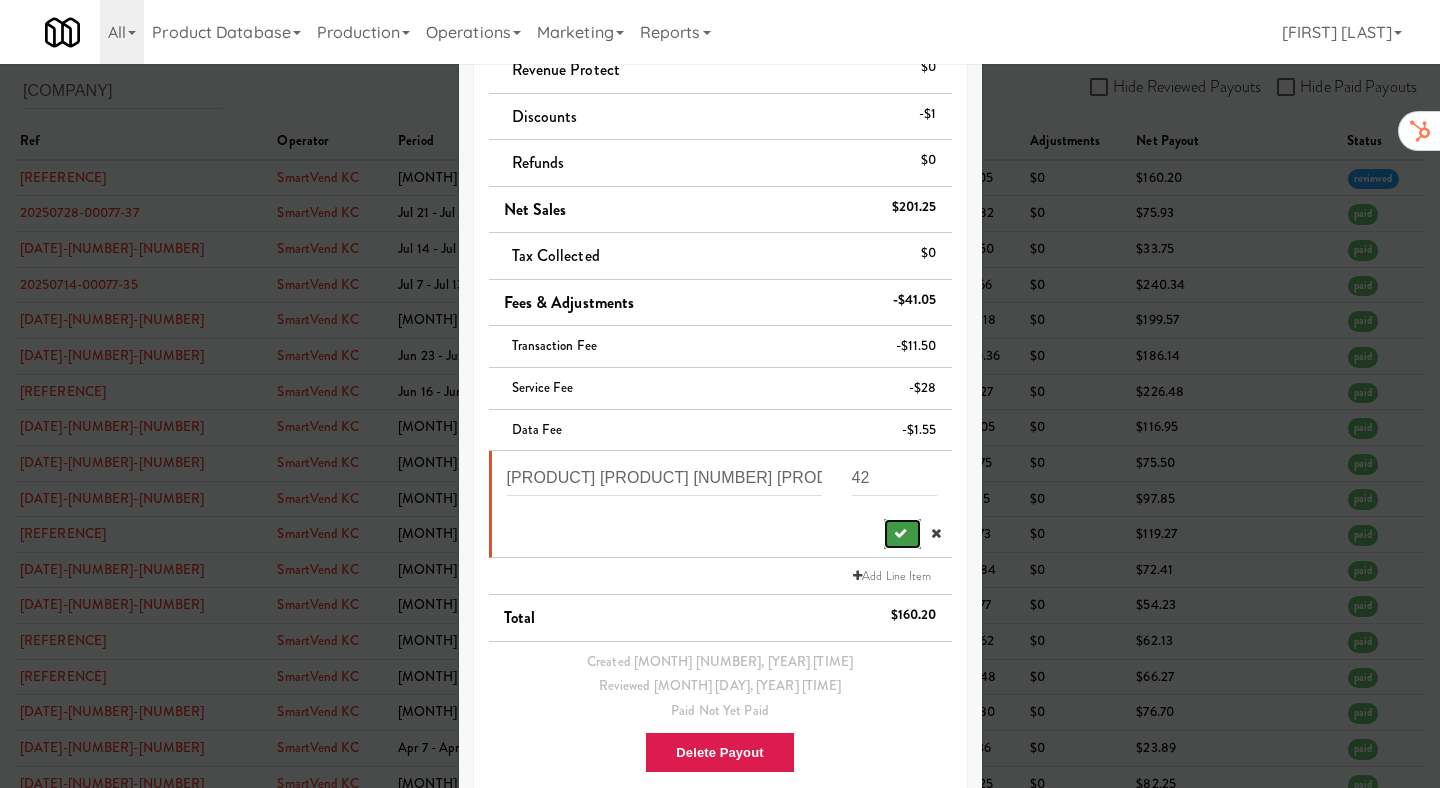 click at bounding box center [902, 534] 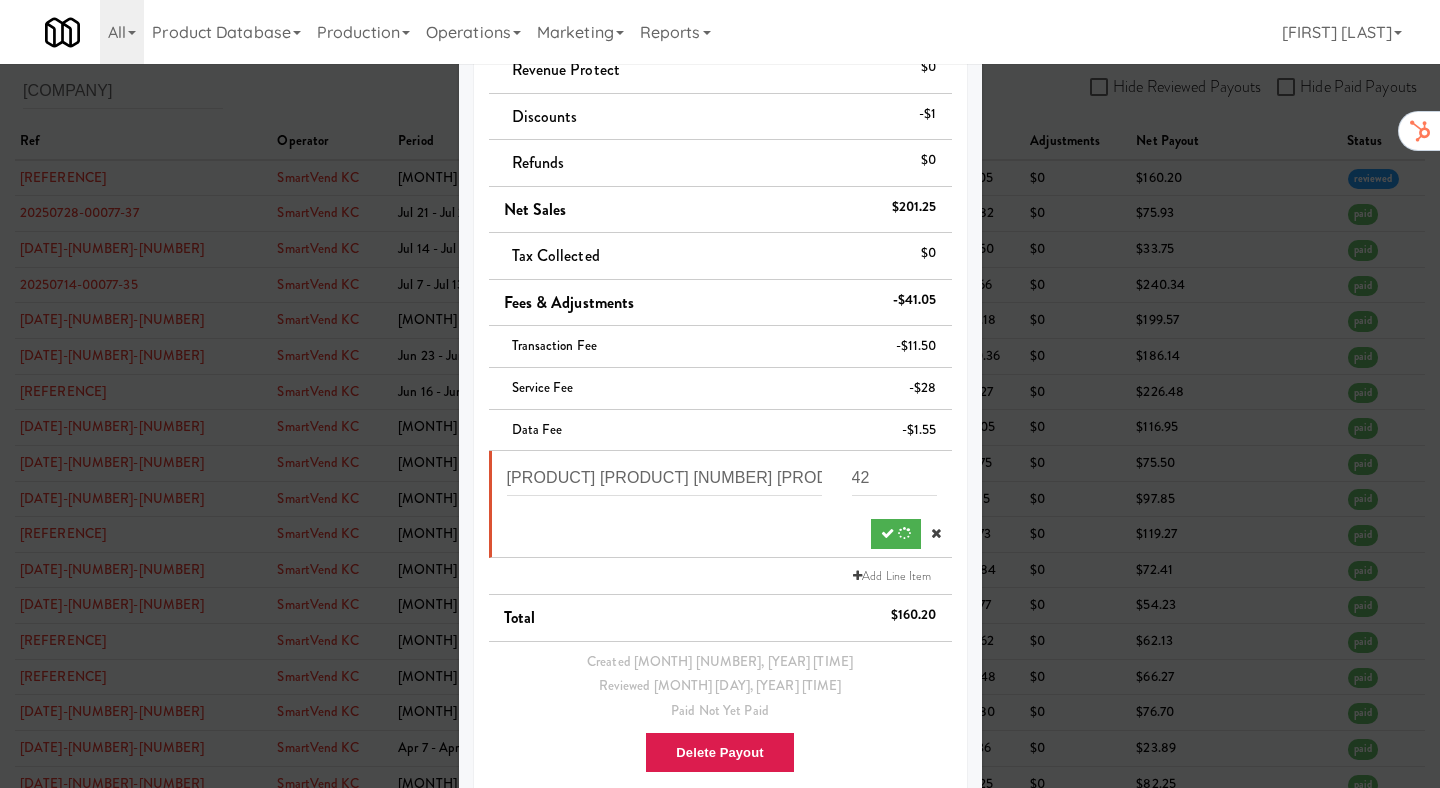 scroll, scrollTop: 235, scrollLeft: 0, axis: vertical 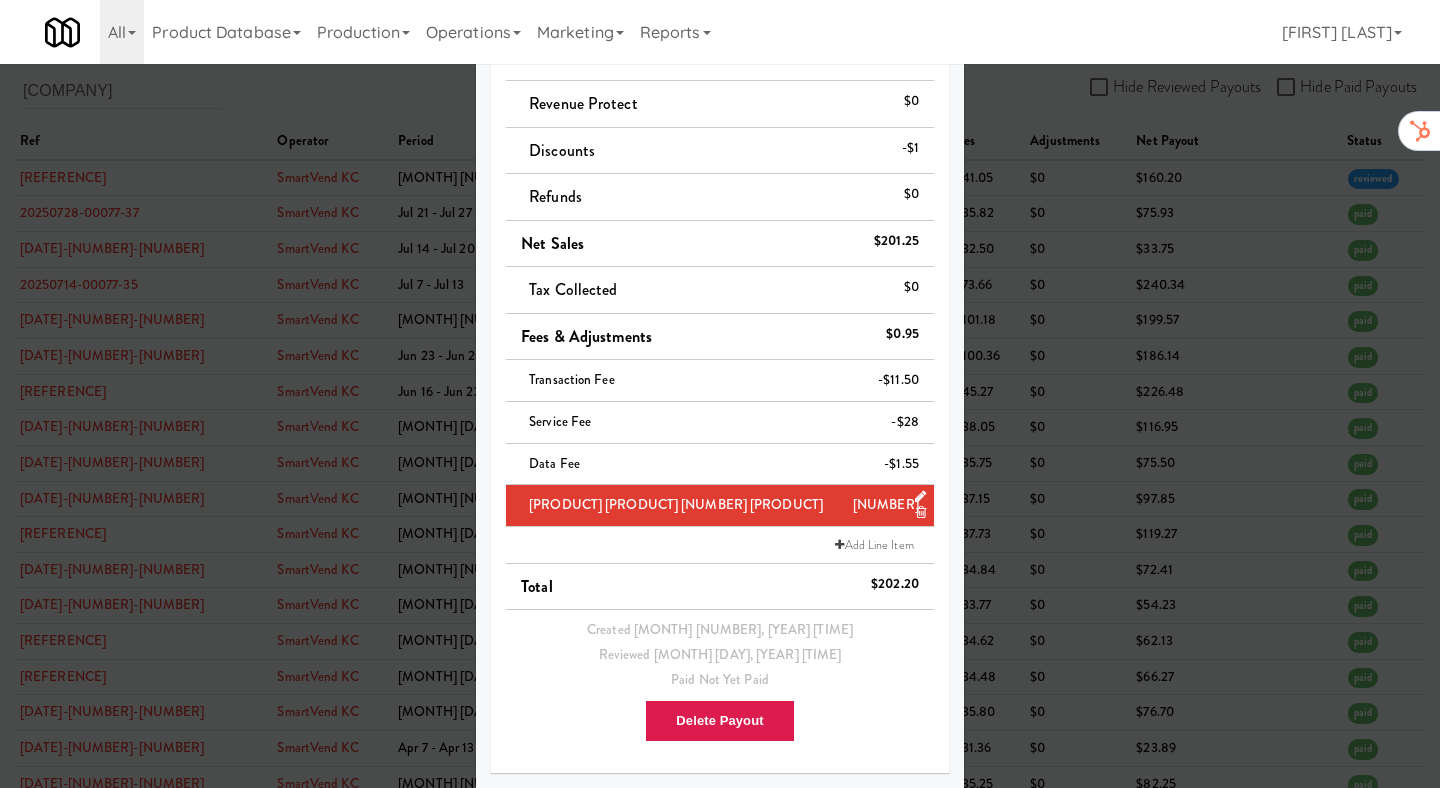 click at bounding box center (720, 394) 